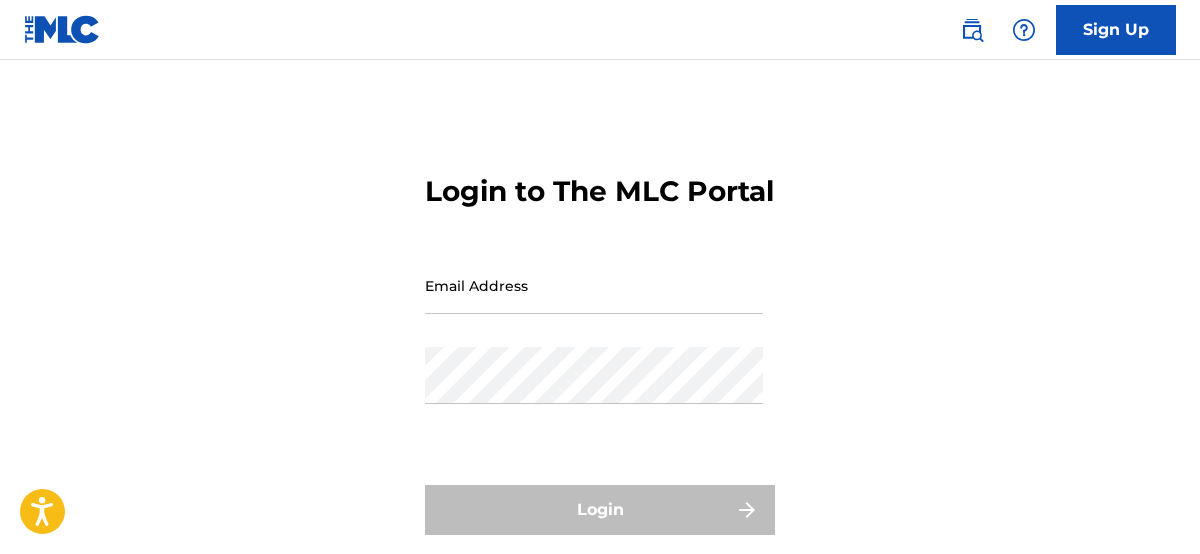 scroll, scrollTop: 0, scrollLeft: 0, axis: both 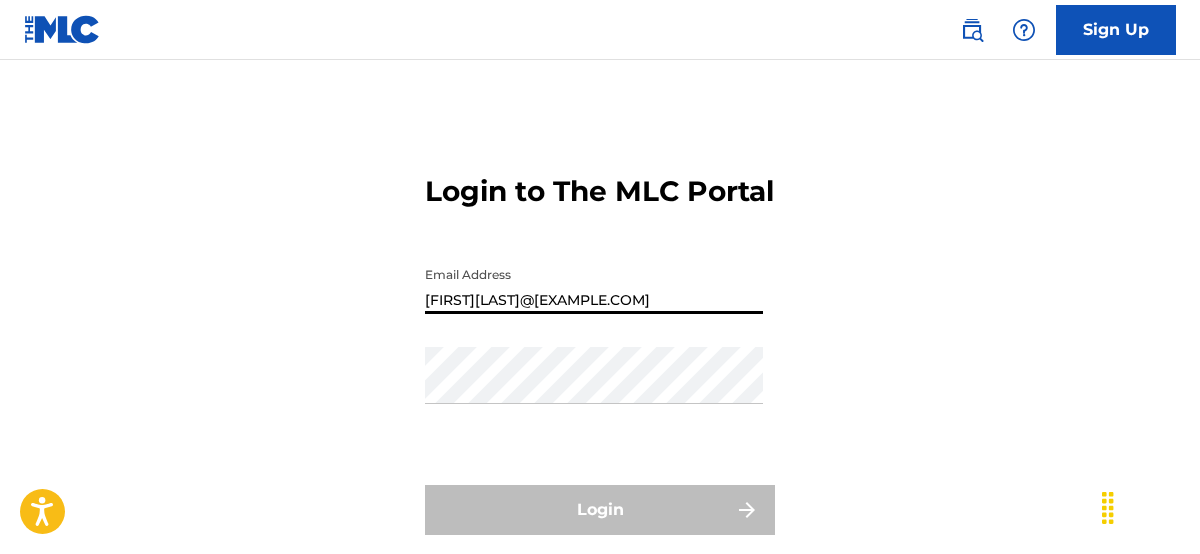 type on "[FIRST][LAST]@[EXAMPLE.COM]" 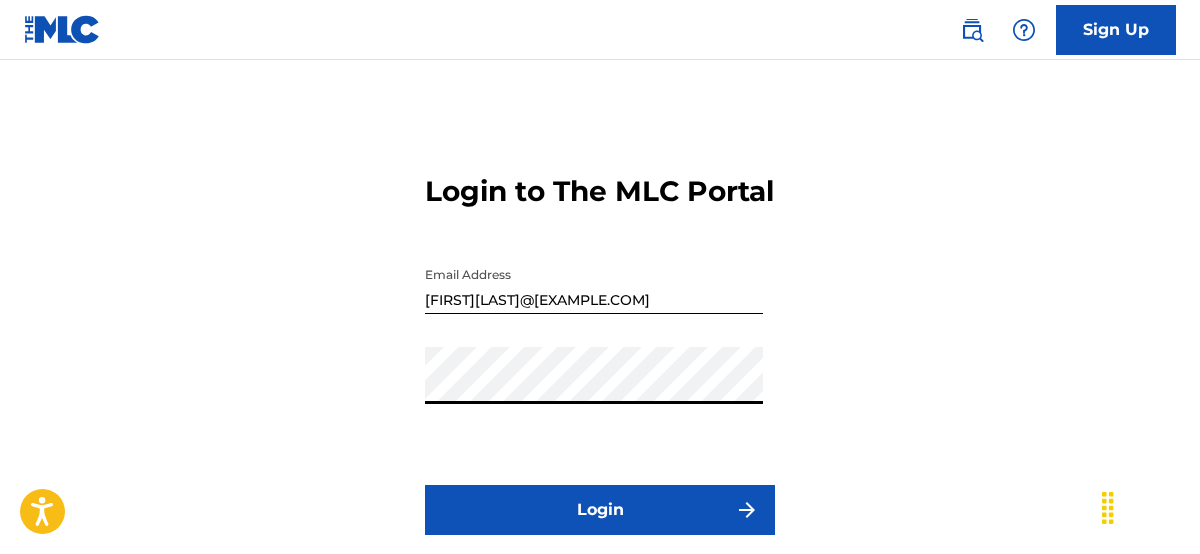 click on "Login" at bounding box center [600, 510] 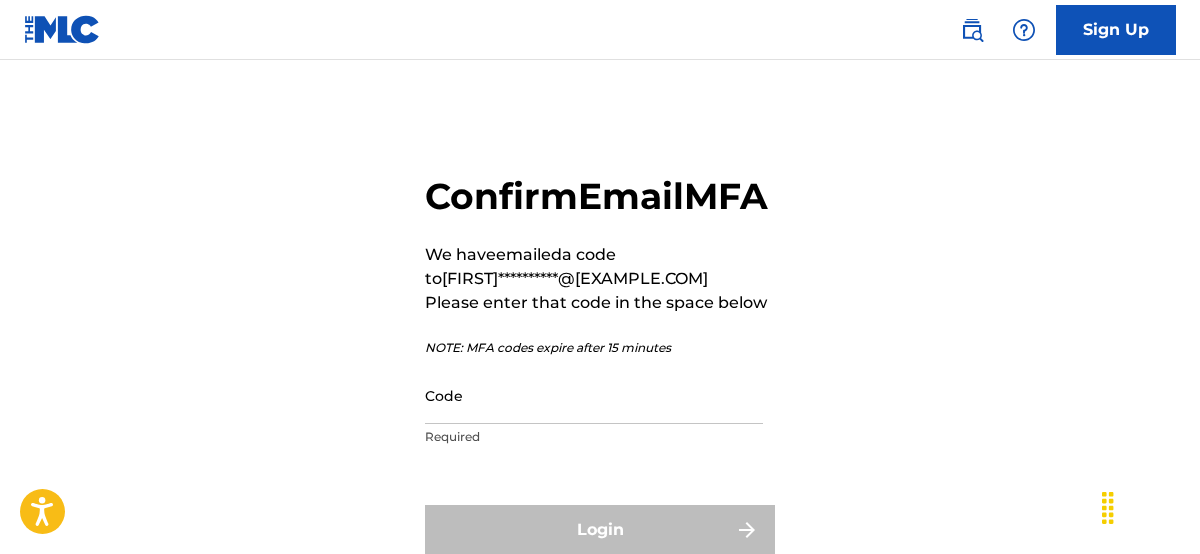 click on "Code" at bounding box center (594, 395) 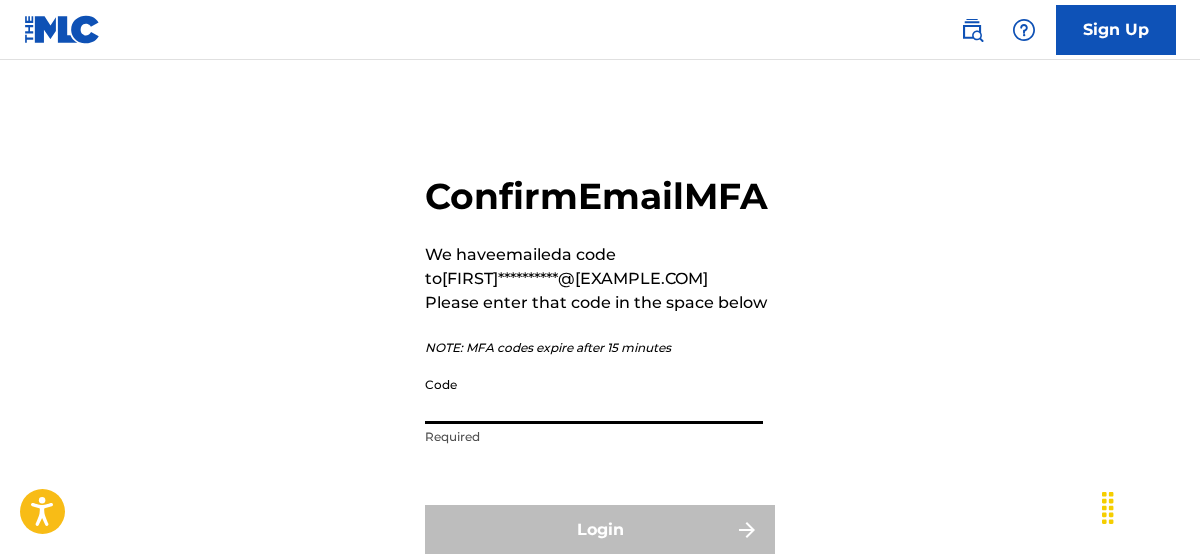 click on "Code" at bounding box center (594, 395) 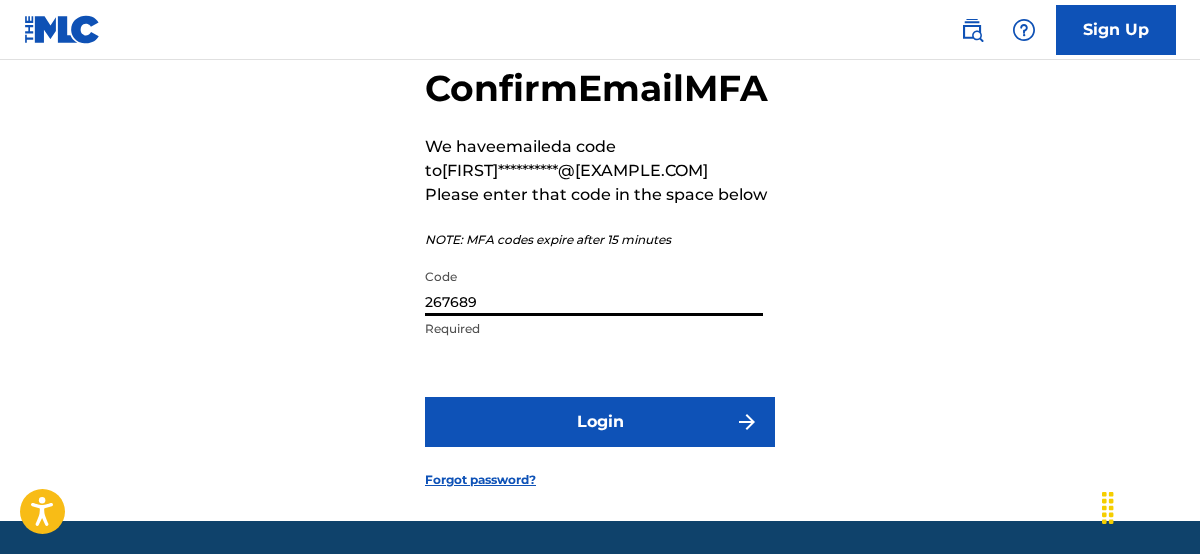 scroll, scrollTop: 216, scrollLeft: 0, axis: vertical 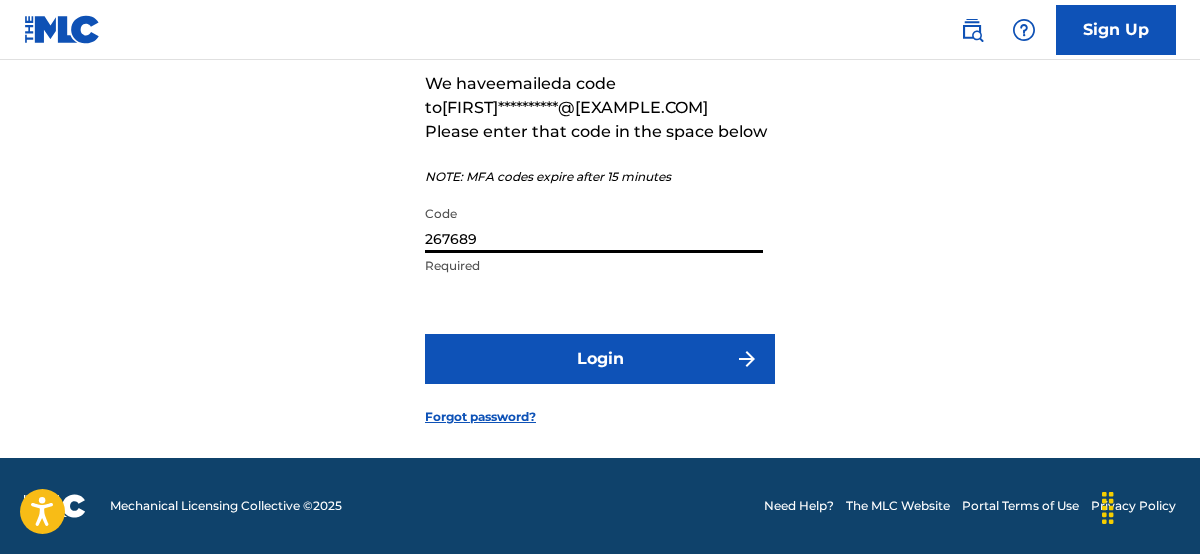 type on "267689" 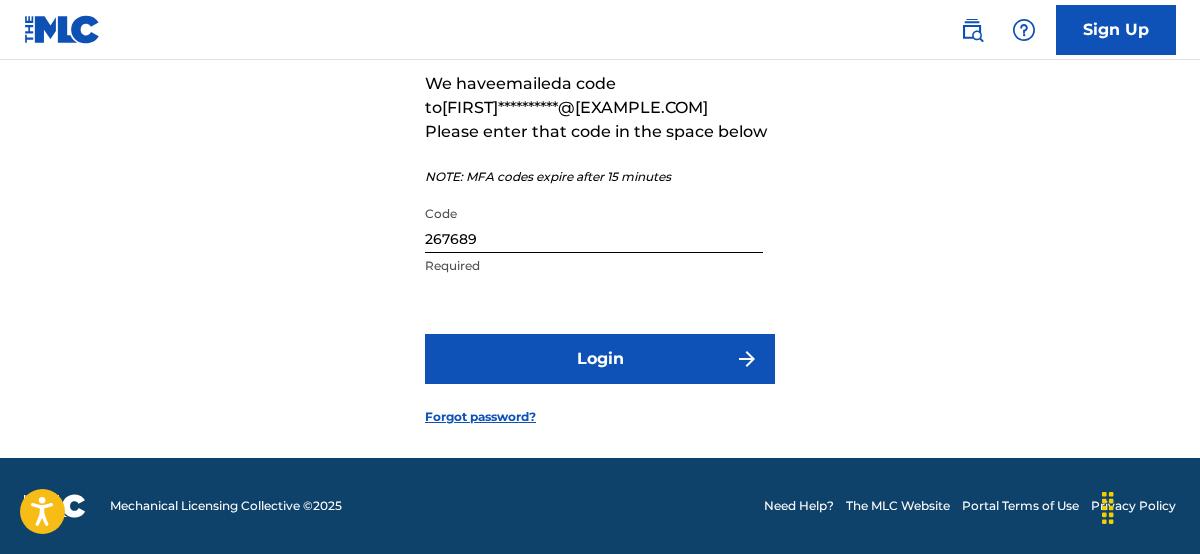 click on "Login" at bounding box center [600, 359] 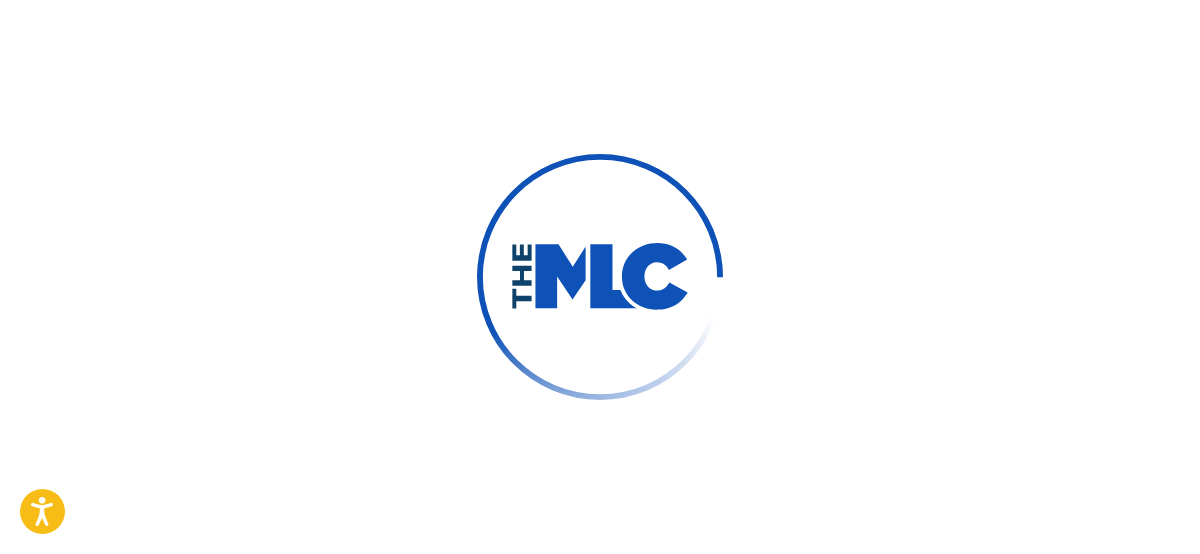 scroll, scrollTop: 0, scrollLeft: 0, axis: both 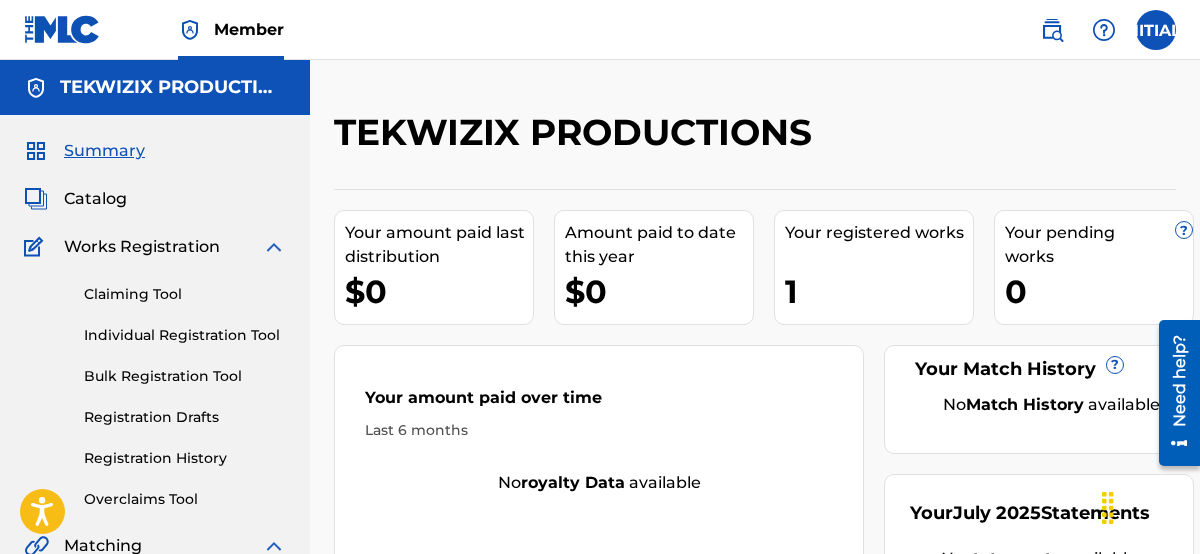 click on "Individual Registration Tool" at bounding box center (185, 335) 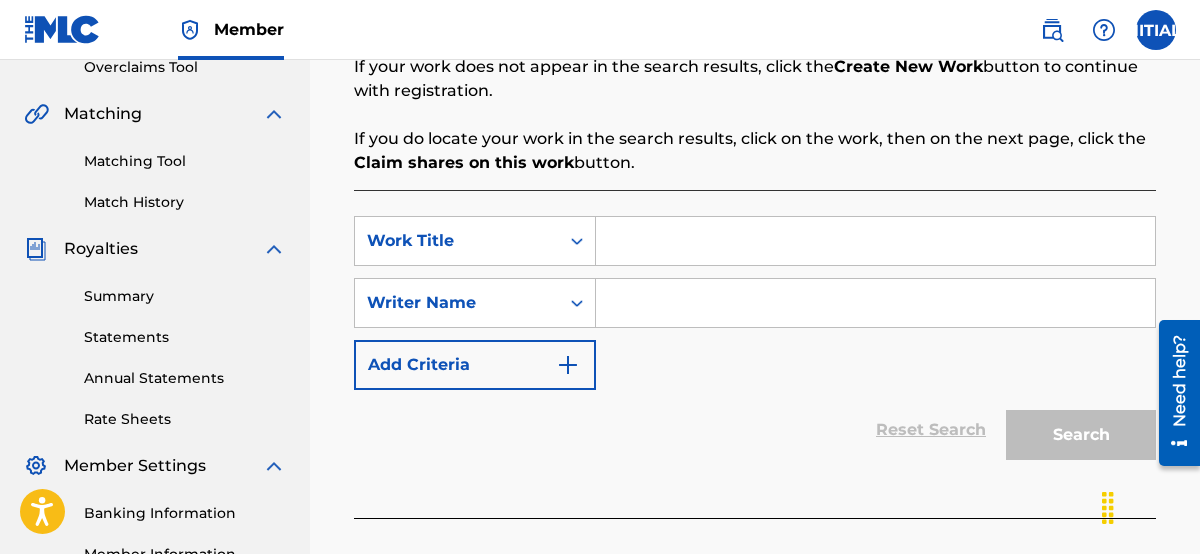scroll, scrollTop: 324, scrollLeft: 0, axis: vertical 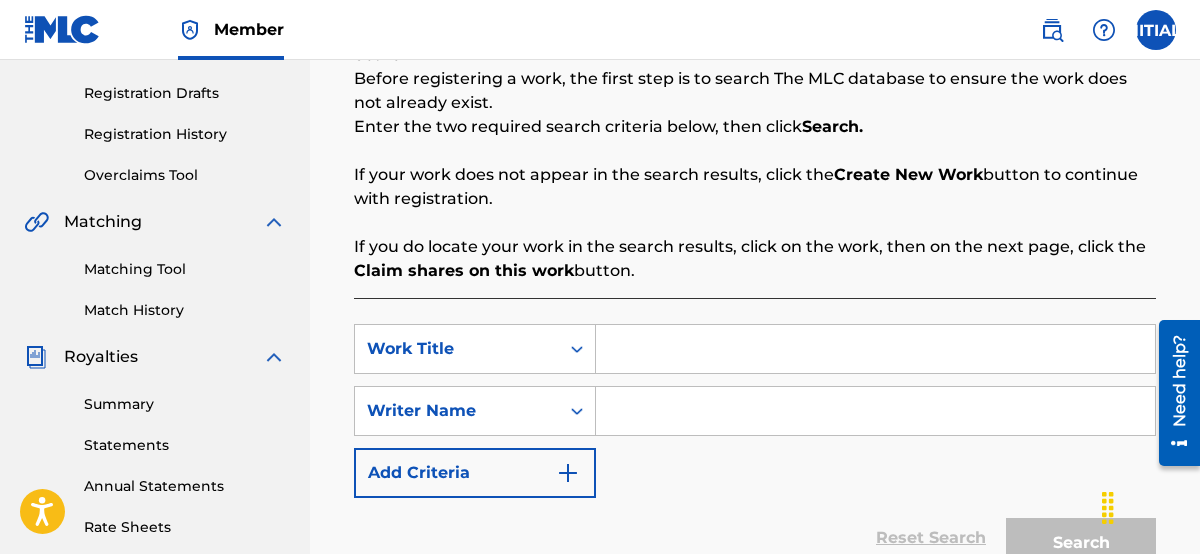 click at bounding box center [875, 349] 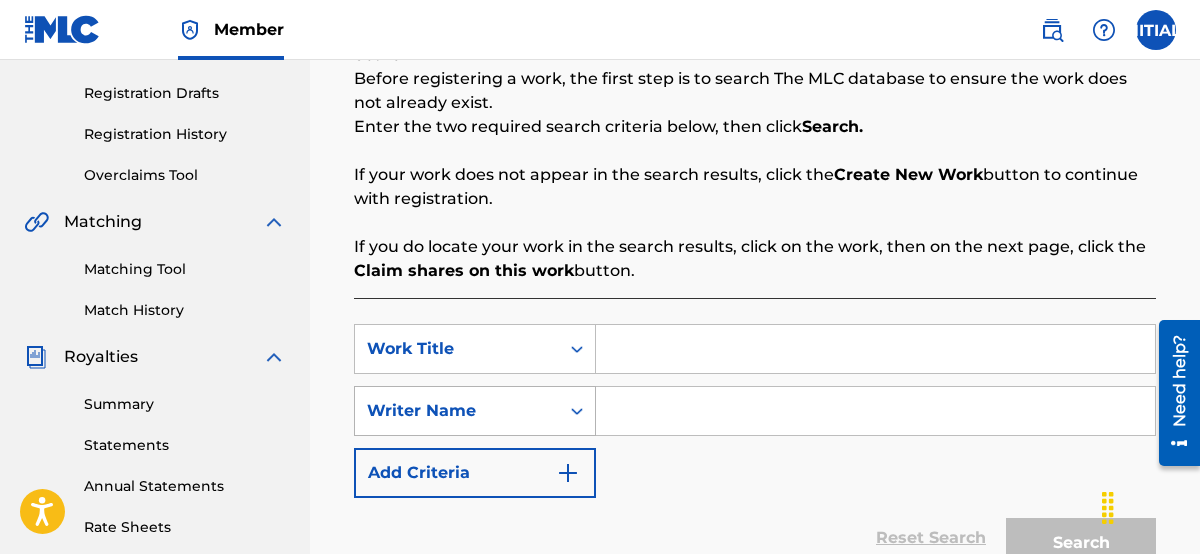 click at bounding box center [577, 411] 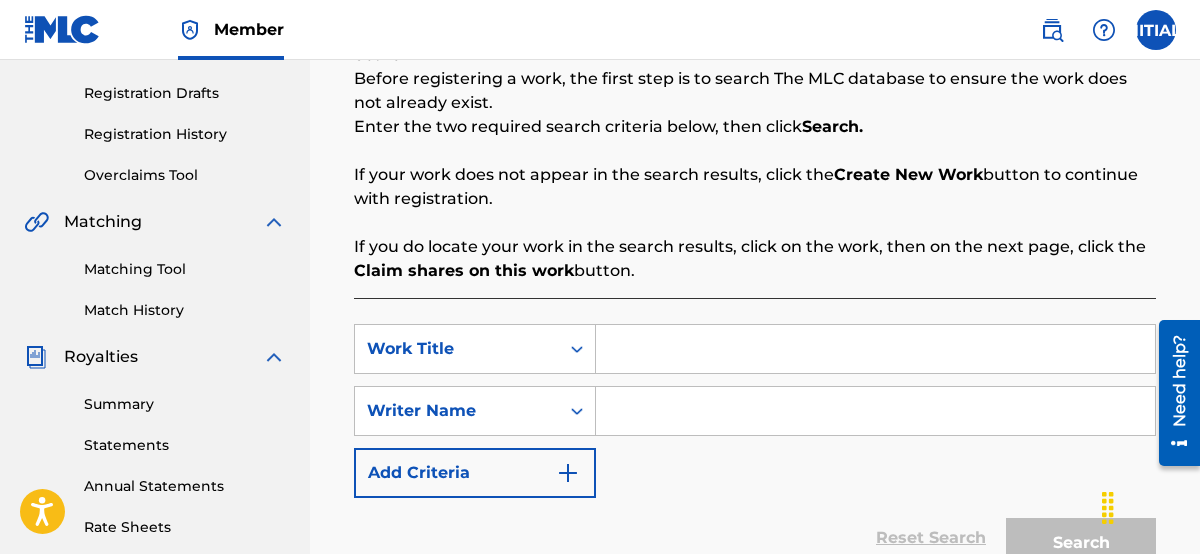 click at bounding box center [577, 411] 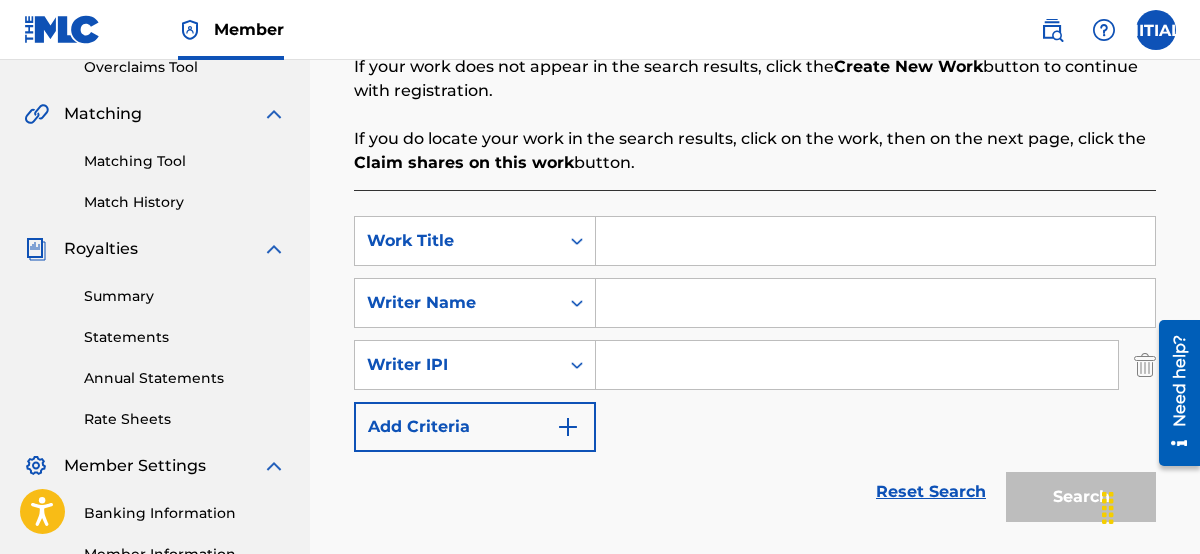 scroll, scrollTop: 540, scrollLeft: 0, axis: vertical 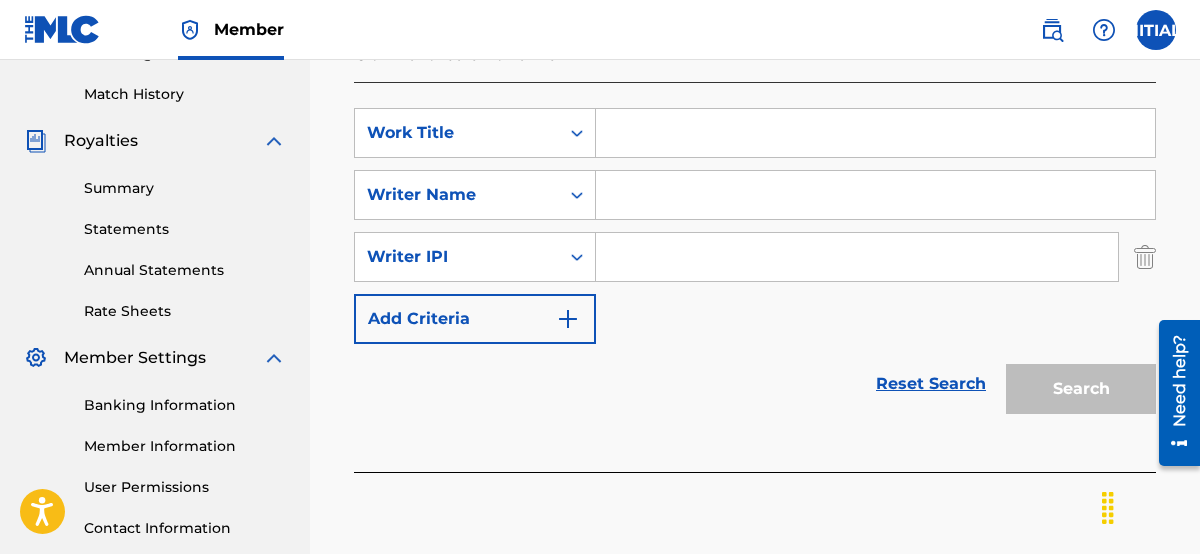 click at bounding box center [875, 195] 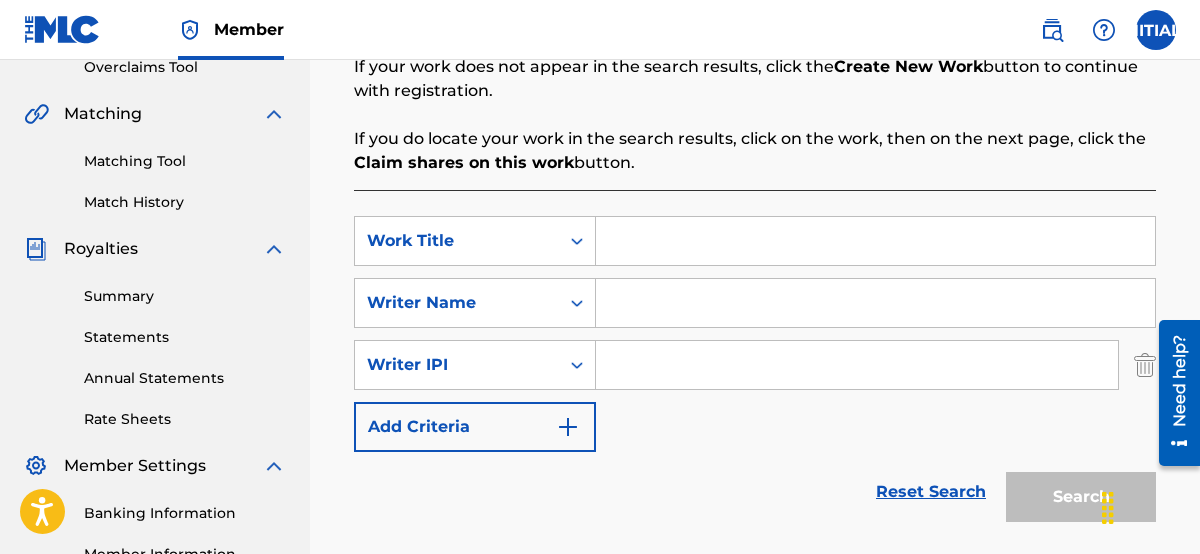 scroll, scrollTop: 0, scrollLeft: 0, axis: both 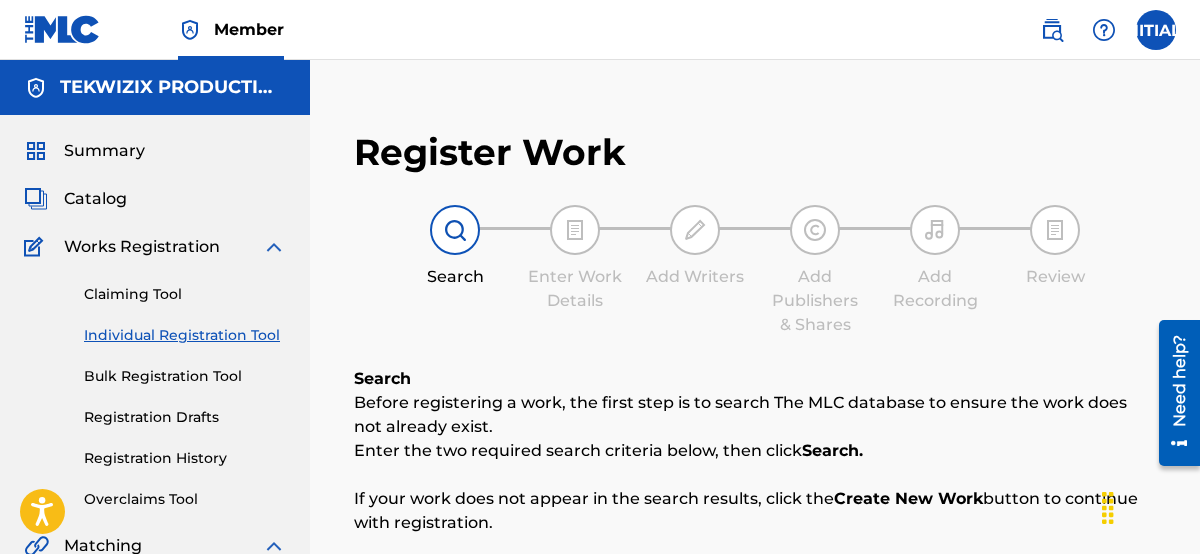 click on "Catalog" at bounding box center [95, 199] 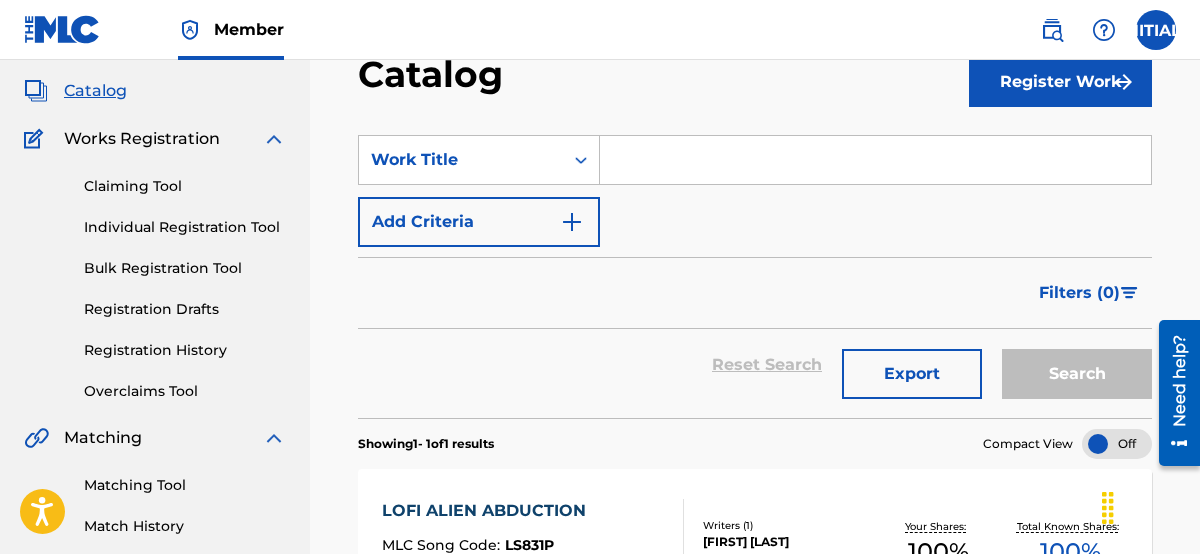 scroll, scrollTop: 0, scrollLeft: 0, axis: both 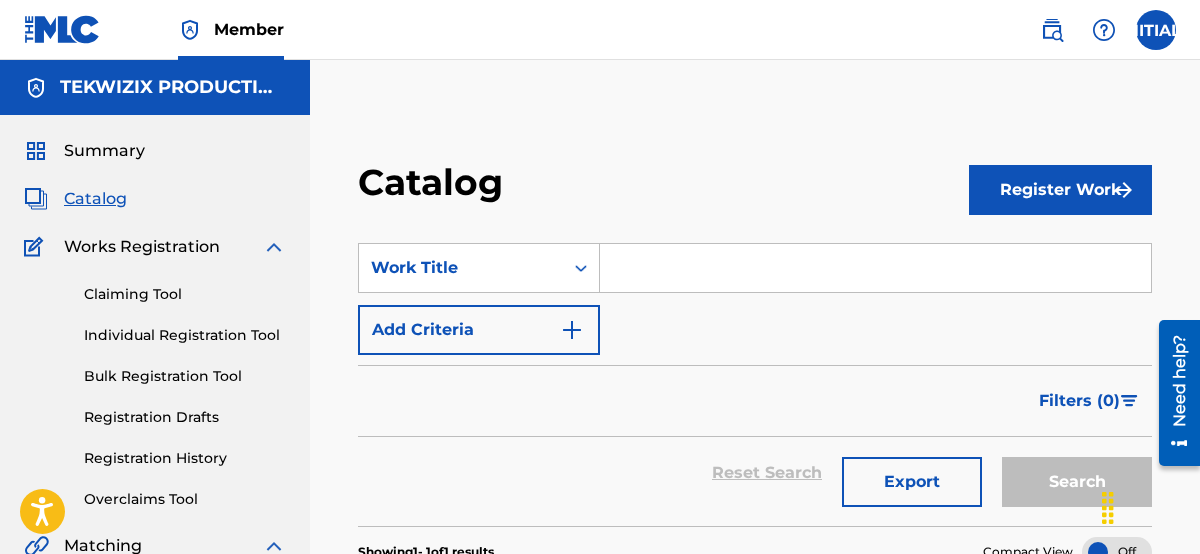 click on "Individual Registration Tool" at bounding box center (185, 335) 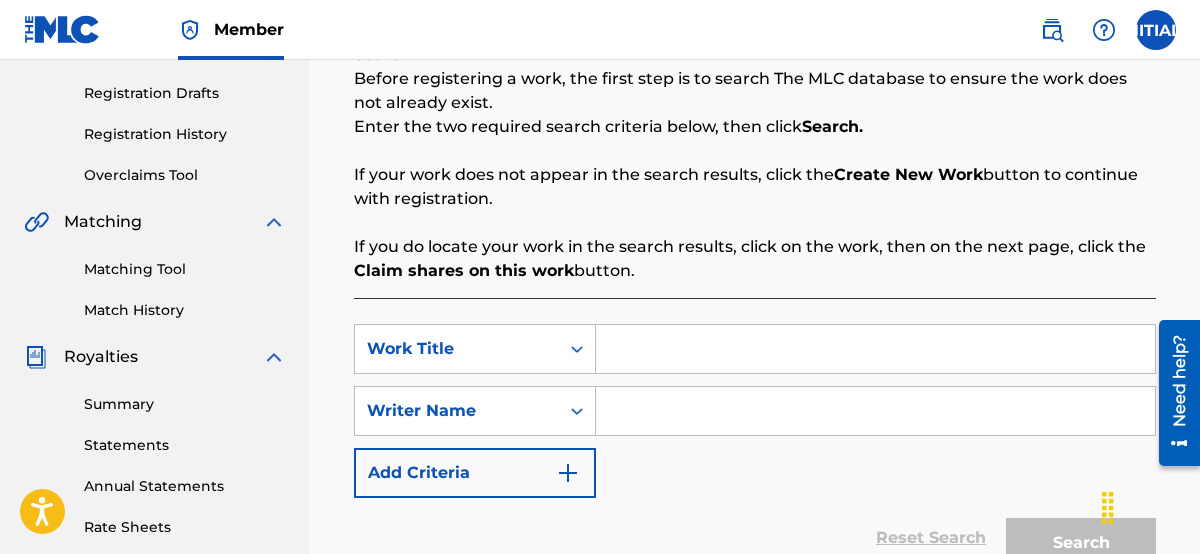 scroll, scrollTop: 432, scrollLeft: 0, axis: vertical 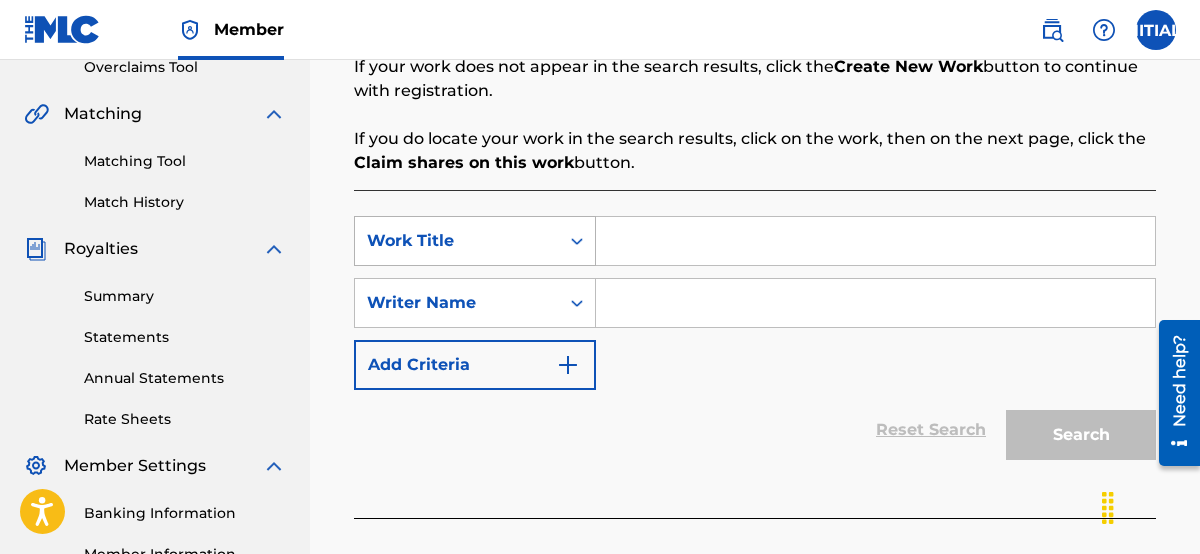 click at bounding box center (577, 241) 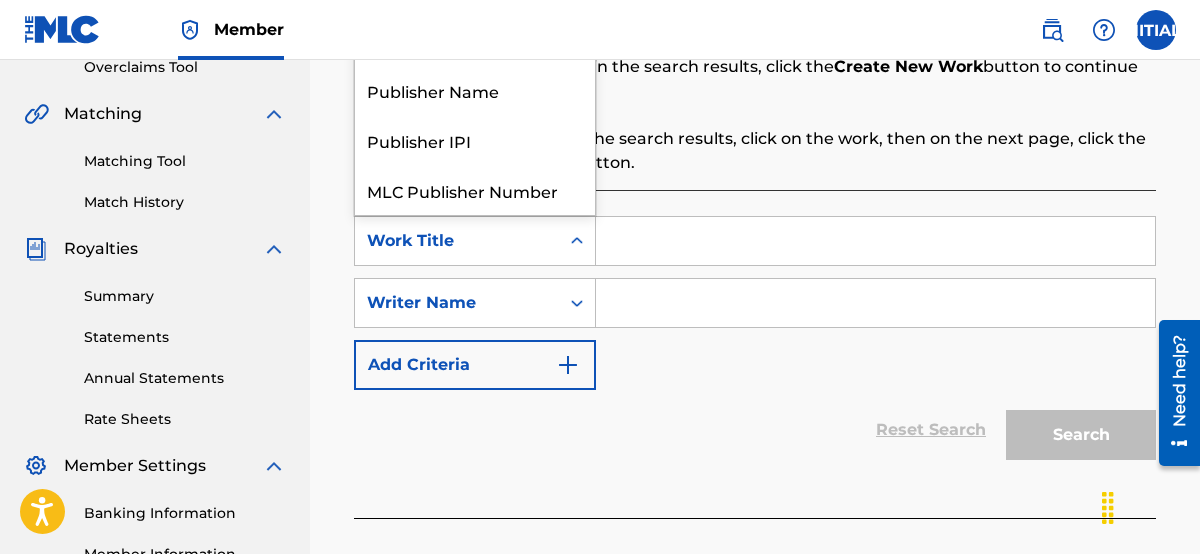 scroll, scrollTop: 50, scrollLeft: 0, axis: vertical 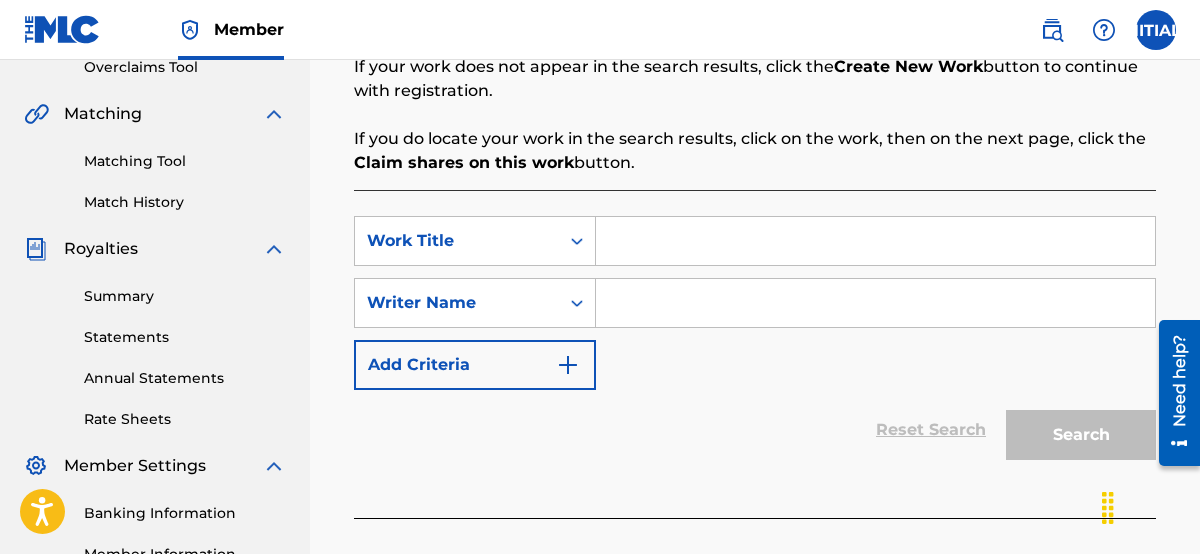 click at bounding box center (875, 241) 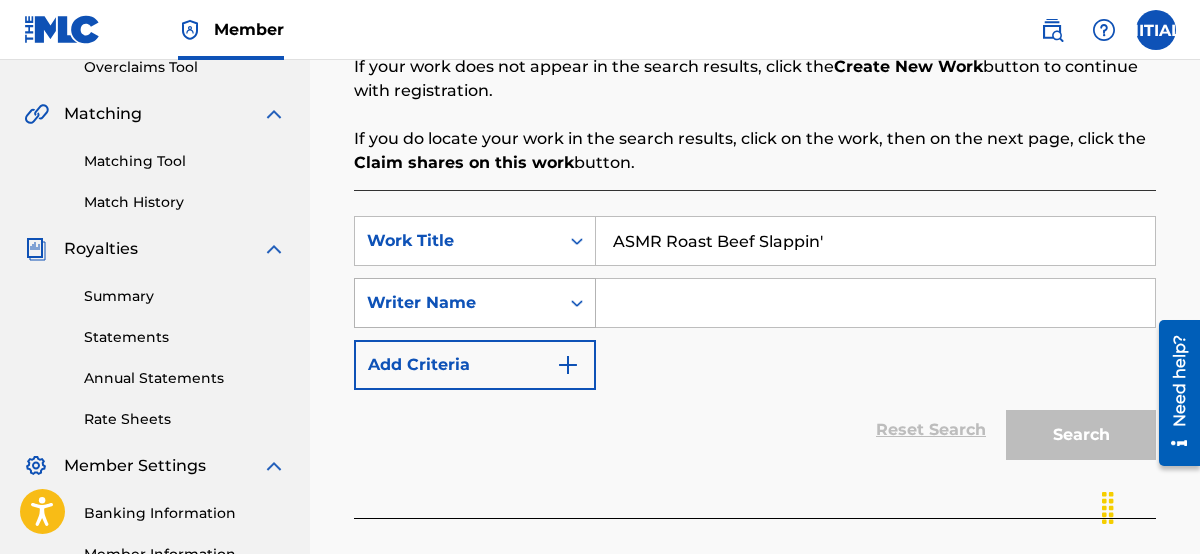 type on "ASMR Roast Beef Slappin'" 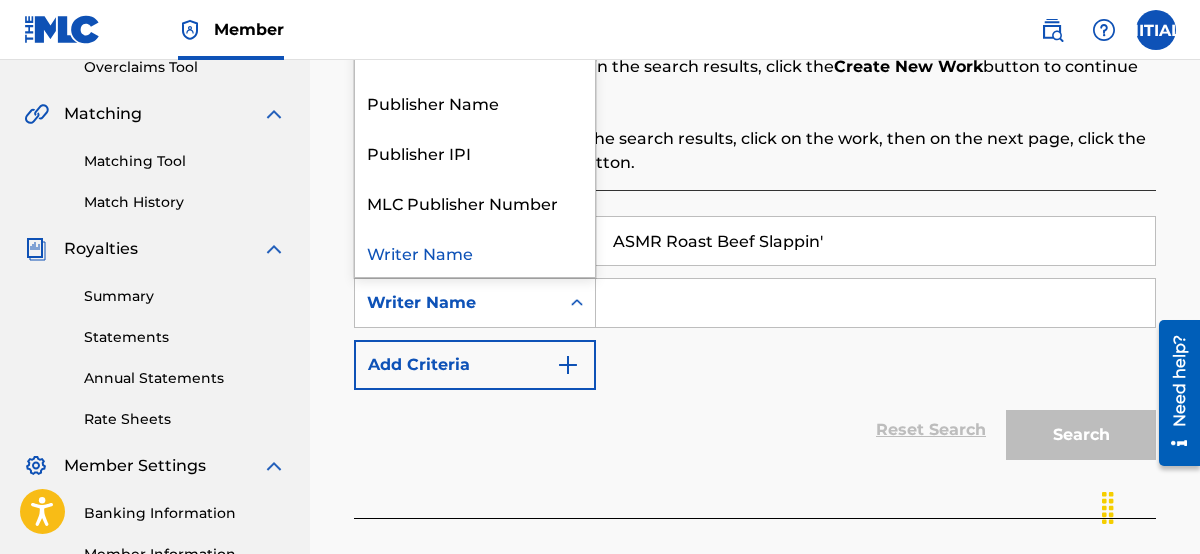 click at bounding box center (875, 303) 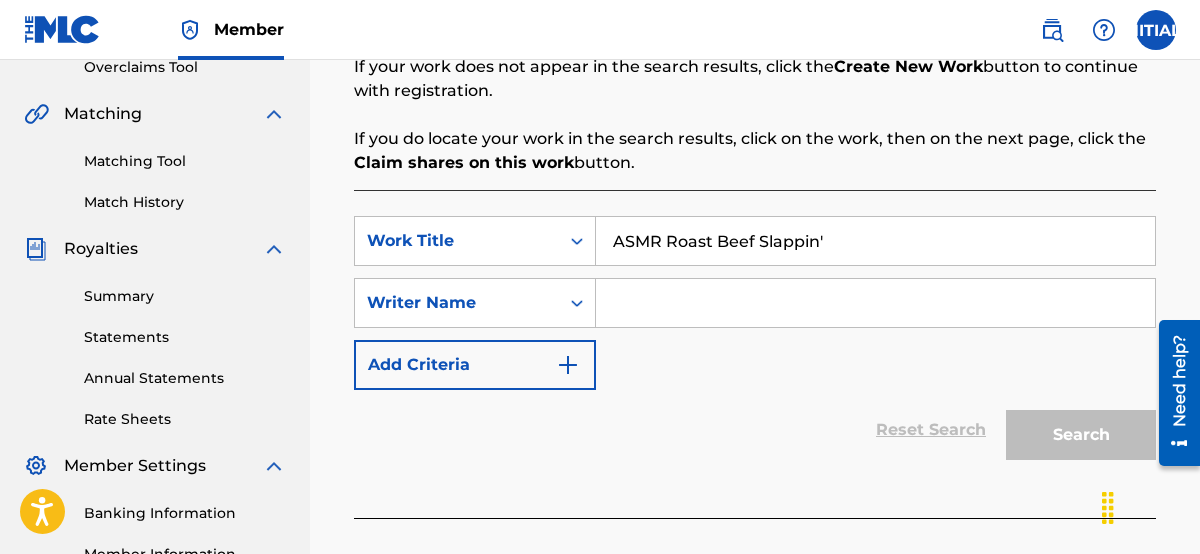 click on "Add Criteria" at bounding box center [475, 365] 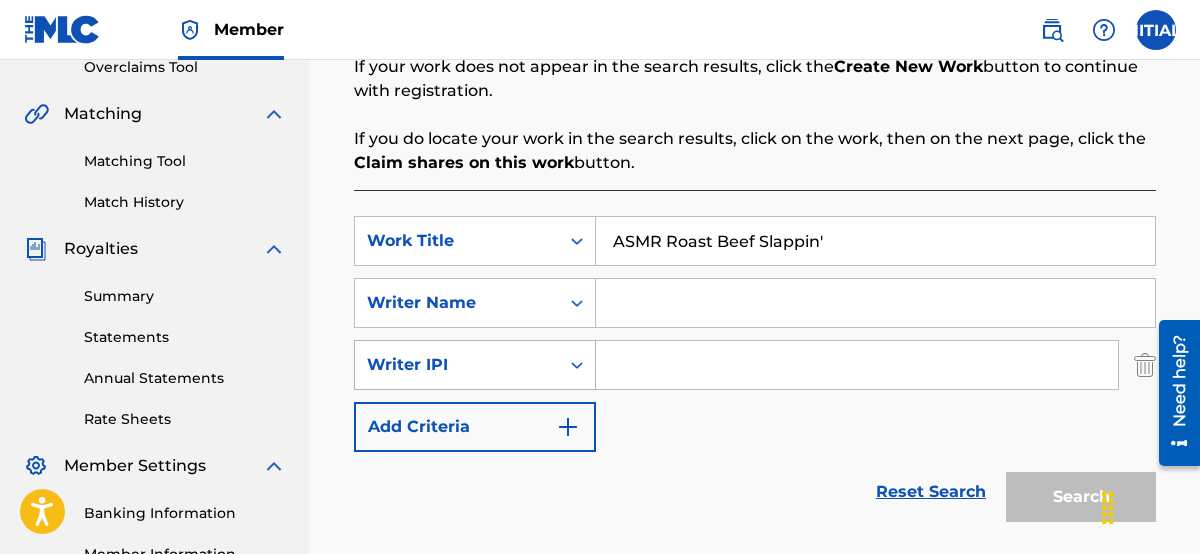 click at bounding box center (577, 365) 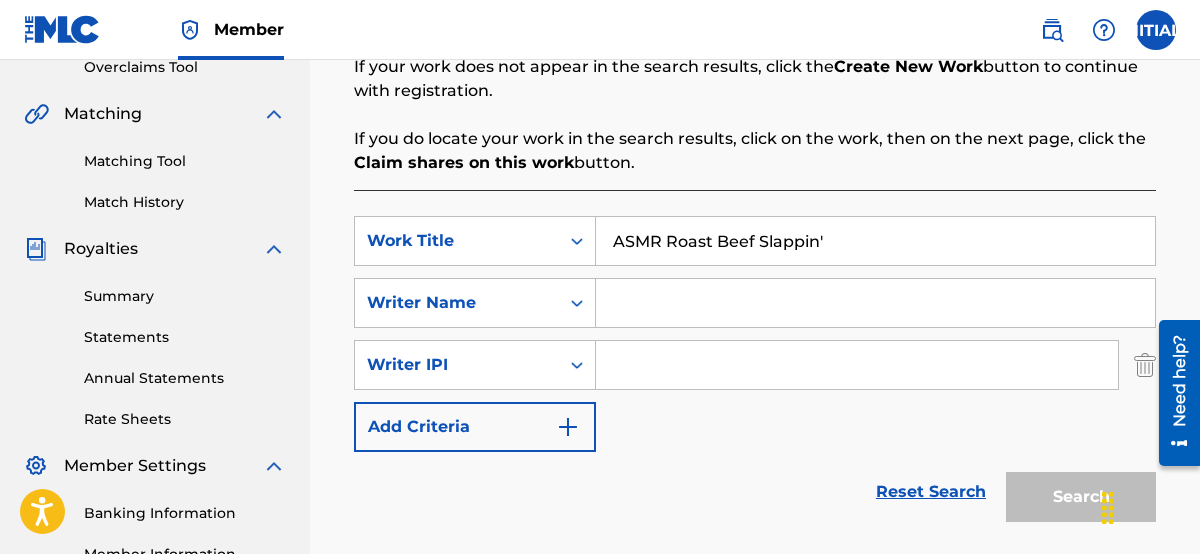 click at bounding box center [857, 365] 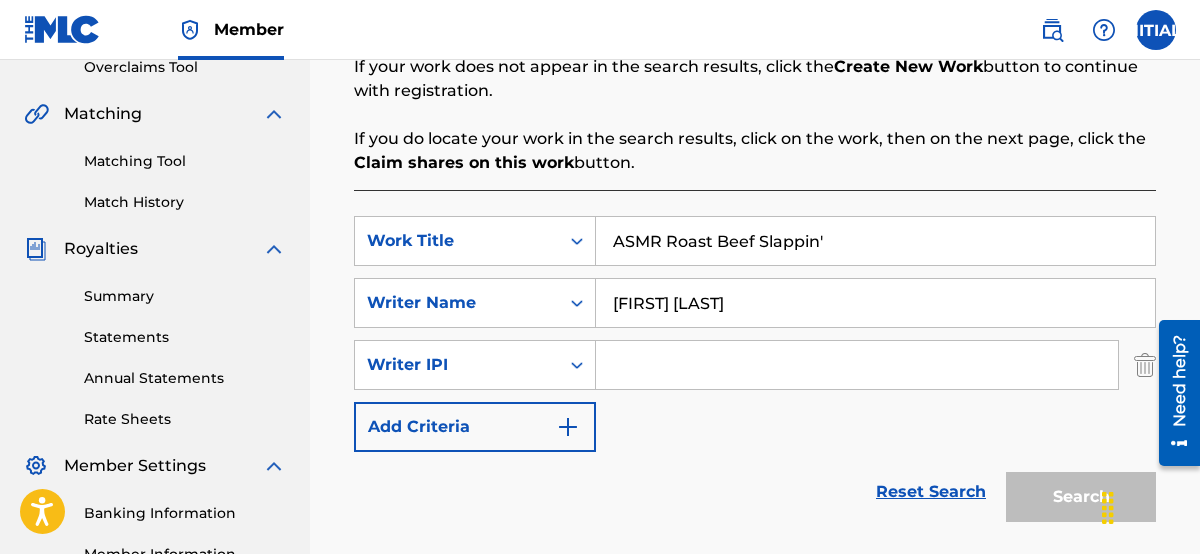 type on "[FIRST] [LAST]" 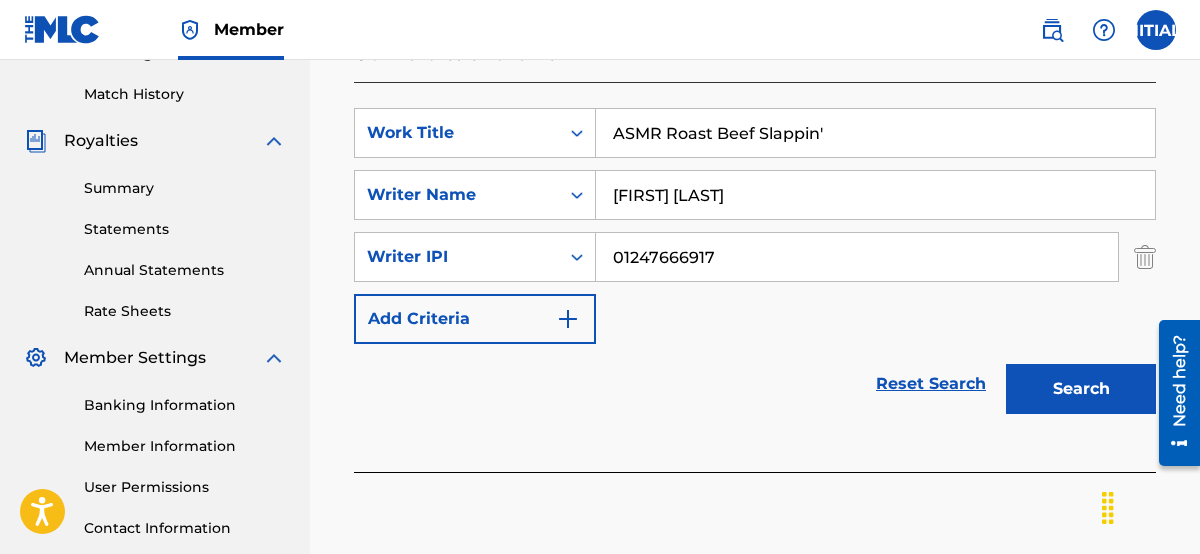scroll, scrollTop: 648, scrollLeft: 0, axis: vertical 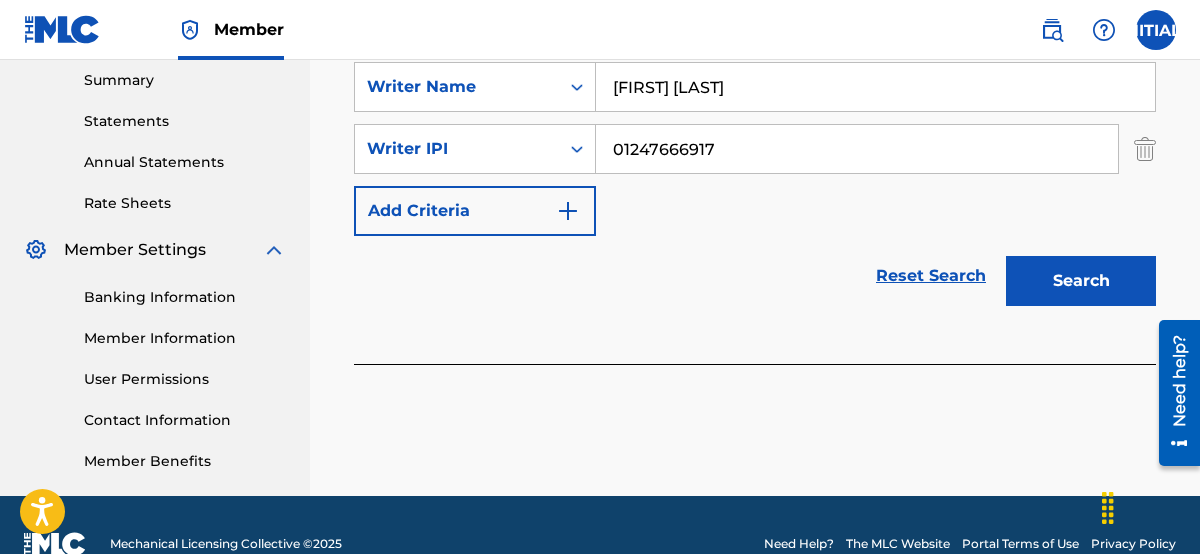 type on "01247666917" 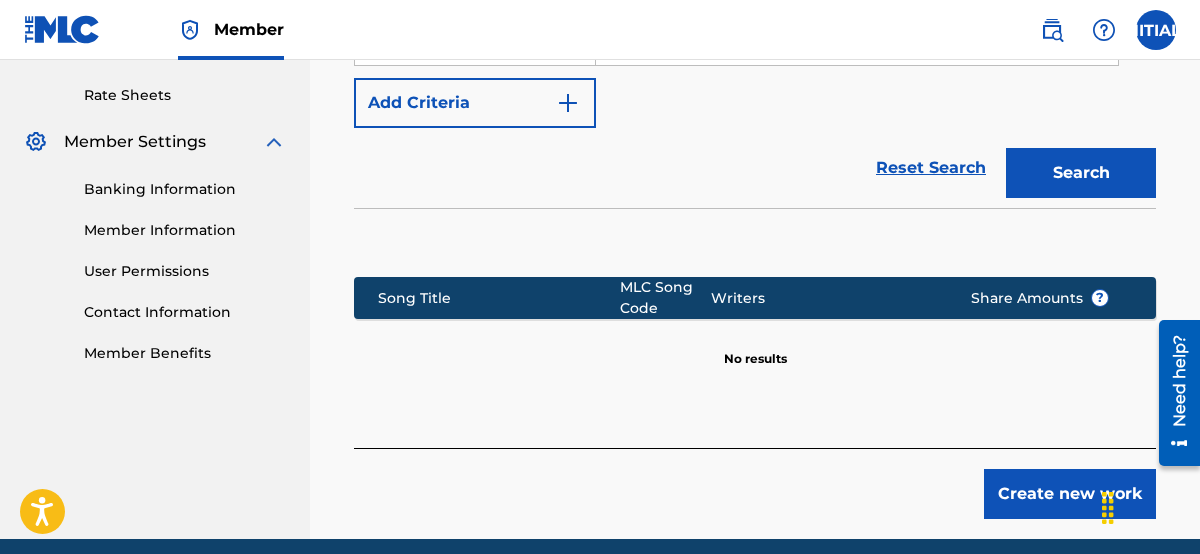 scroll, scrollTop: 836, scrollLeft: 0, axis: vertical 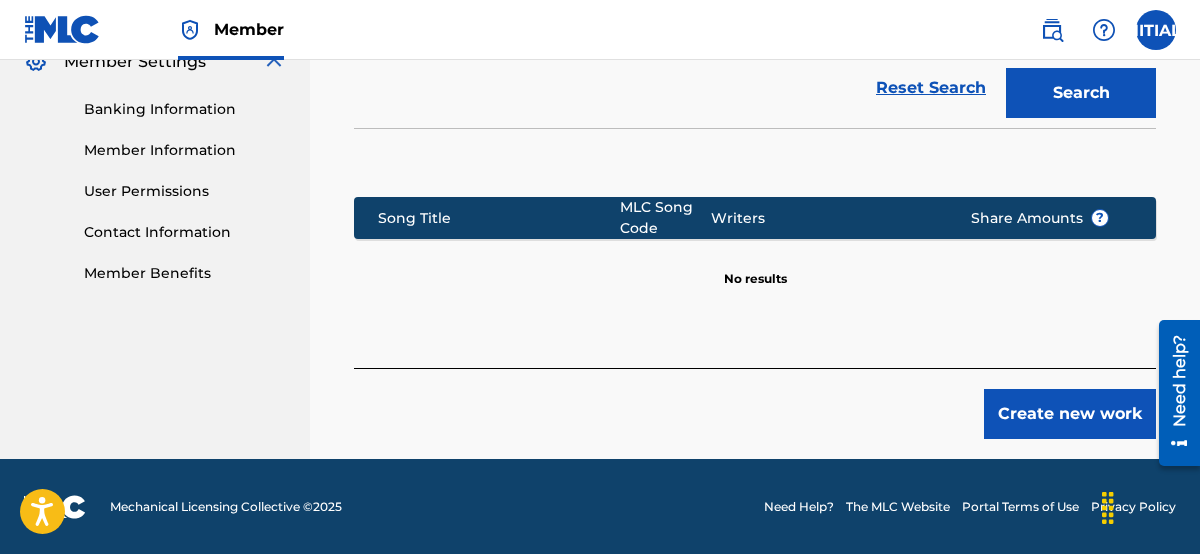 click on "Create new work" at bounding box center [1070, 414] 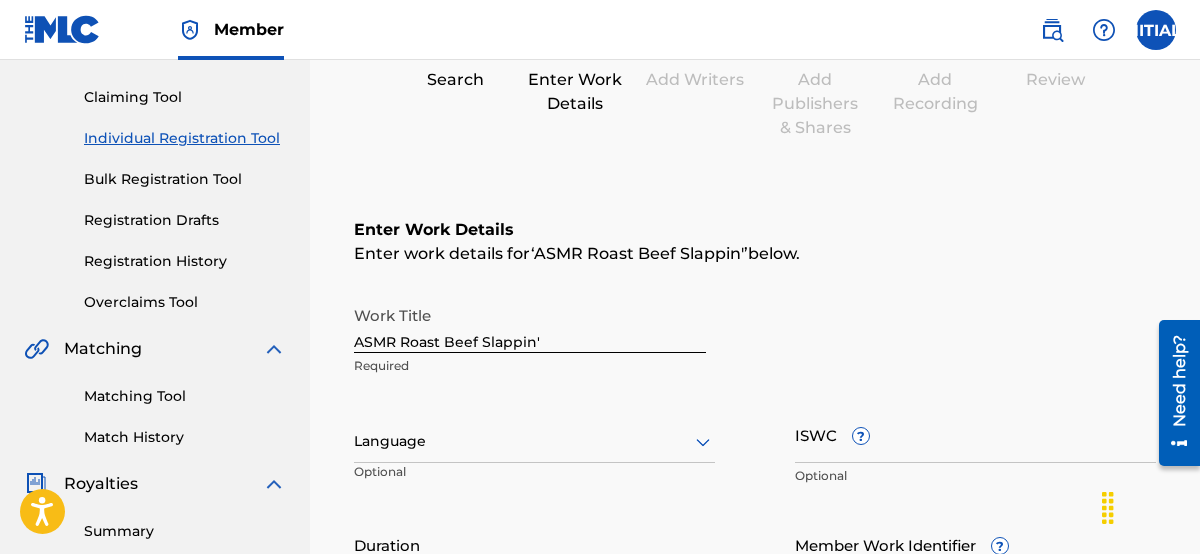 scroll, scrollTop: 305, scrollLeft: 0, axis: vertical 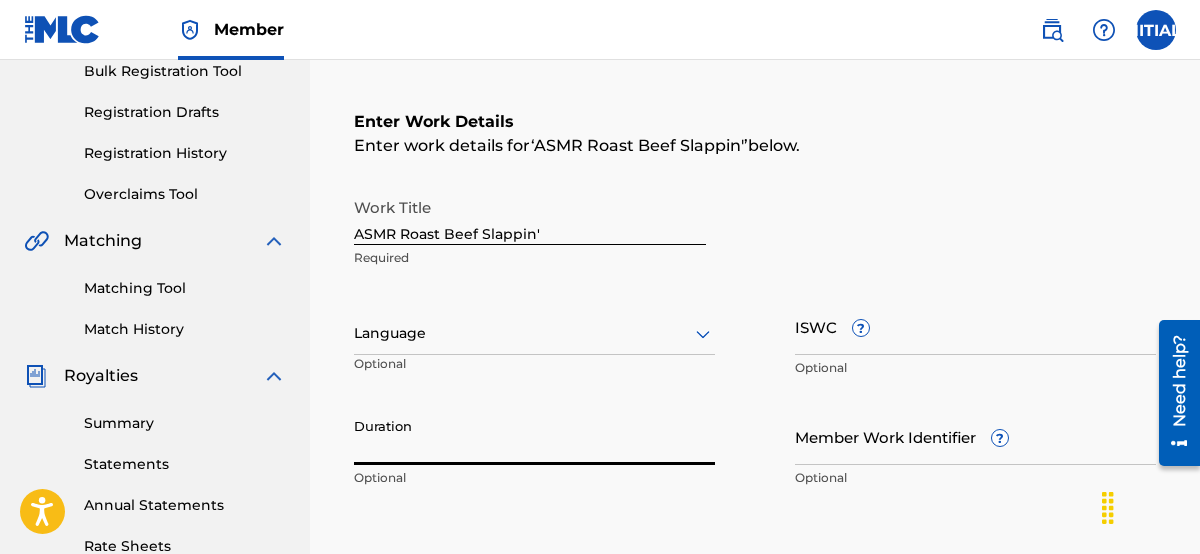 click on "Duration" at bounding box center (534, 436) 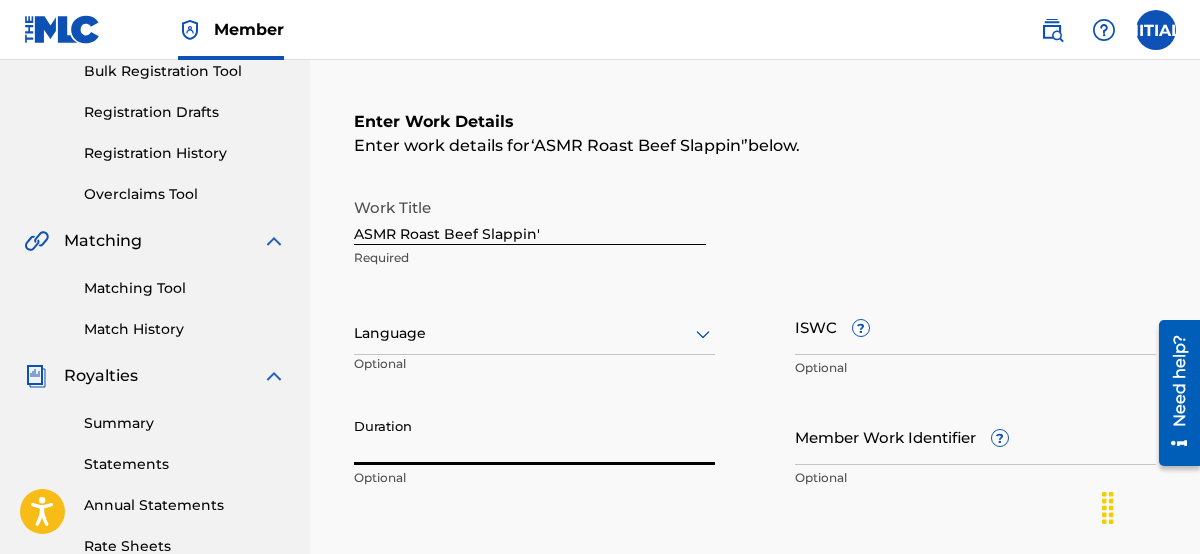 type on "2" 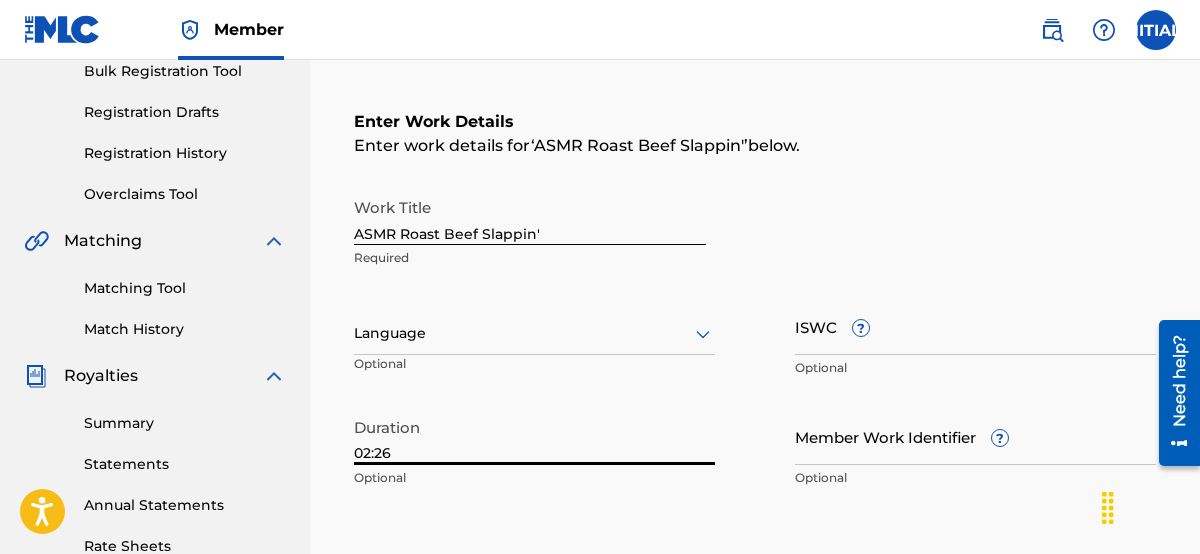 type on "02:26" 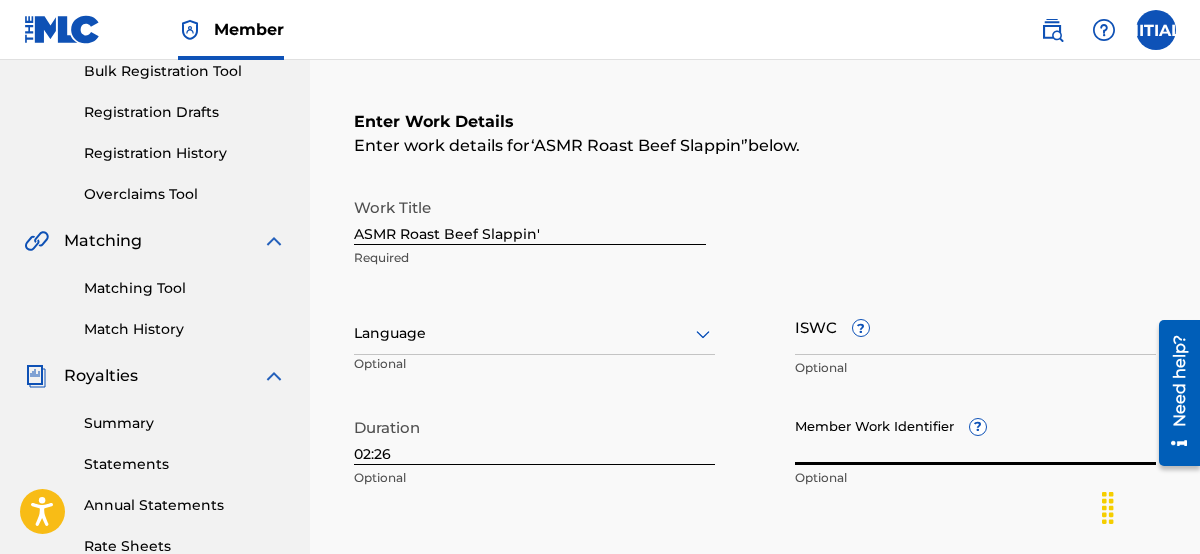 click on "Member Work Identifier   ?" at bounding box center [975, 436] 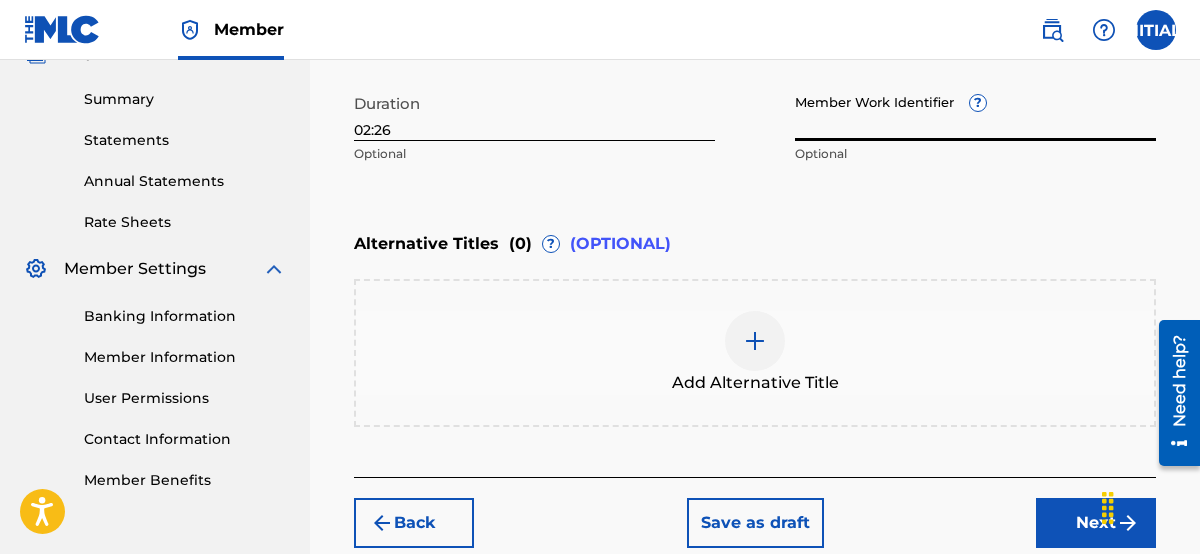 scroll, scrollTop: 737, scrollLeft: 0, axis: vertical 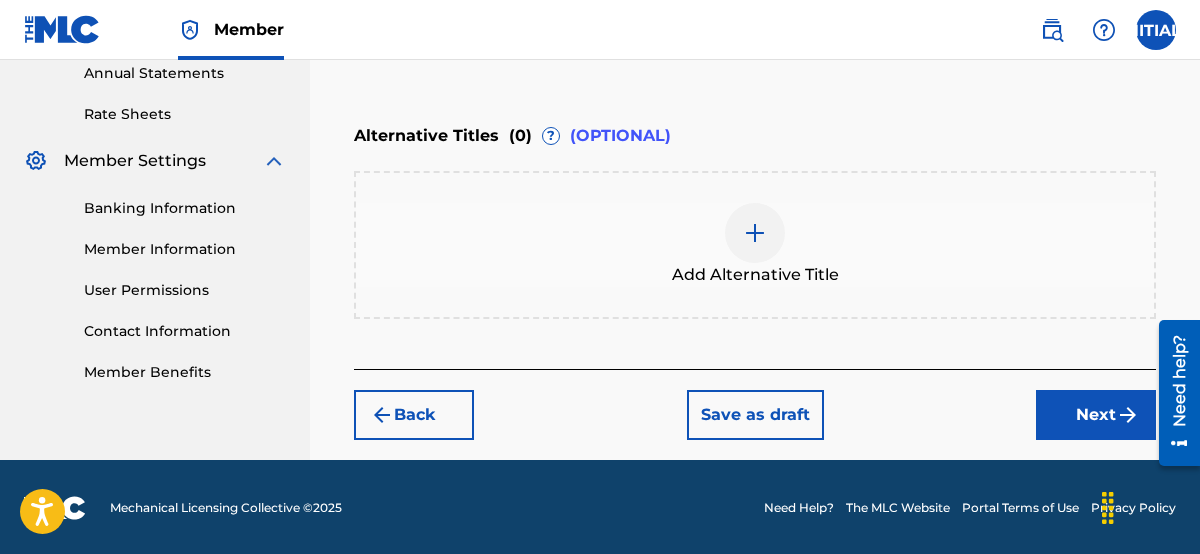 click on "Next" at bounding box center (1096, 415) 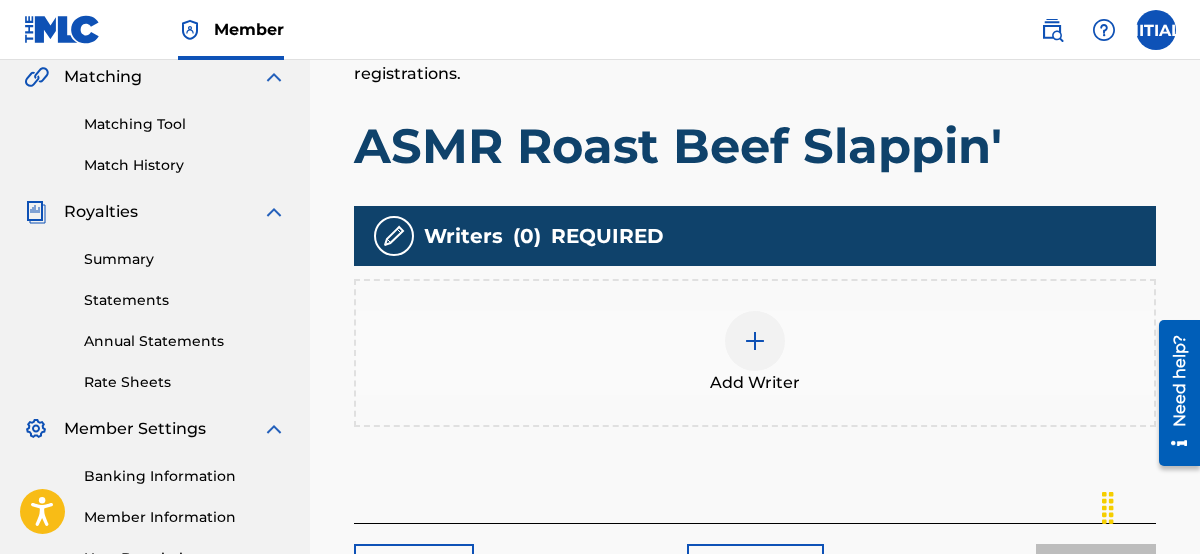 scroll, scrollTop: 685, scrollLeft: 0, axis: vertical 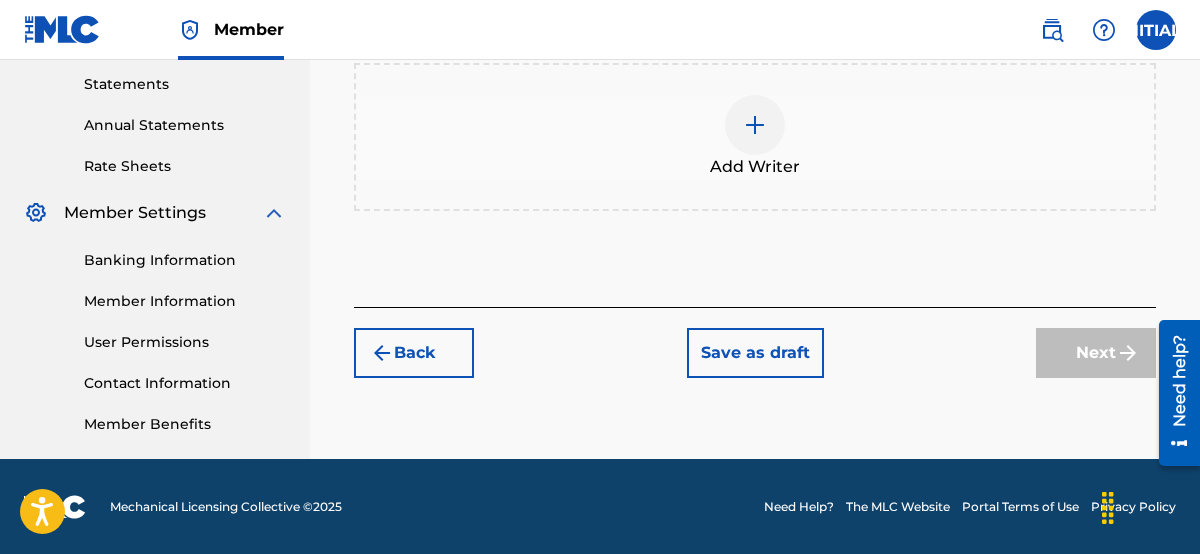 click on "Back" at bounding box center (414, 353) 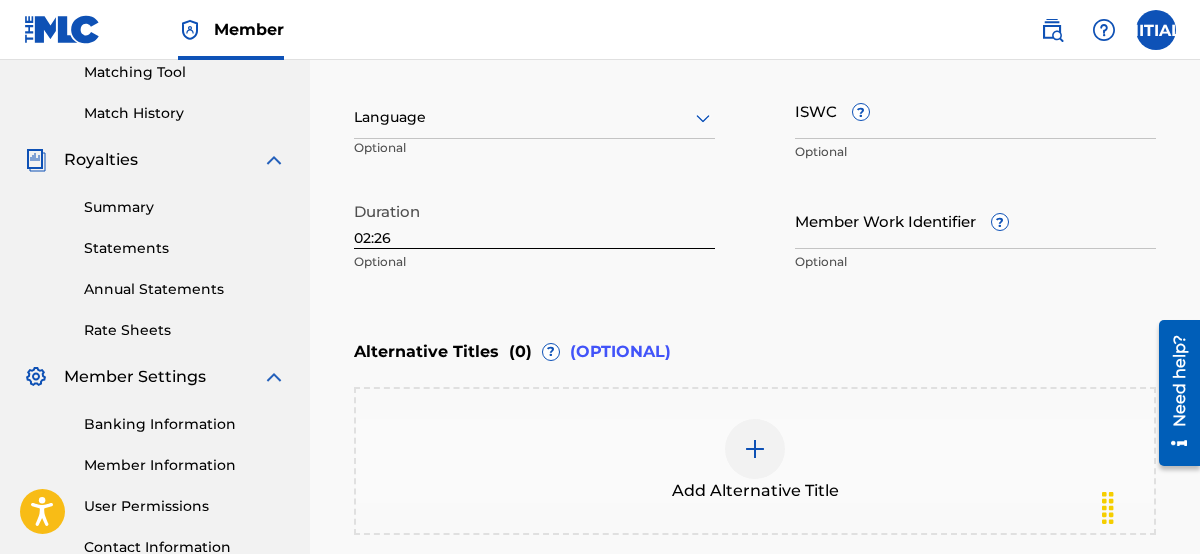 scroll, scrollTop: 413, scrollLeft: 0, axis: vertical 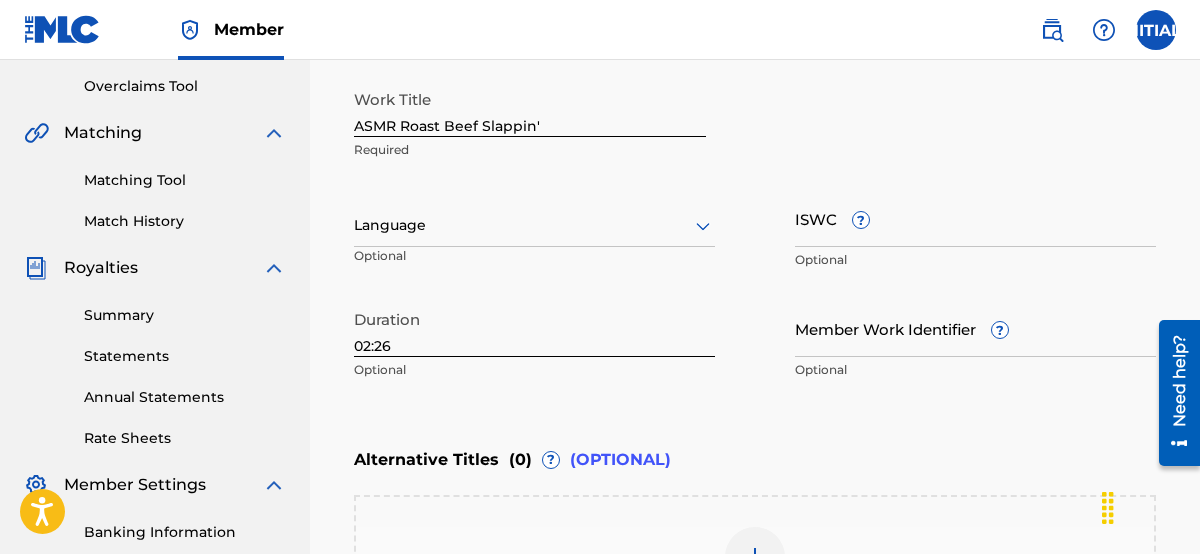 click on "Member Work Identifier   ?" at bounding box center [975, 328] 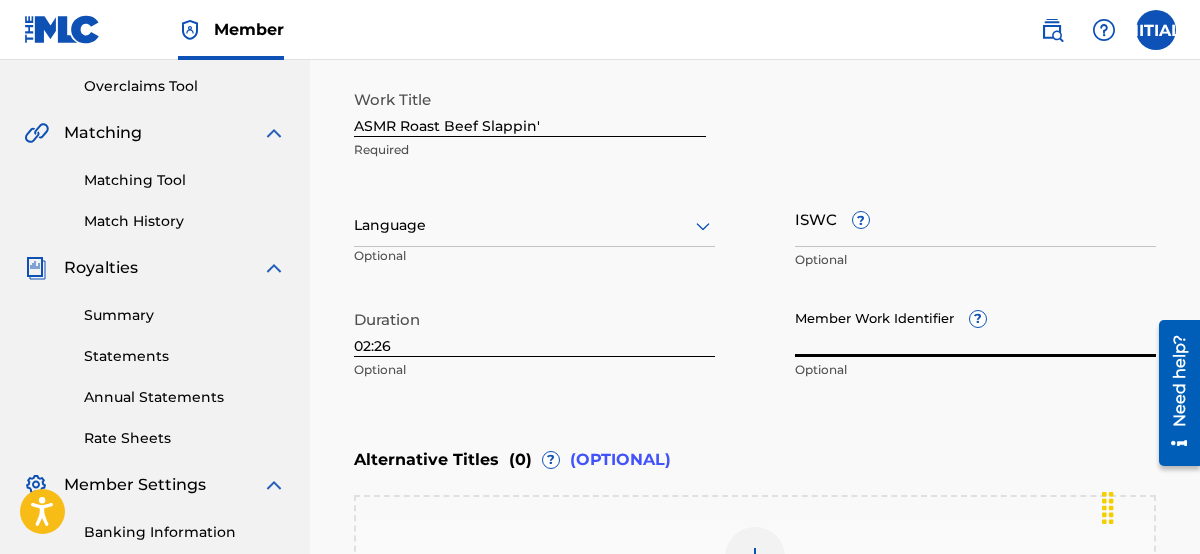 scroll, scrollTop: 737, scrollLeft: 0, axis: vertical 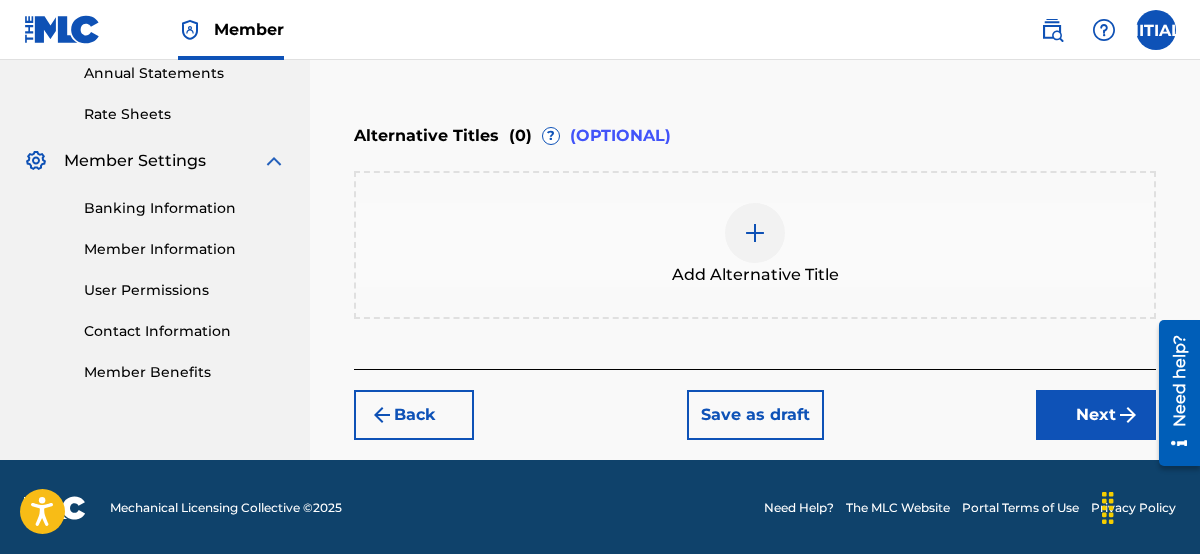 click on "Next" at bounding box center [1096, 415] 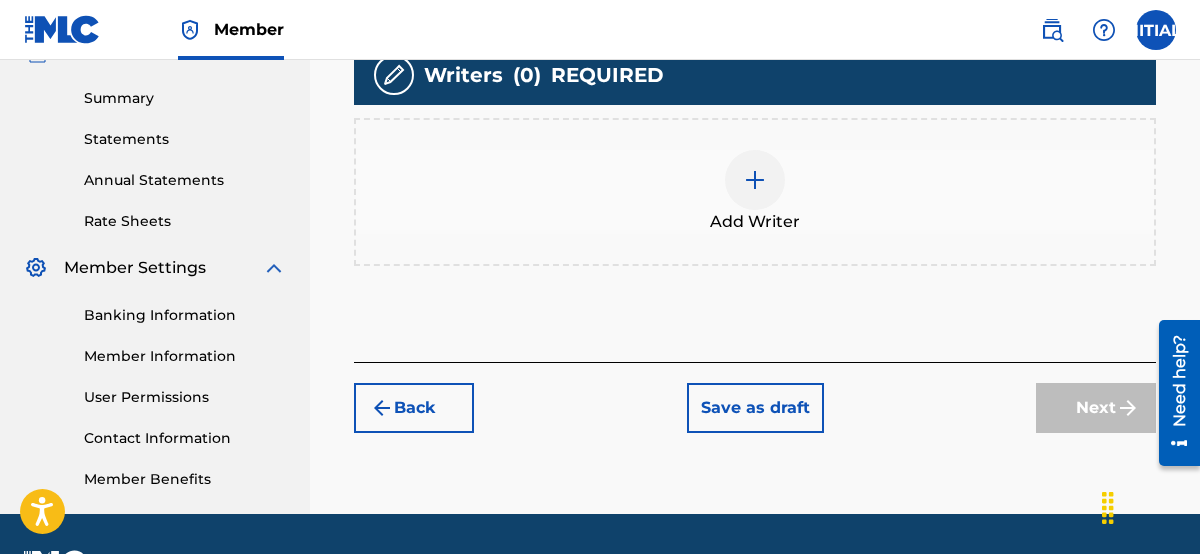 scroll, scrollTop: 522, scrollLeft: 0, axis: vertical 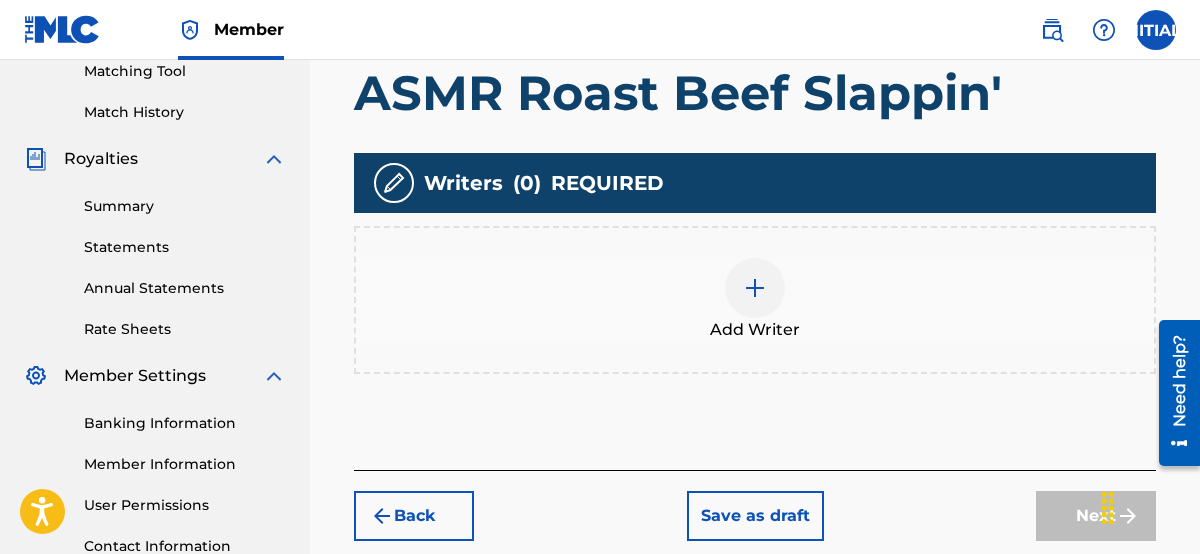 click on "Add Writer" at bounding box center [755, 300] 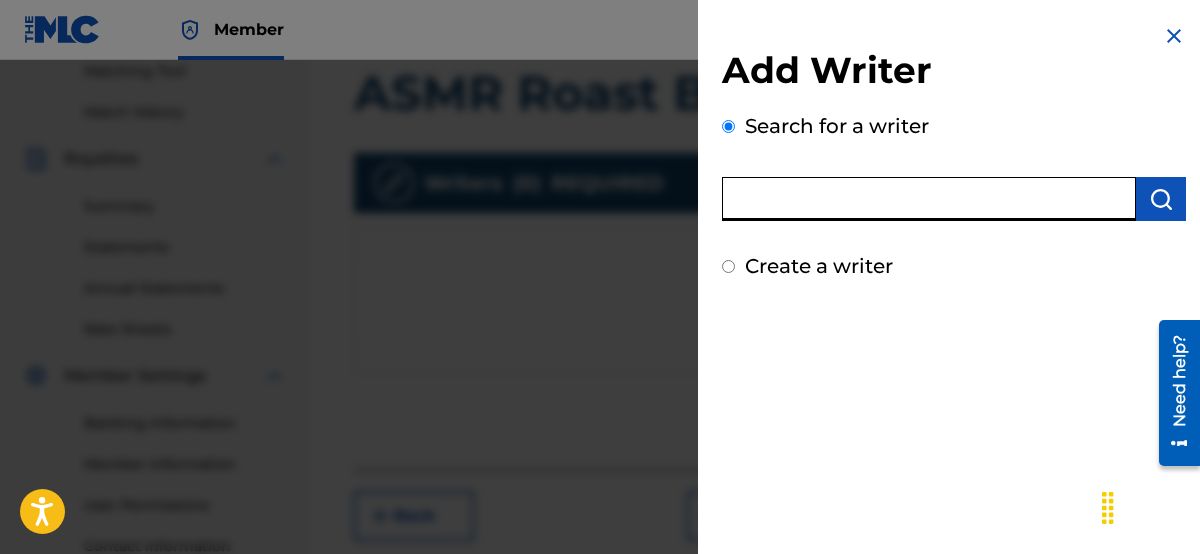 drag, startPoint x: 815, startPoint y: 197, endPoint x: 864, endPoint y: 227, distance: 57.45433 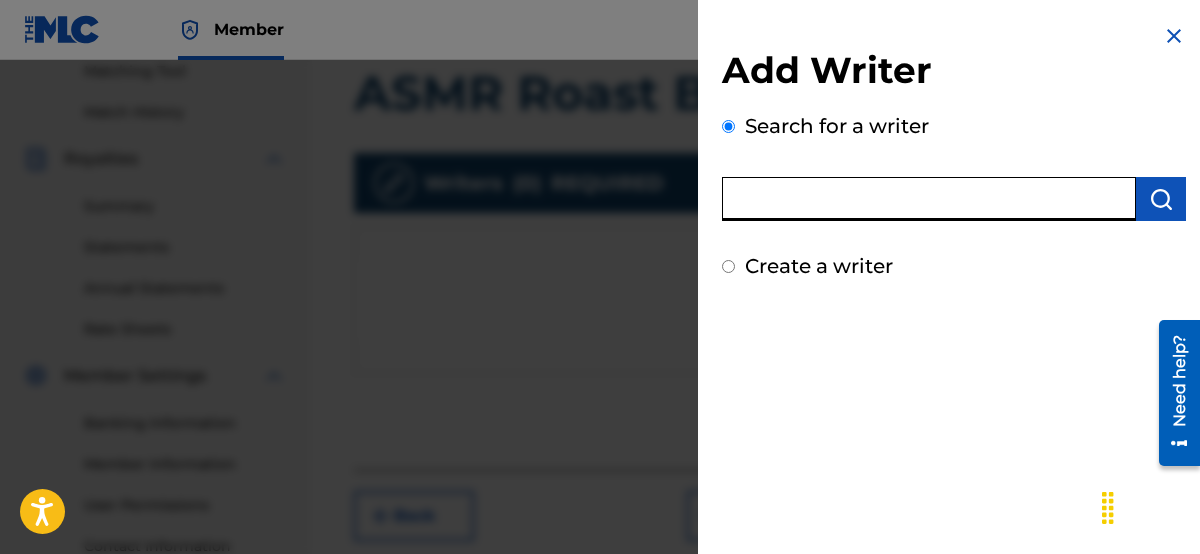 paste on "CBEPS2500001" 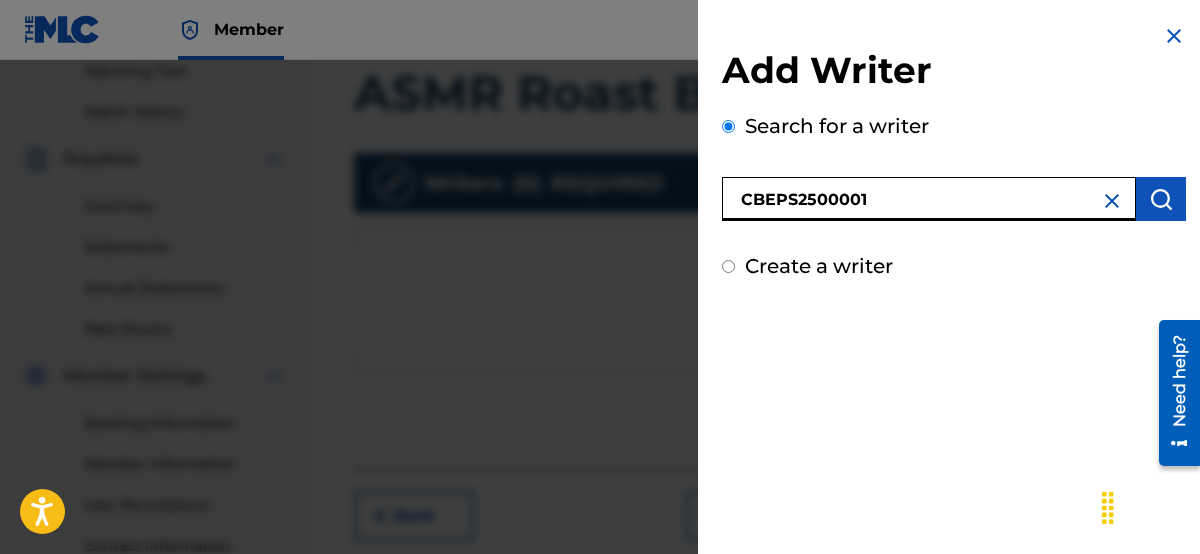 drag, startPoint x: 962, startPoint y: 214, endPoint x: 608, endPoint y: 198, distance: 354.3614 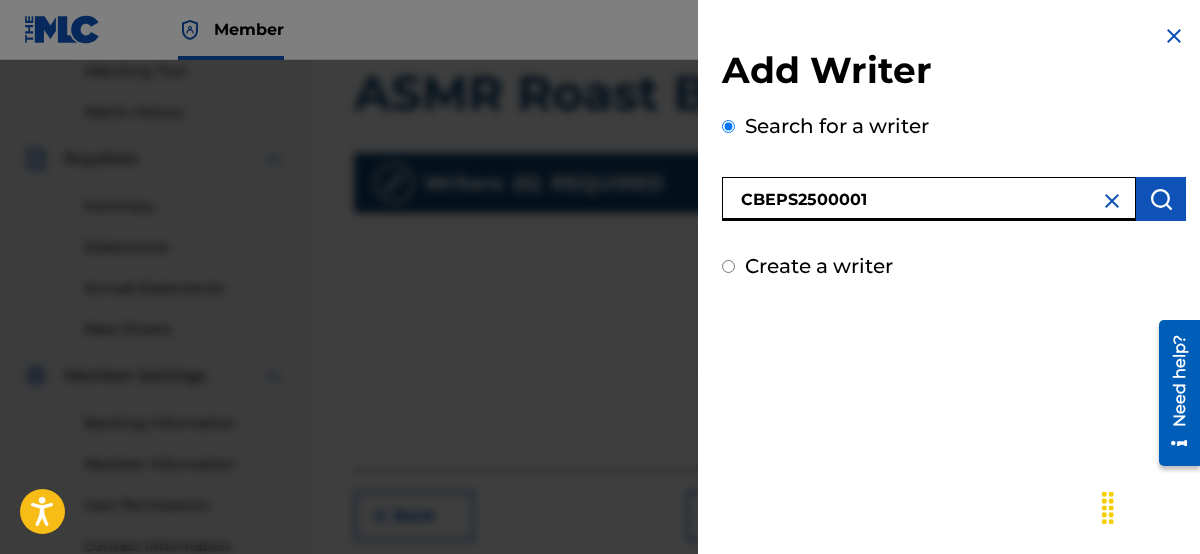 paste on "01247666917" 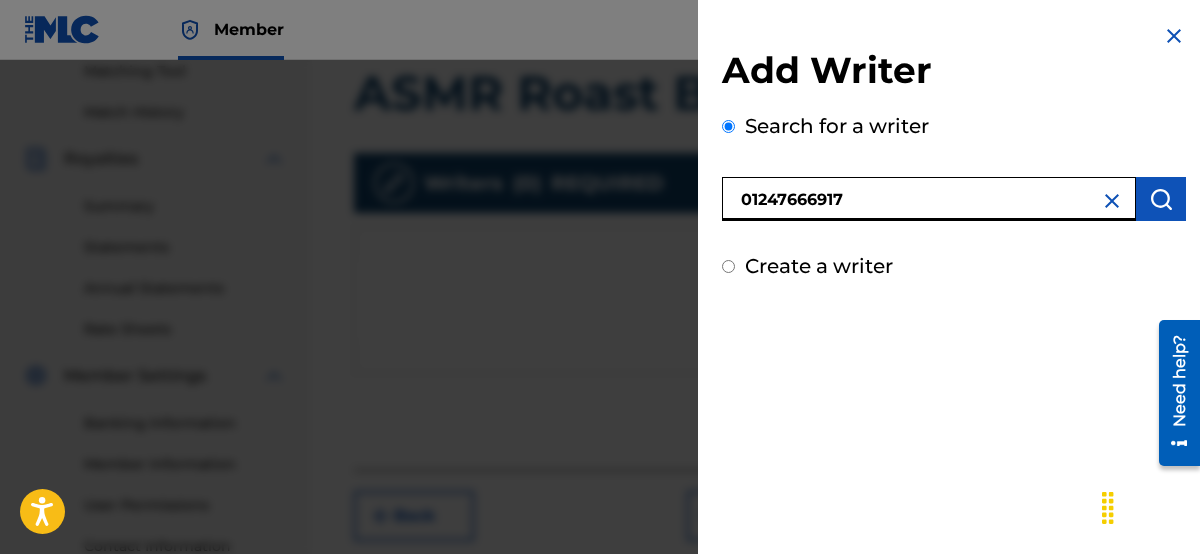 type on "01247666917" 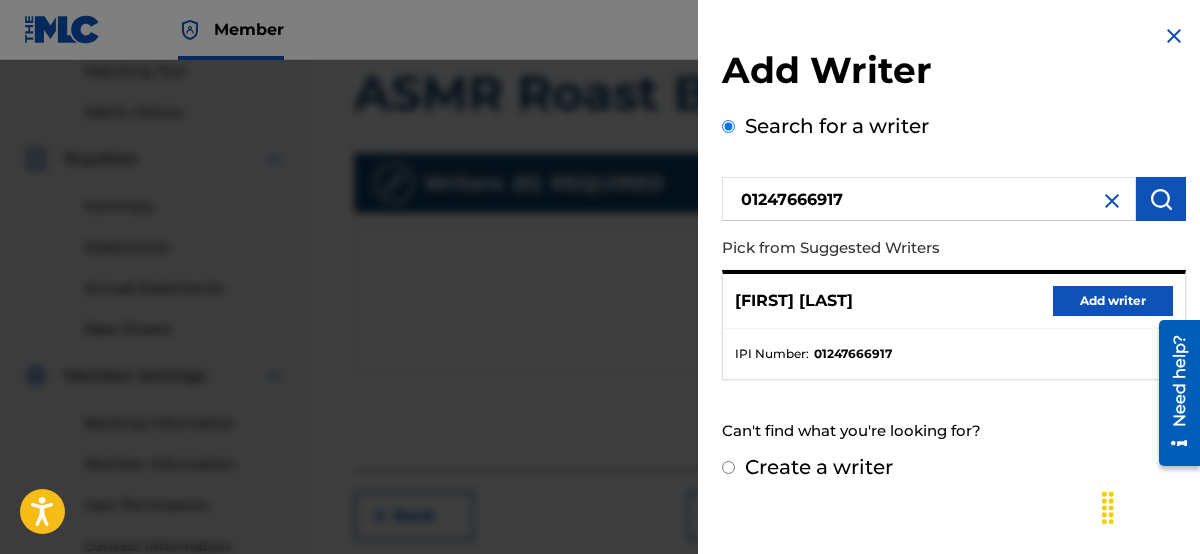 click on "Add writer" at bounding box center (1113, 301) 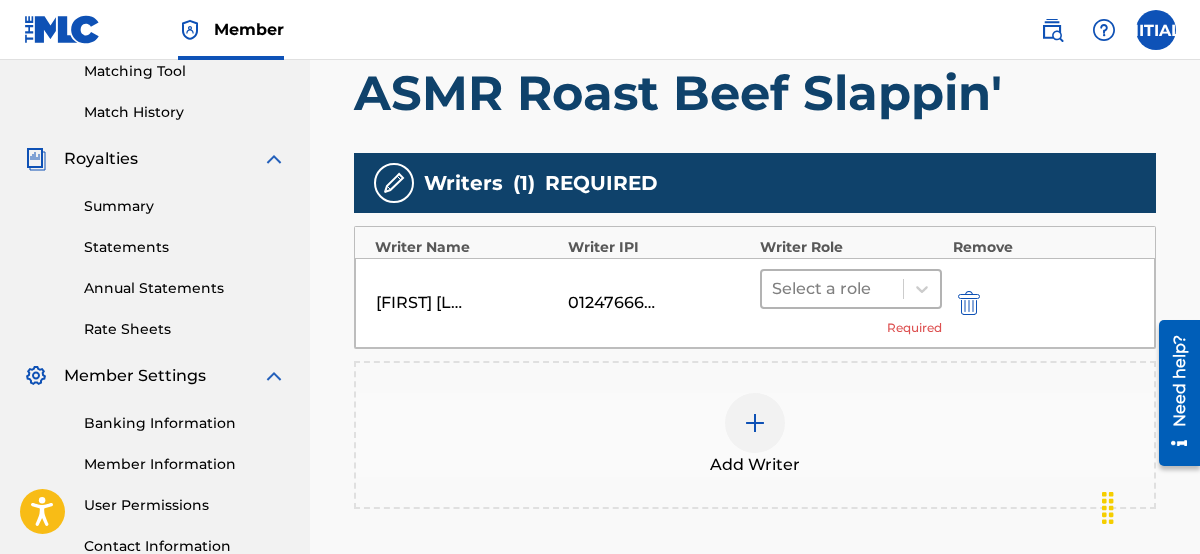 click at bounding box center [832, 289] 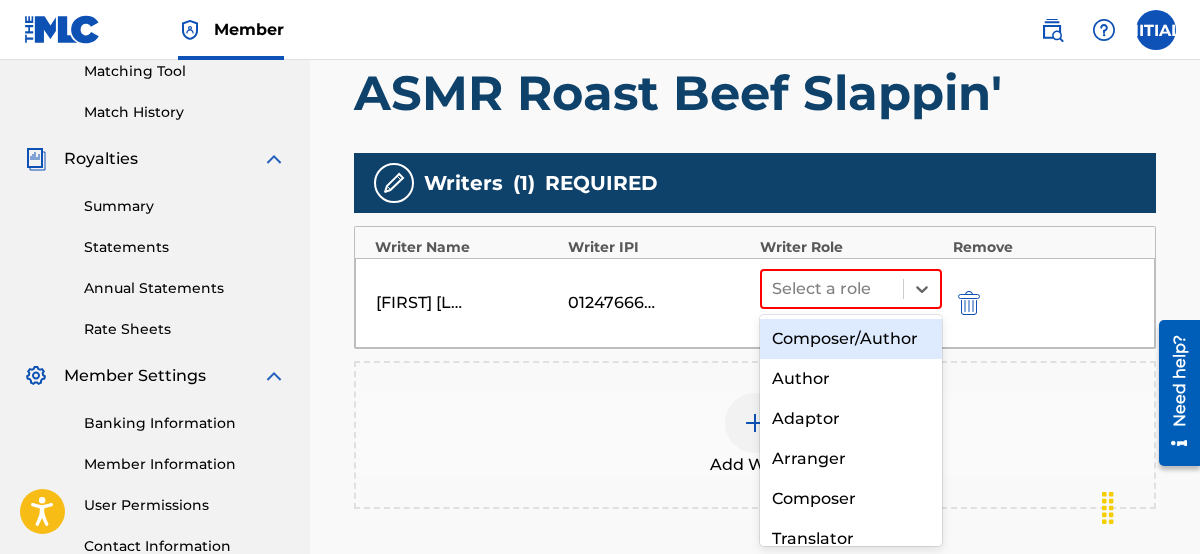 click on "Composer/Author" at bounding box center [851, 339] 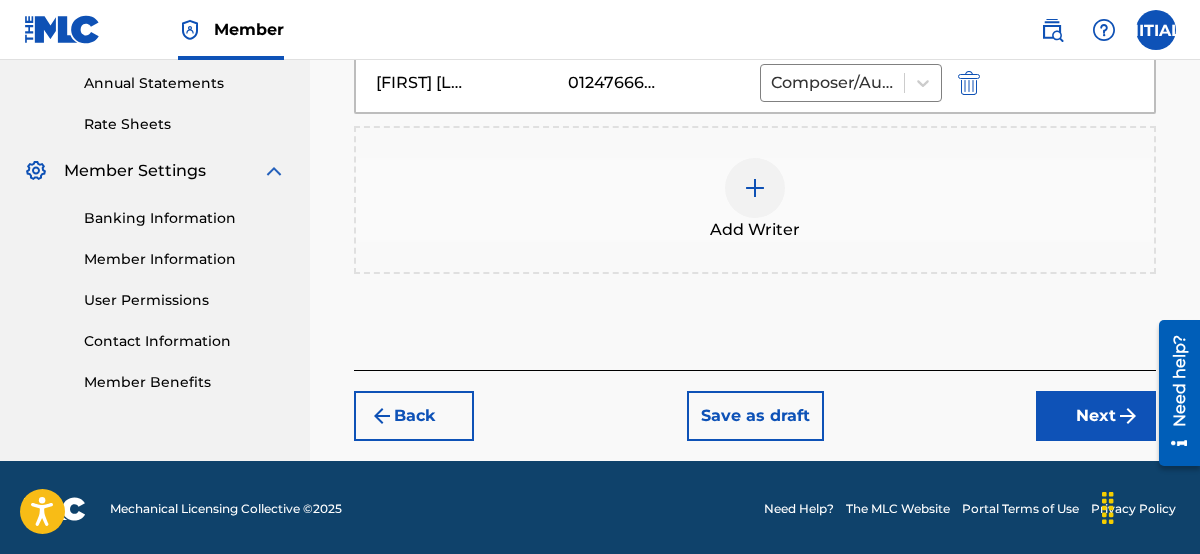 click on "Next" at bounding box center [1096, 416] 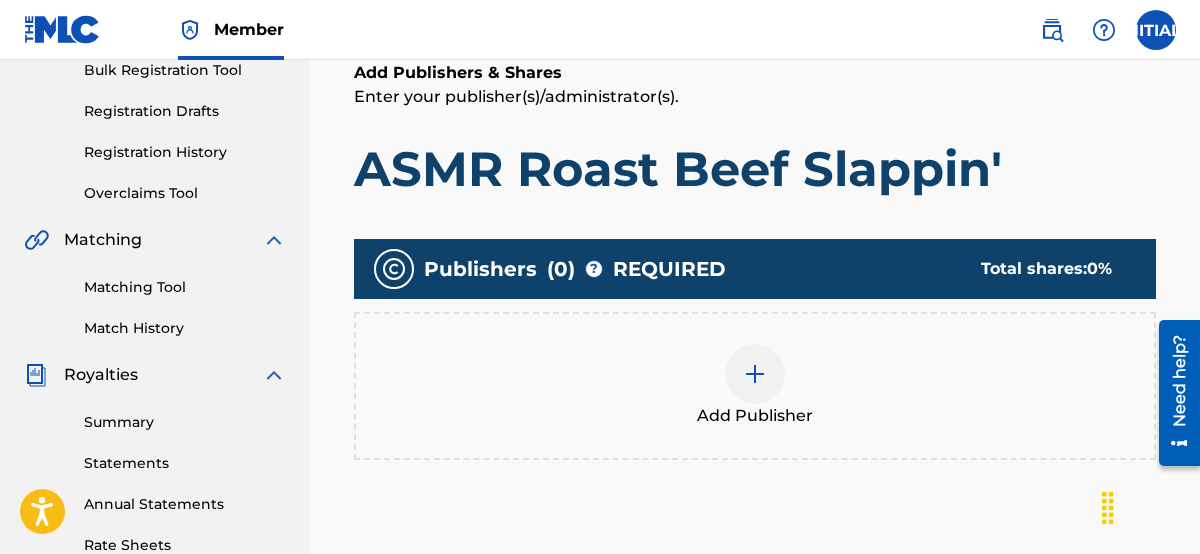 scroll, scrollTop: 414, scrollLeft: 0, axis: vertical 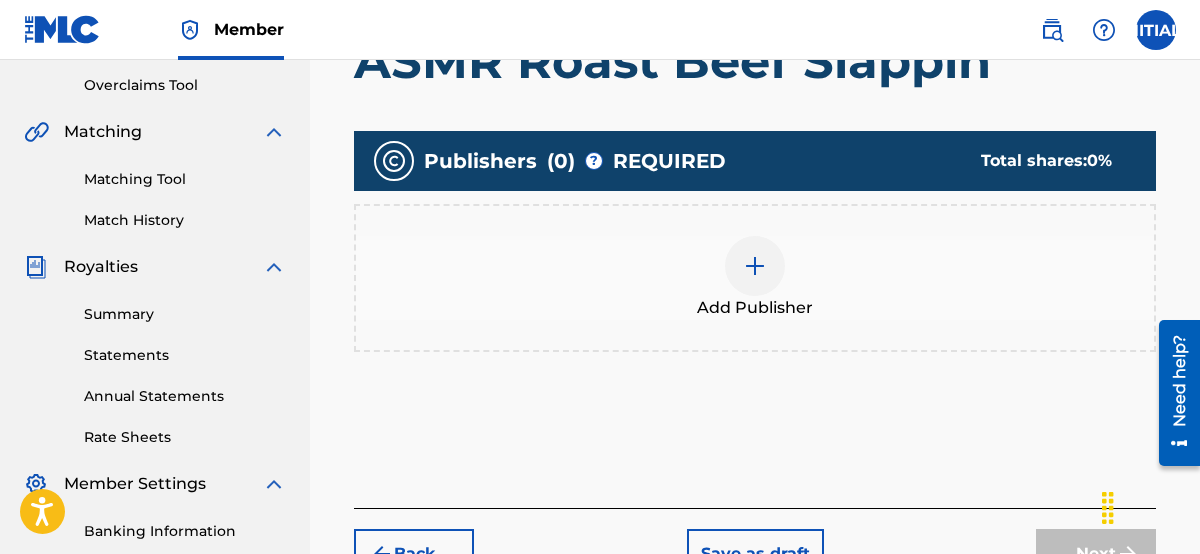 click at bounding box center [755, 266] 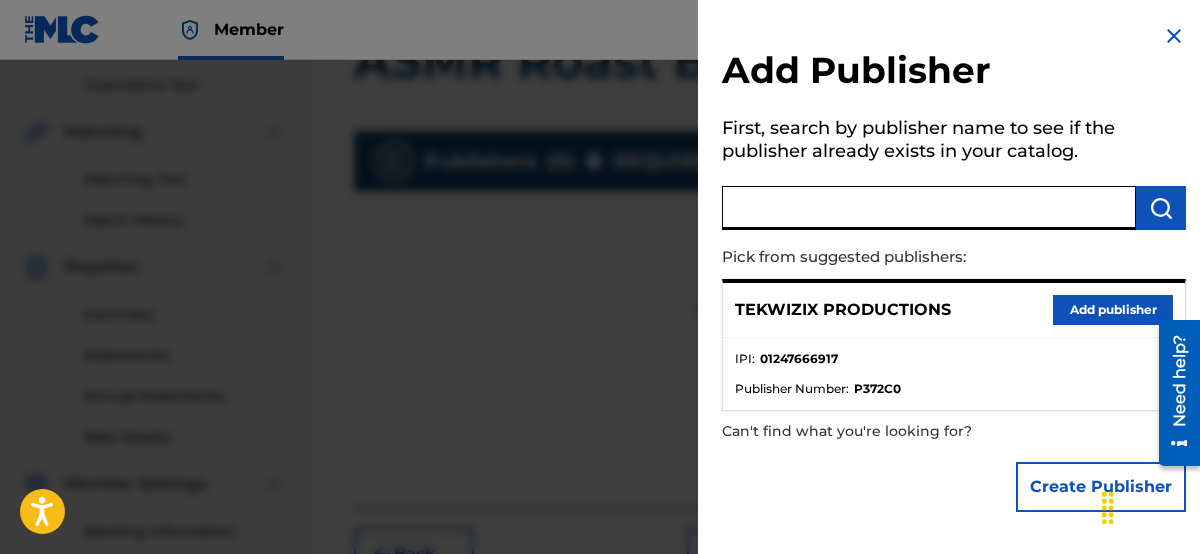 click at bounding box center [929, 208] 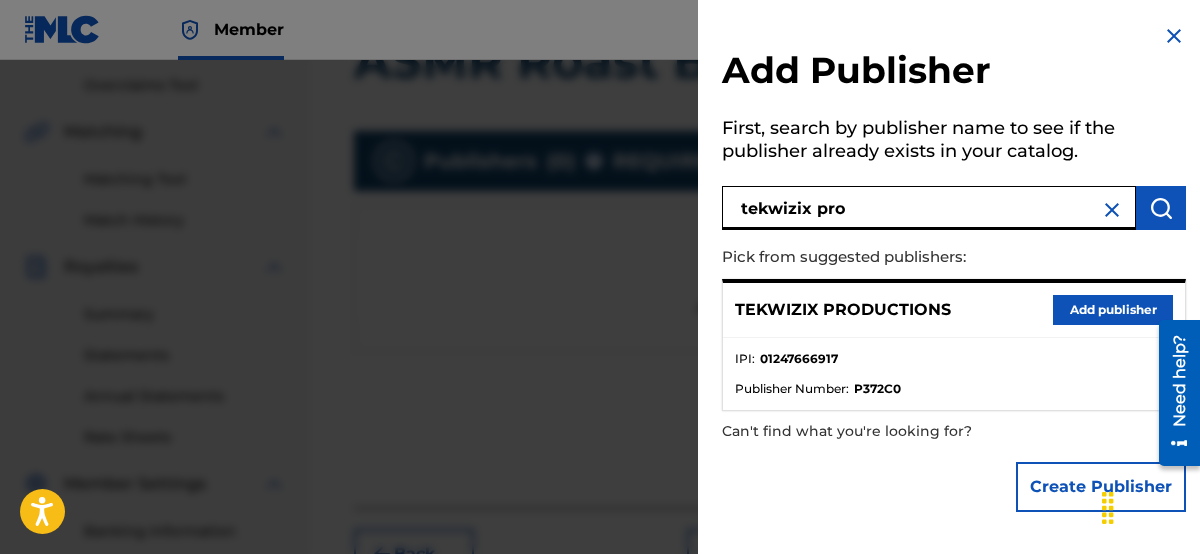 type on "tekwizix pro" 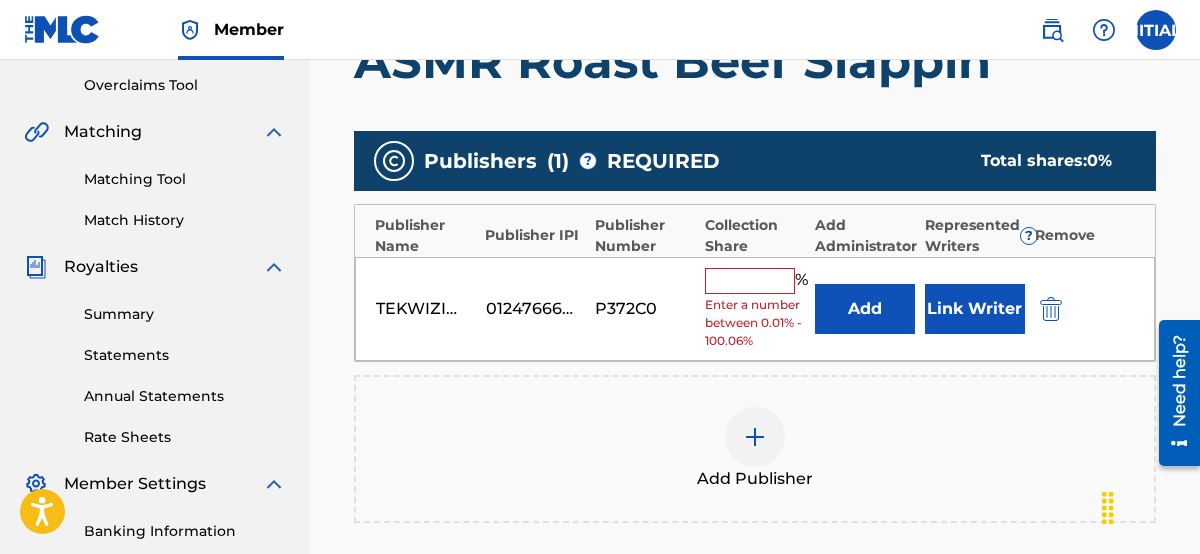 click at bounding box center [750, 281] 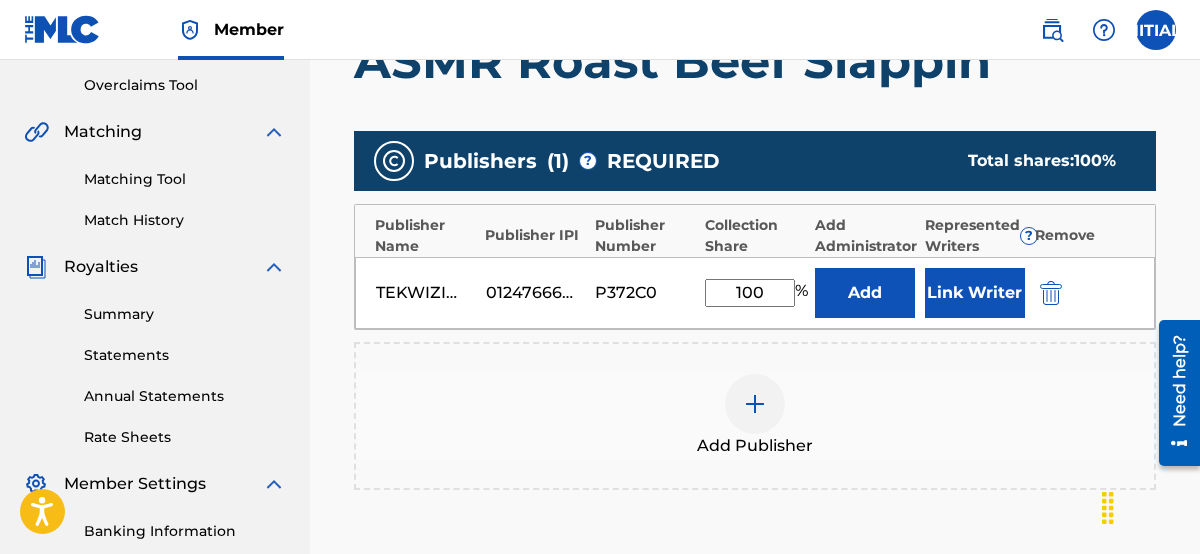 type on "100" 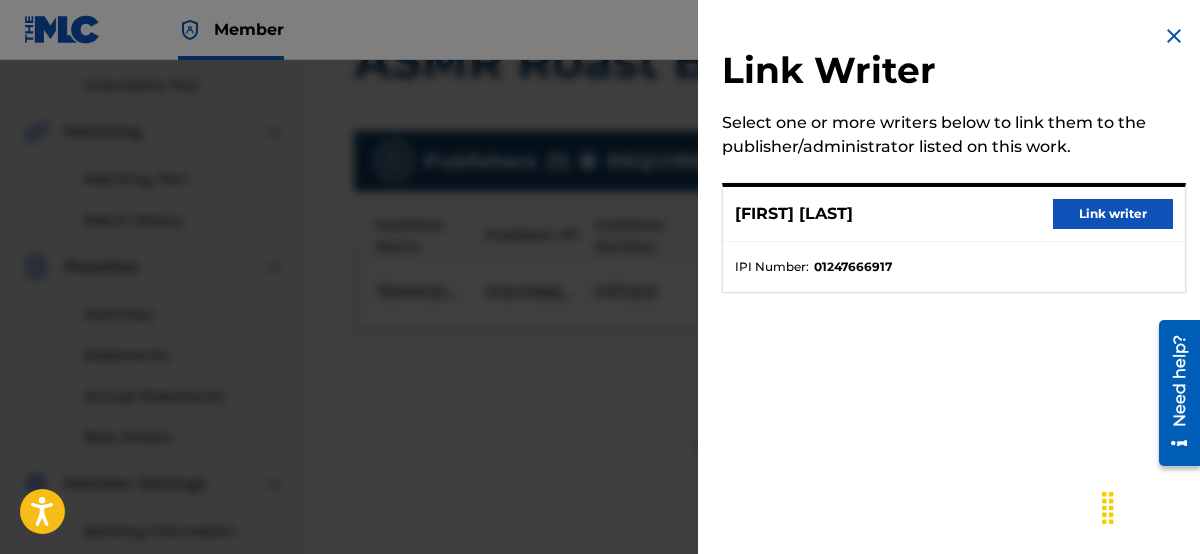 click on "Link writer" at bounding box center [1113, 214] 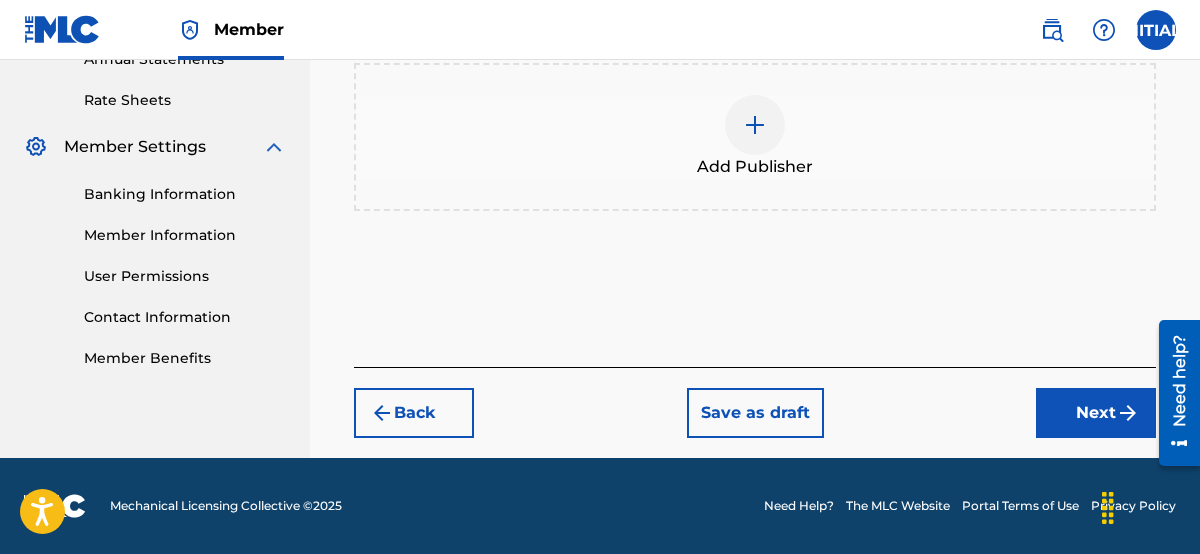 click on "Next" at bounding box center [1096, 413] 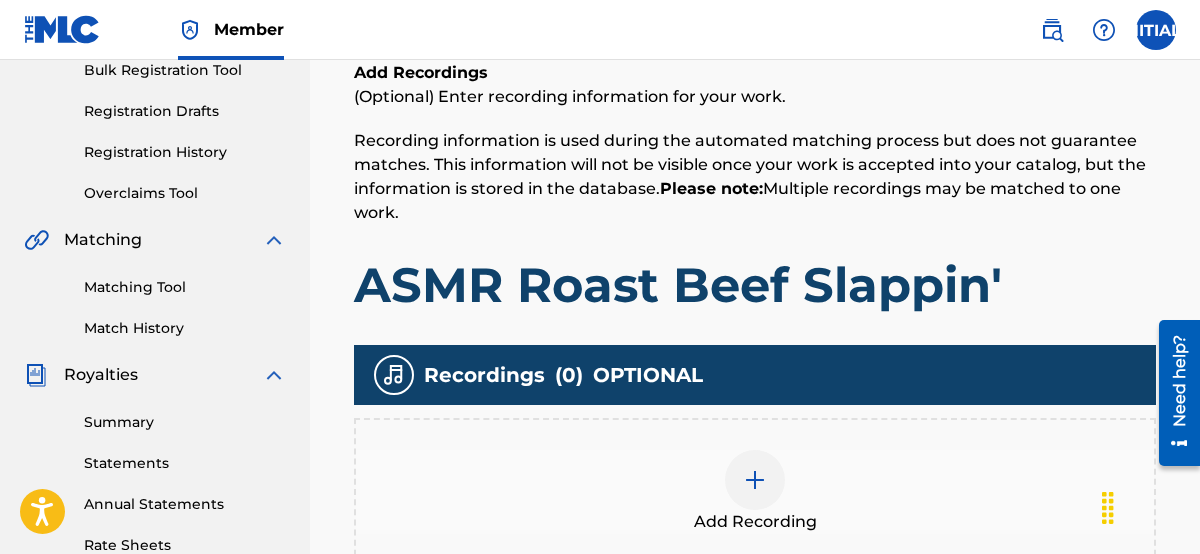scroll, scrollTop: 414, scrollLeft: 0, axis: vertical 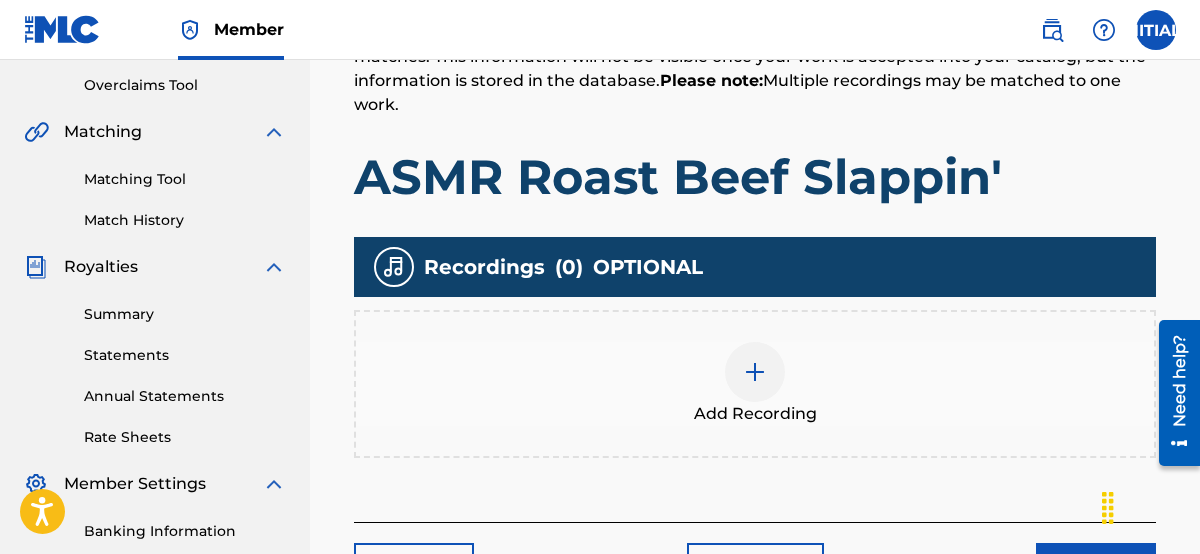 click at bounding box center (755, 372) 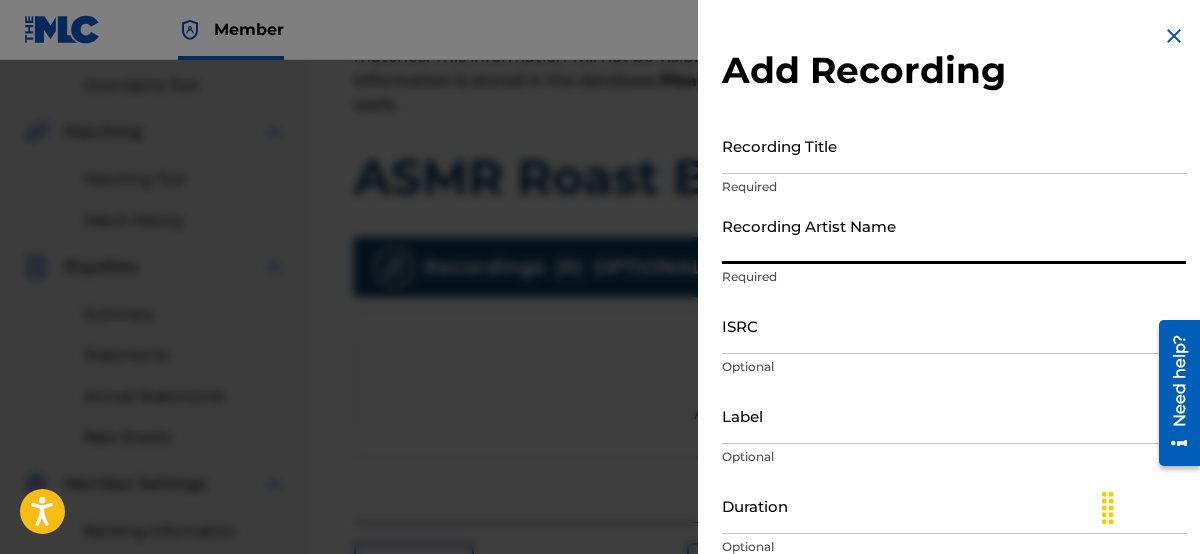 click on "Recording Artist Name" at bounding box center (954, 235) 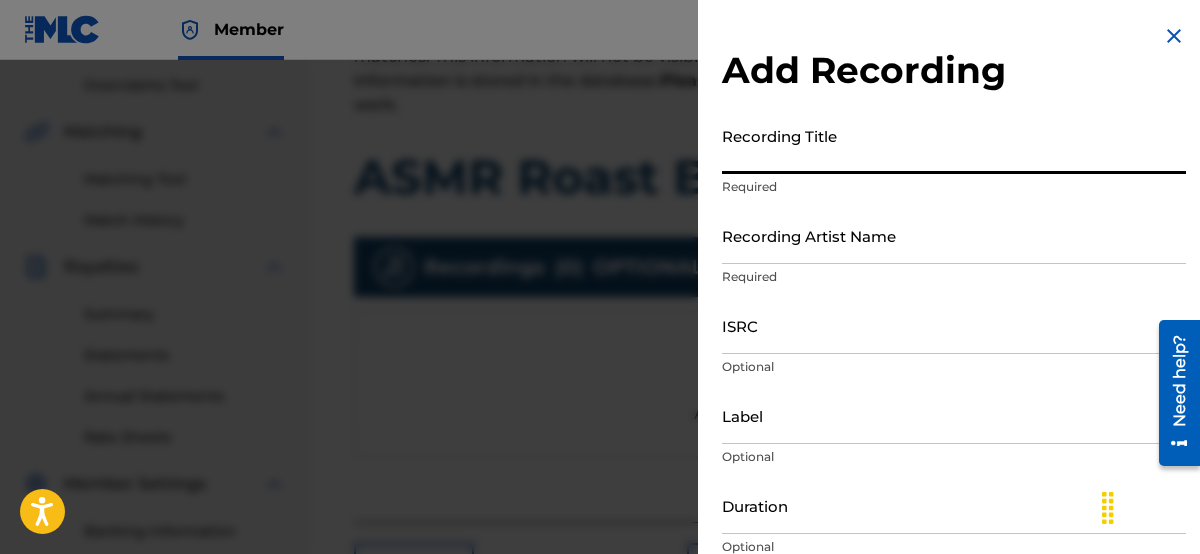 click on "Recording Title" at bounding box center [954, 145] 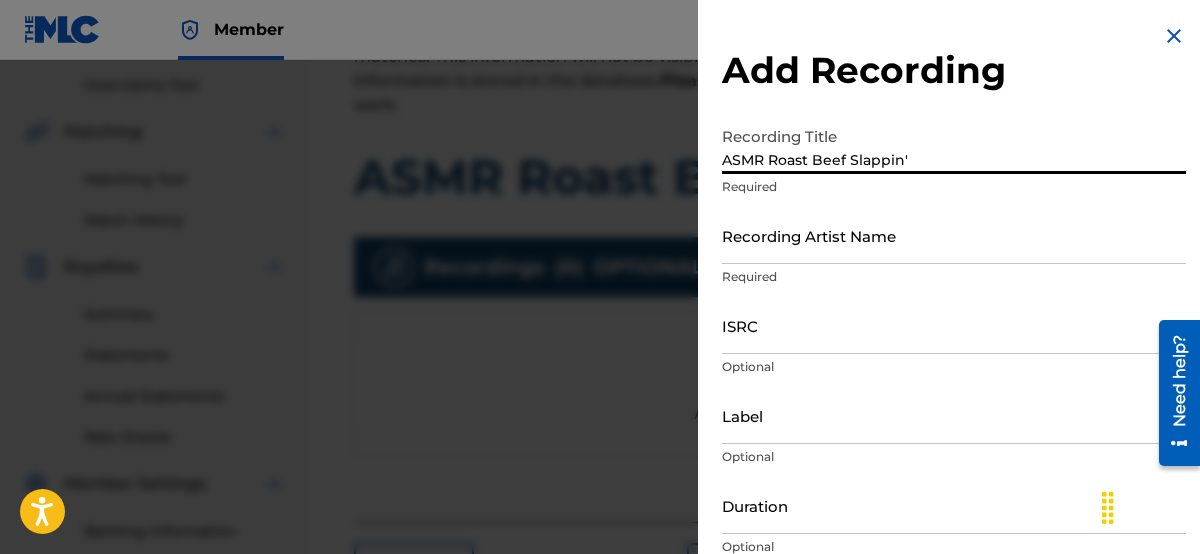 type on "ASMR Roast Beef Slappin'" 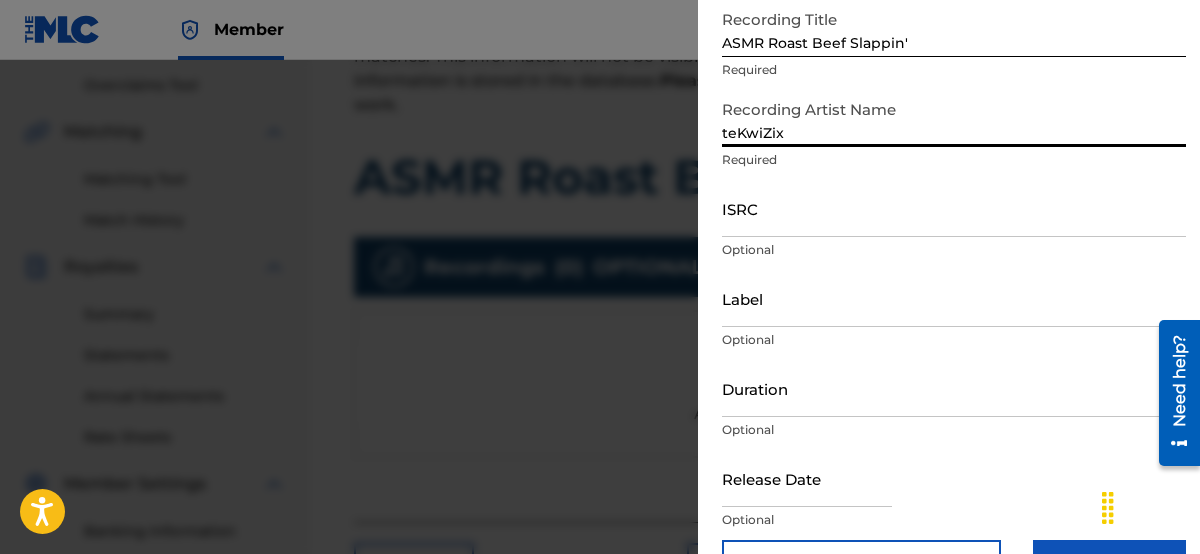 scroll, scrollTop: 177, scrollLeft: 0, axis: vertical 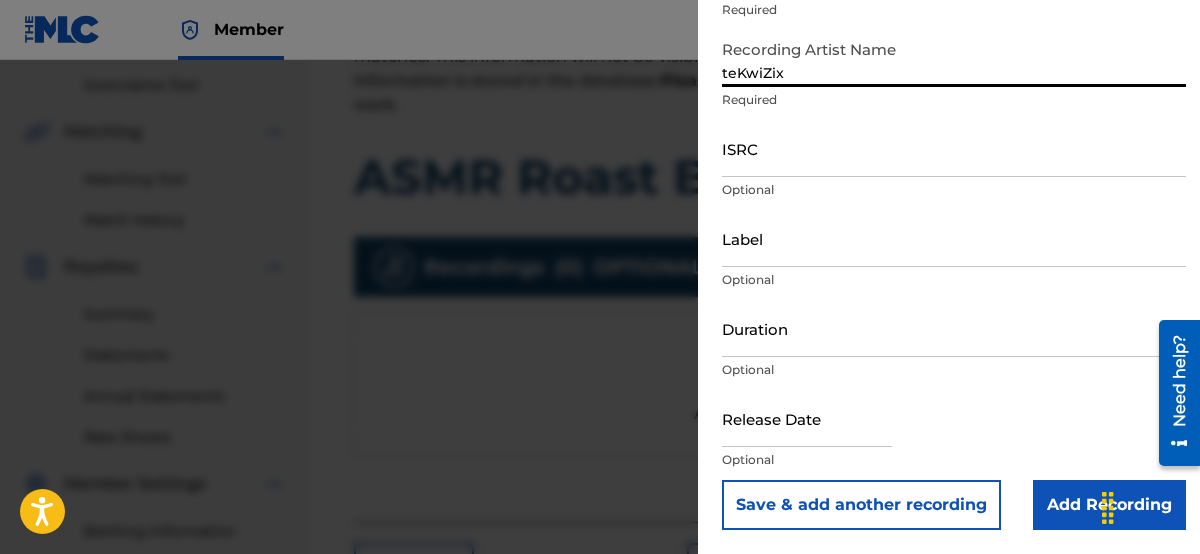 type on "teKwiZix" 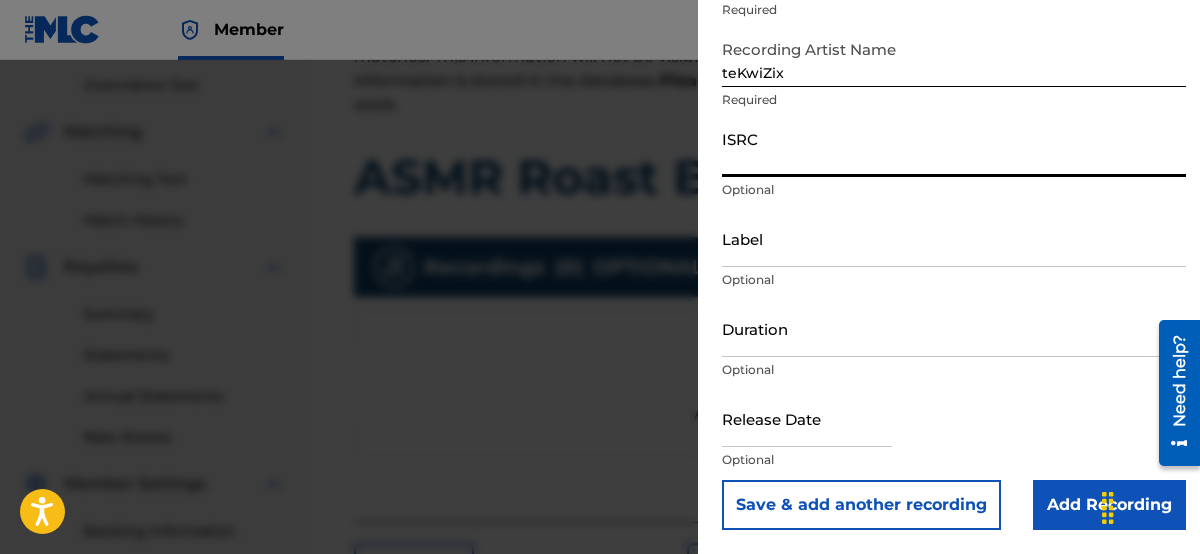 click on "ISRC" at bounding box center (954, 148) 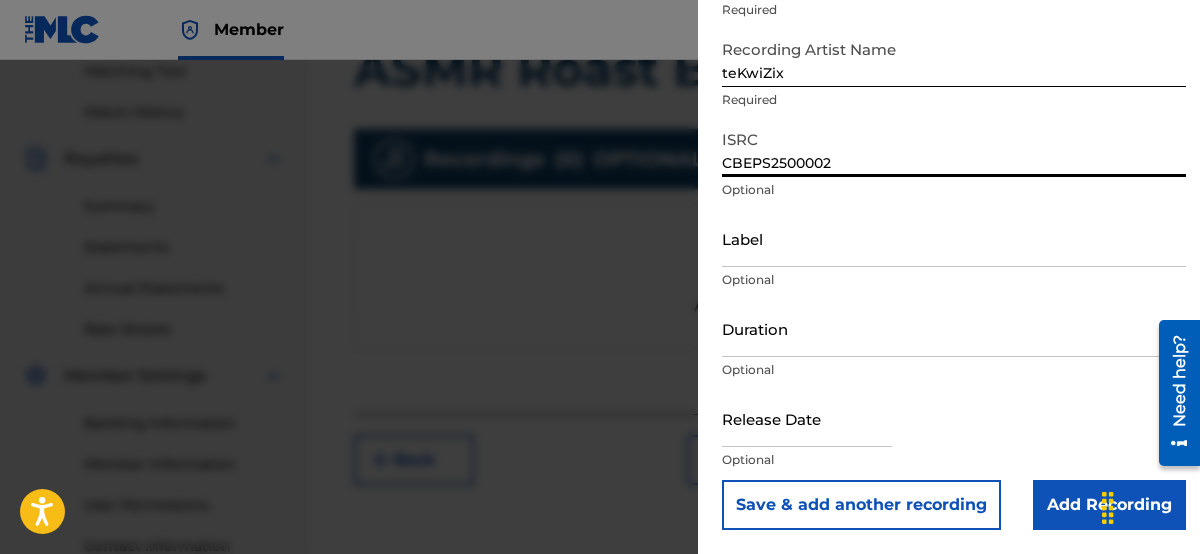 scroll, scrollTop: 630, scrollLeft: 0, axis: vertical 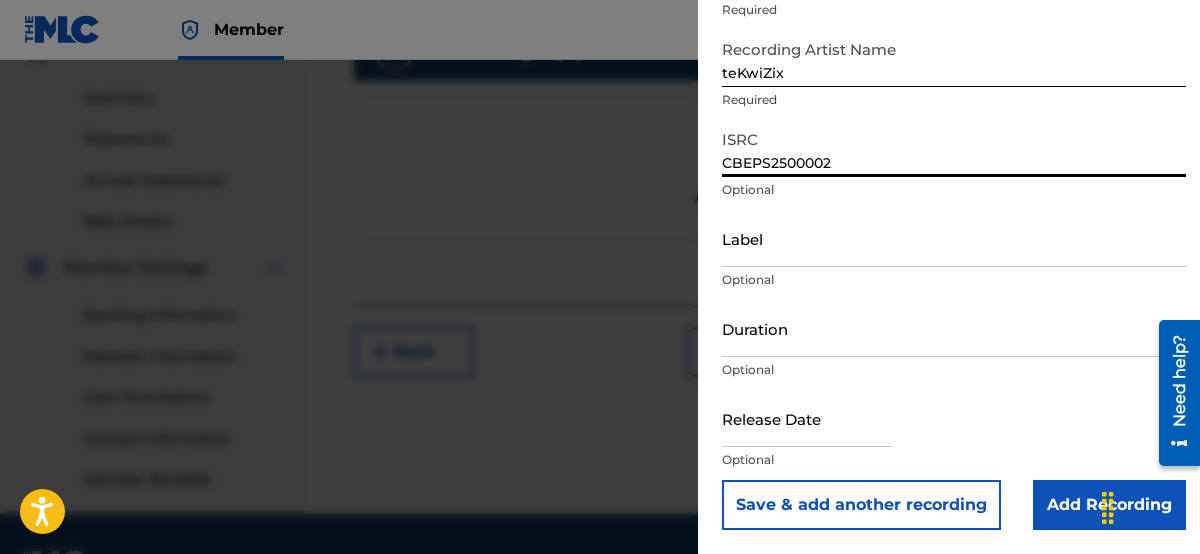 type on "CBEPS2500002" 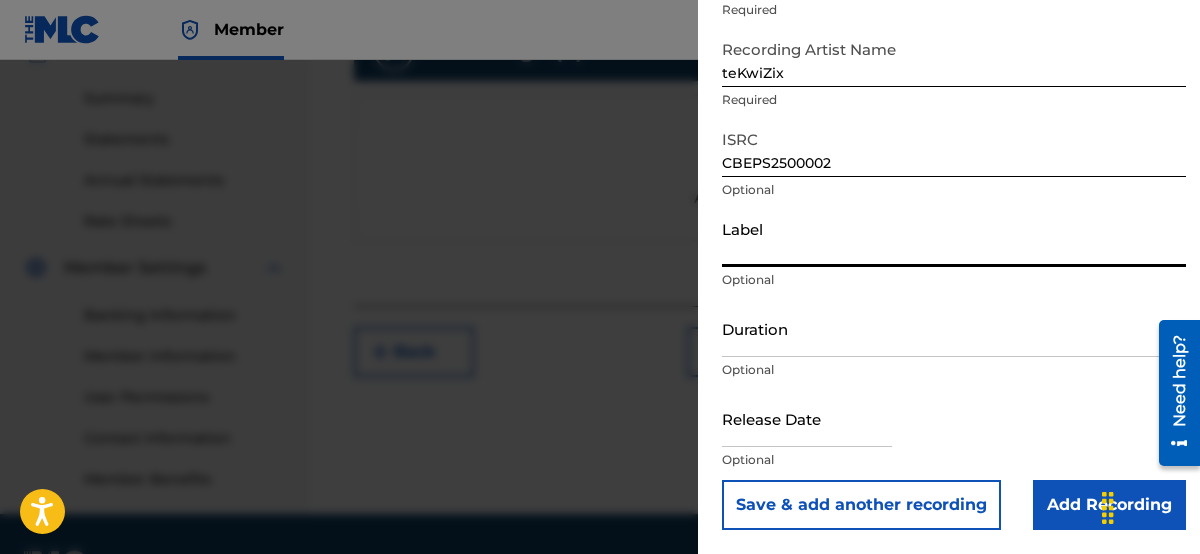 click on "Duration" at bounding box center (954, 328) 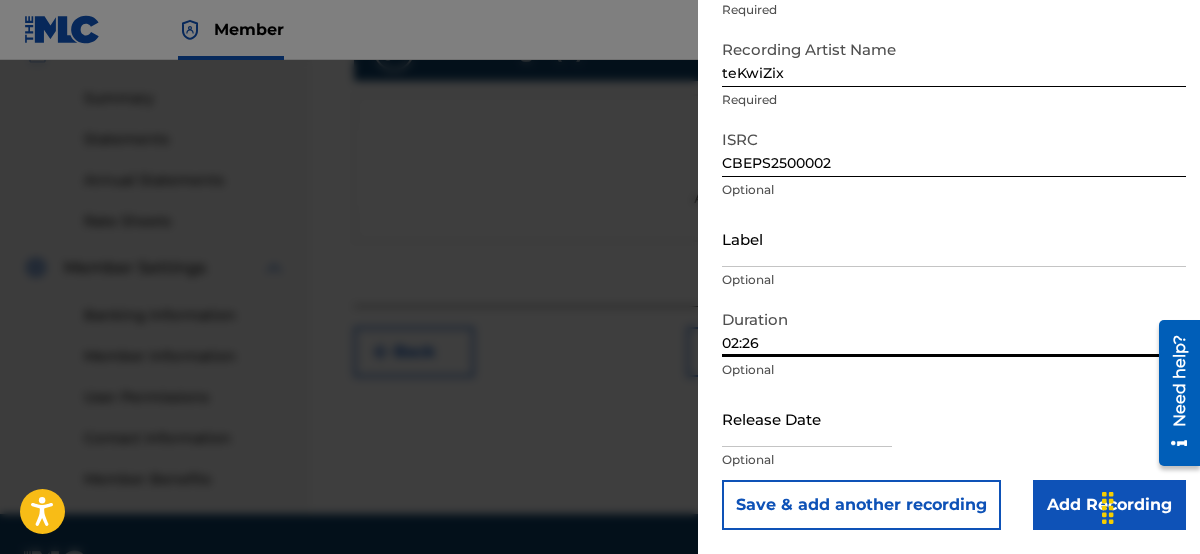type on "02:26" 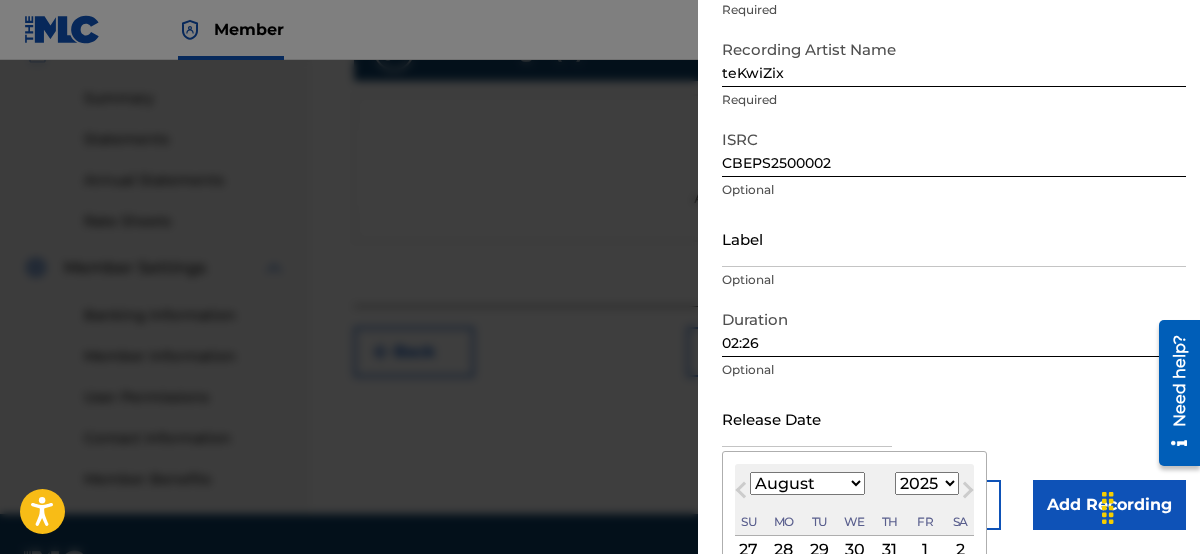 scroll, scrollTop: 294, scrollLeft: 0, axis: vertical 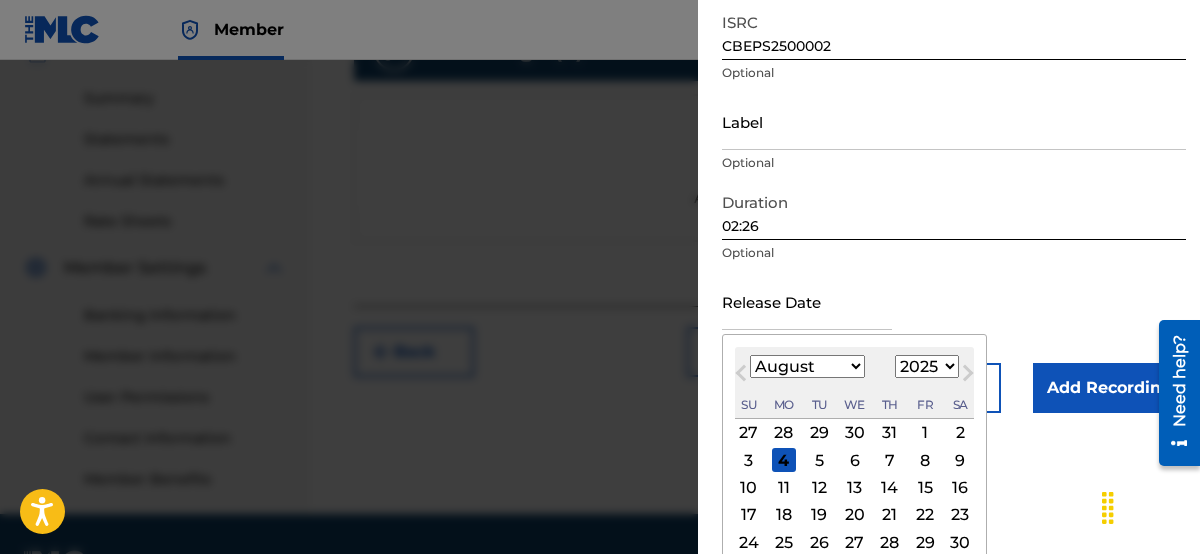 click on "4" at bounding box center (784, 460) 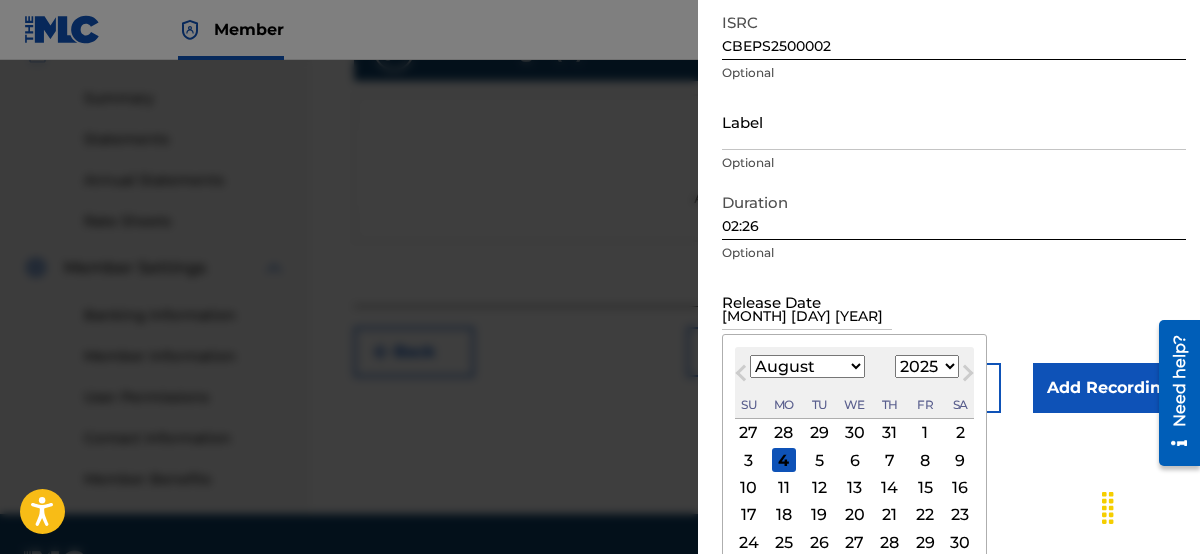 scroll, scrollTop: 177, scrollLeft: 0, axis: vertical 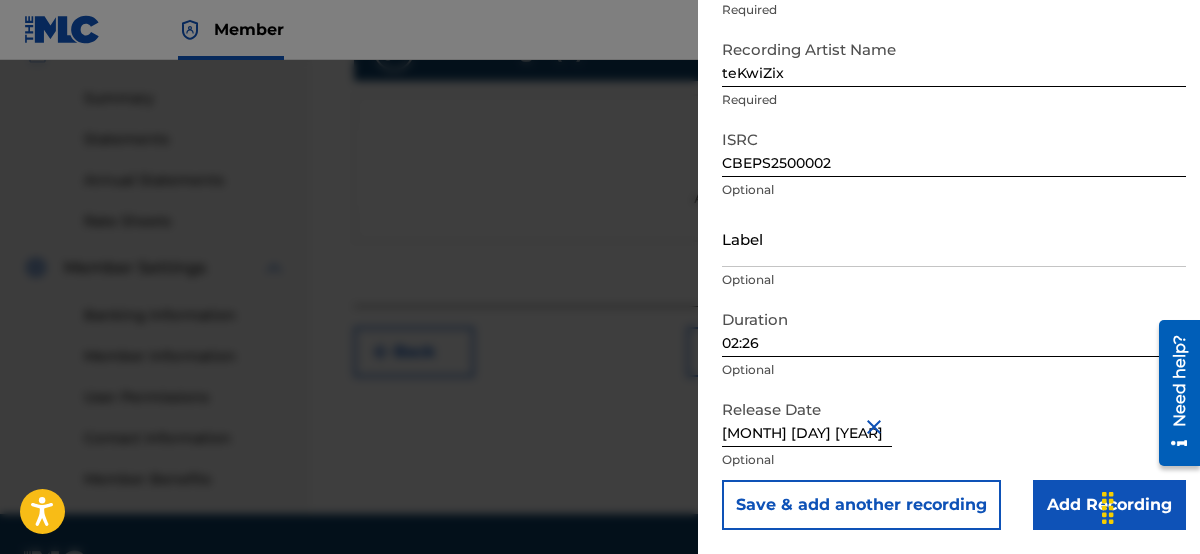 click on "Add Recording" at bounding box center [1109, 505] 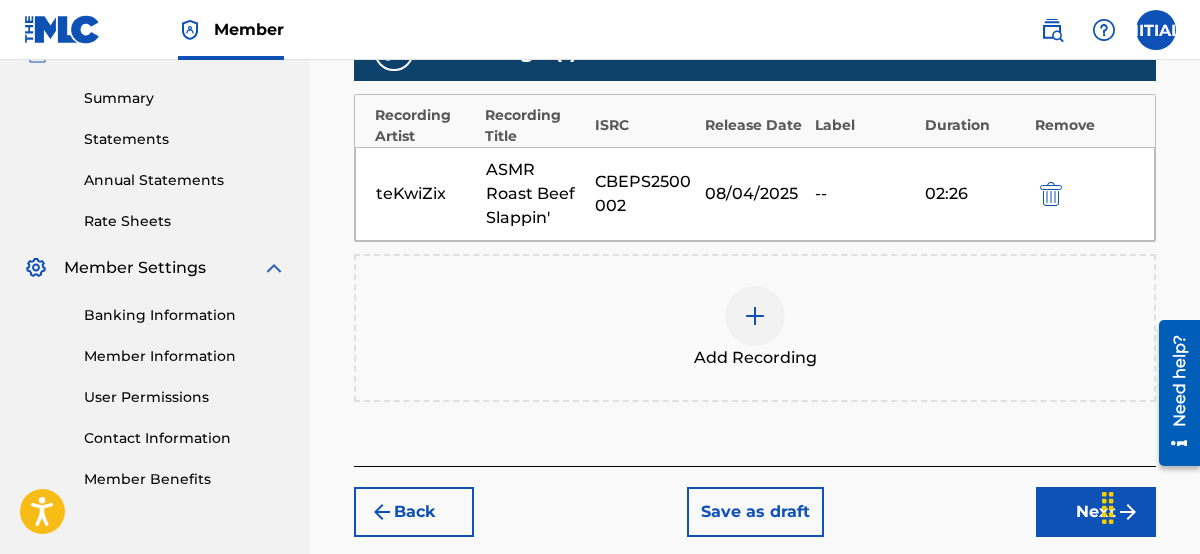 scroll, scrollTop: 726, scrollLeft: 0, axis: vertical 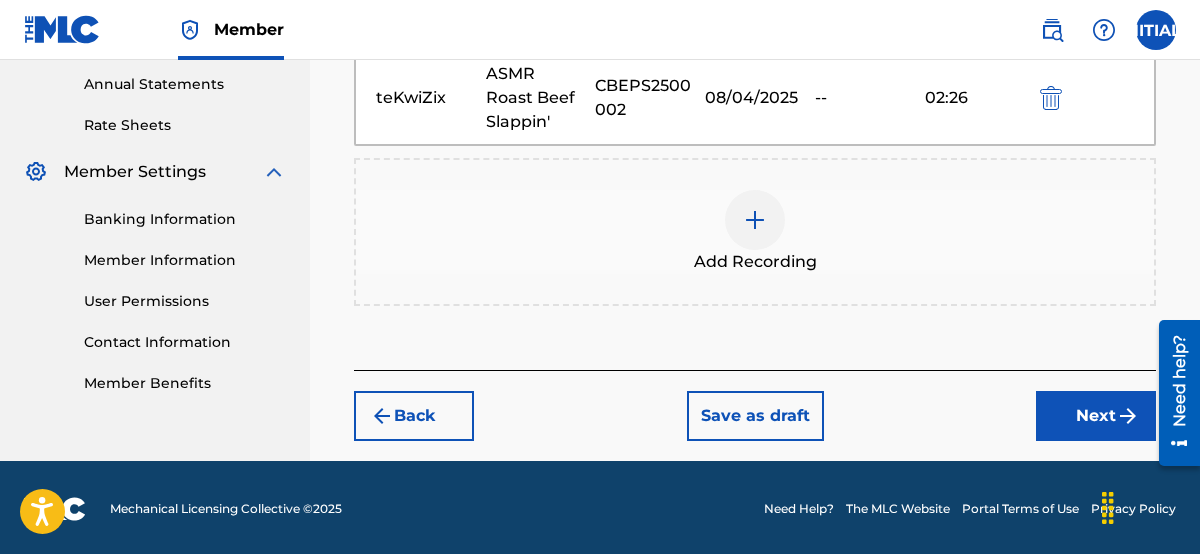 click on "Next" at bounding box center [1096, 416] 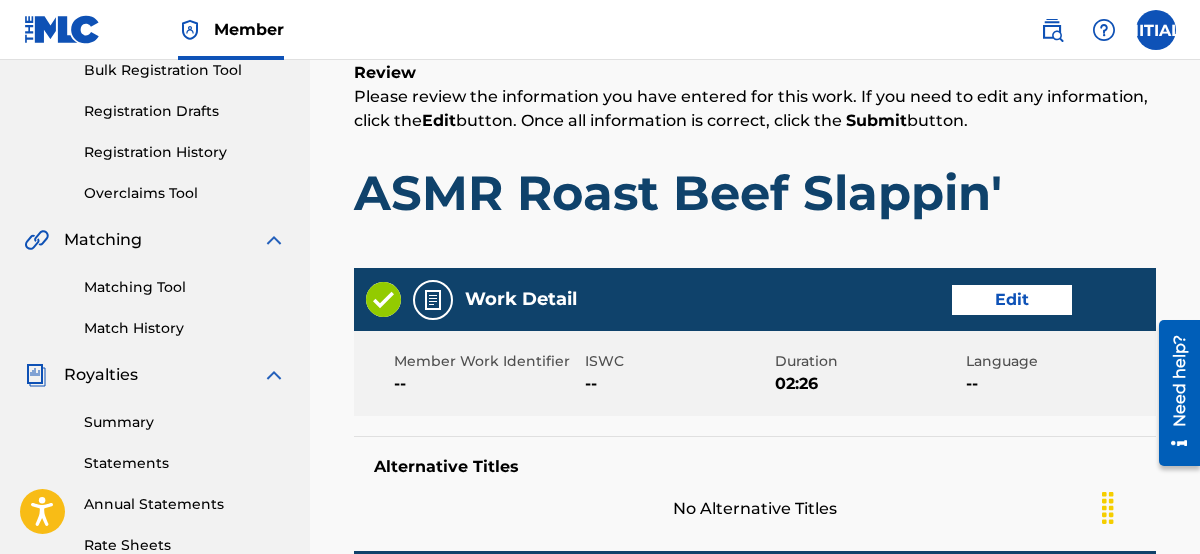scroll, scrollTop: 414, scrollLeft: 0, axis: vertical 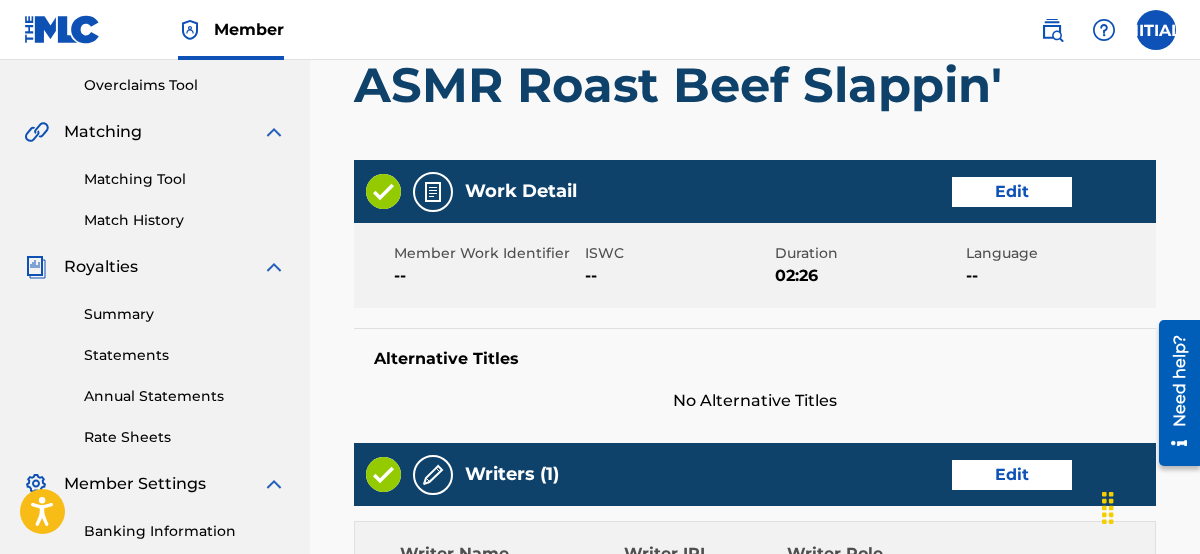 click on "Edit" at bounding box center [1012, 192] 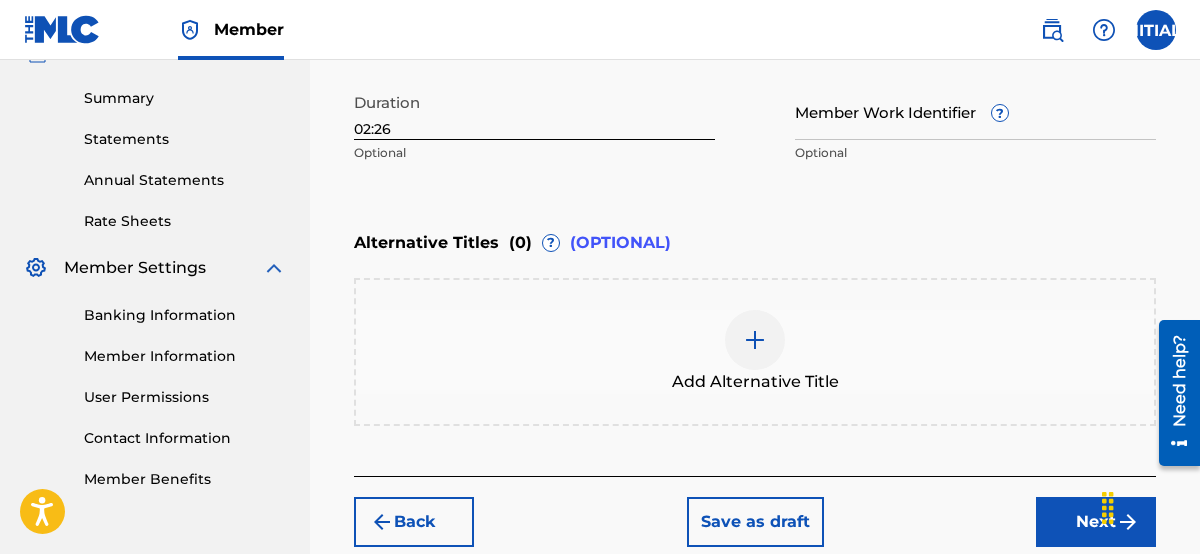scroll, scrollTop: 737, scrollLeft: 0, axis: vertical 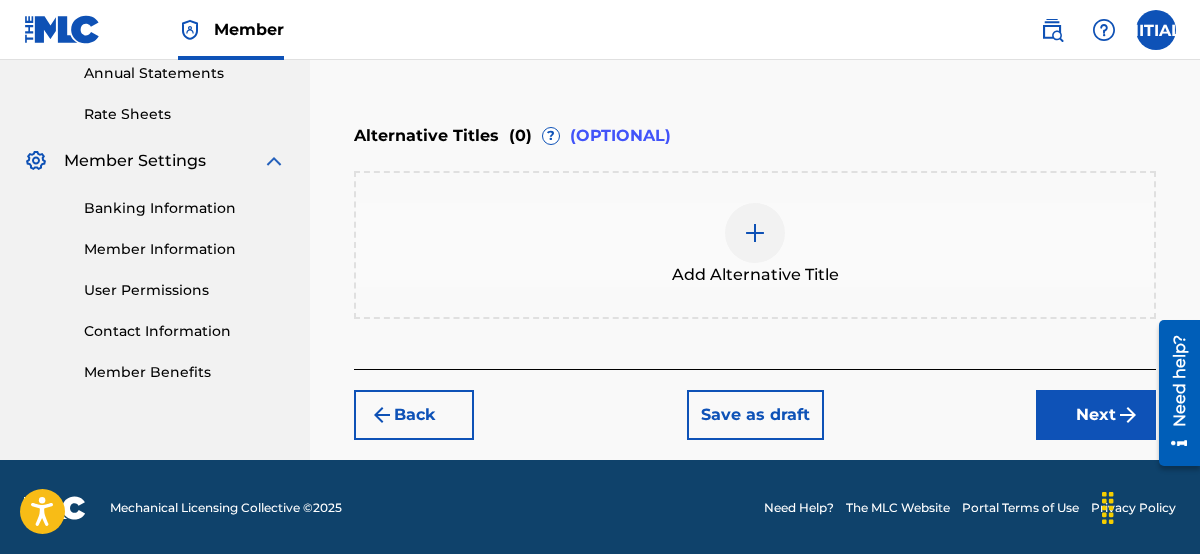 click on "Next" at bounding box center (1096, 415) 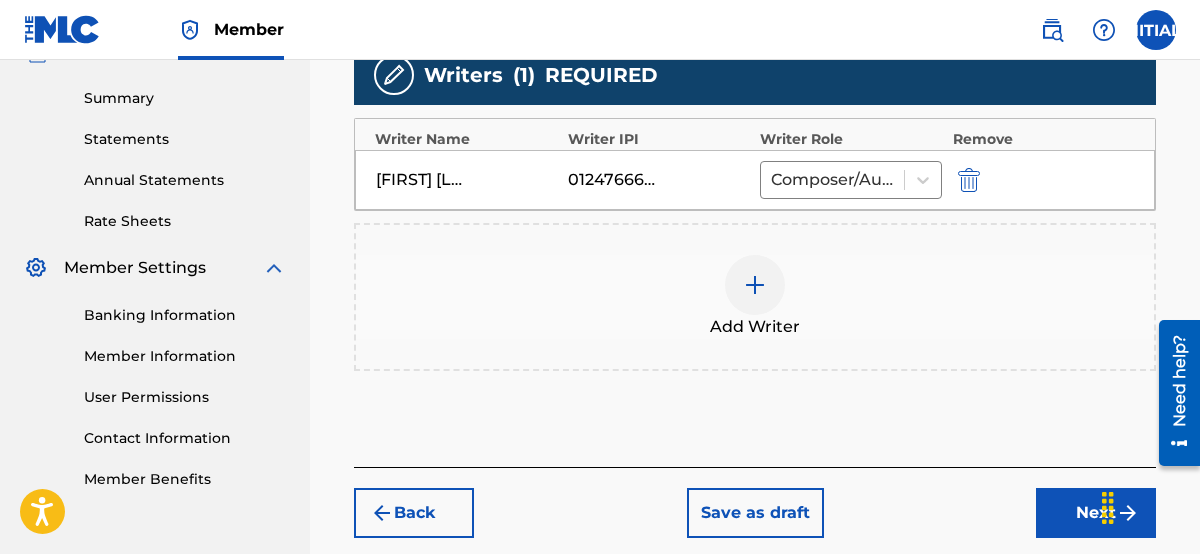 scroll, scrollTop: 727, scrollLeft: 0, axis: vertical 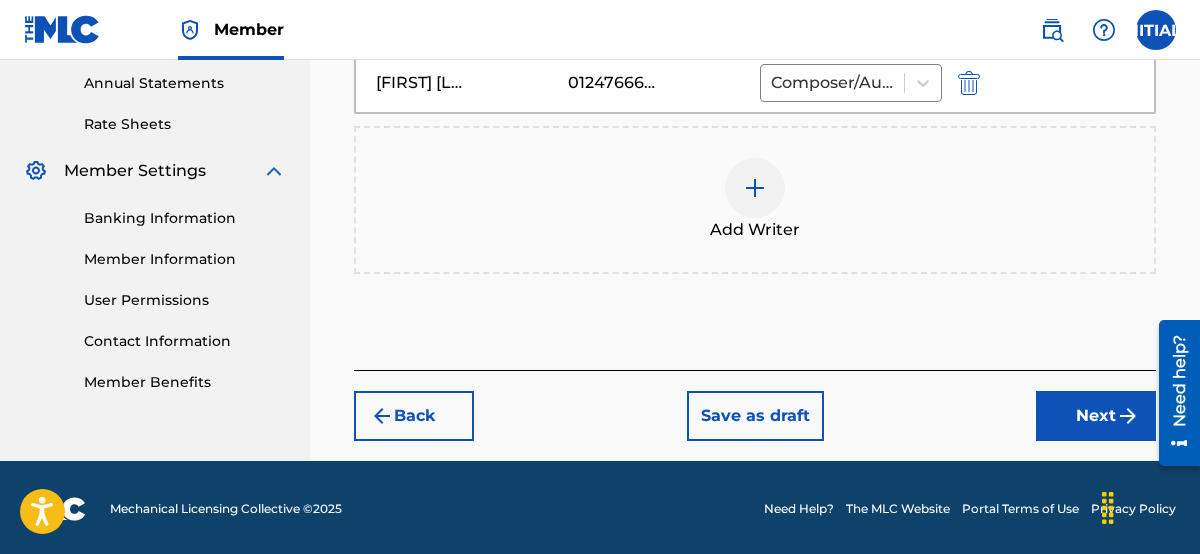 click on "Back Save as draft Next" at bounding box center [755, 405] 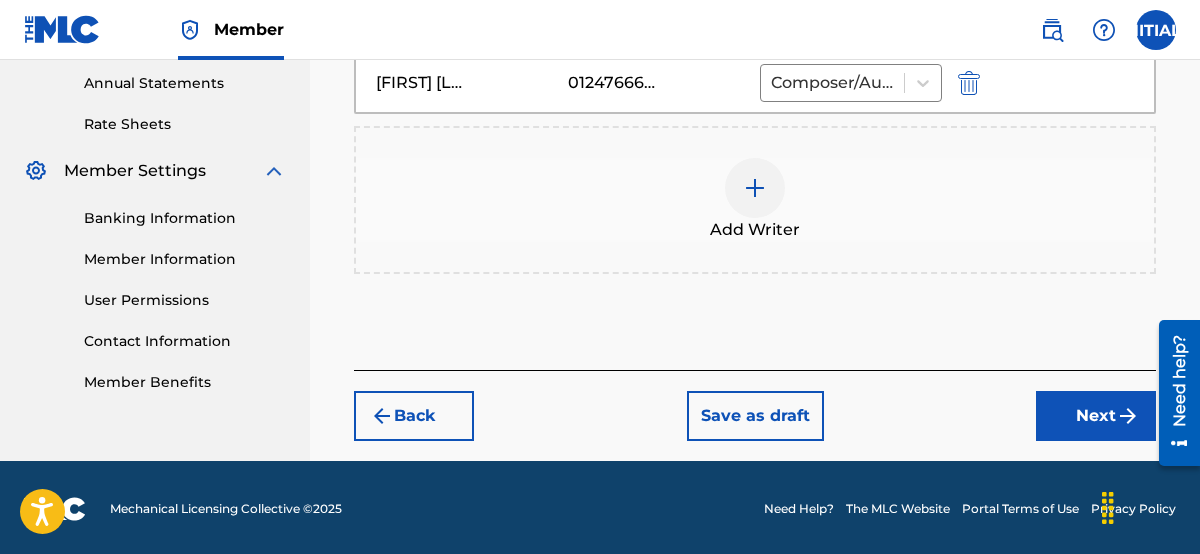click on "Next" at bounding box center [1096, 416] 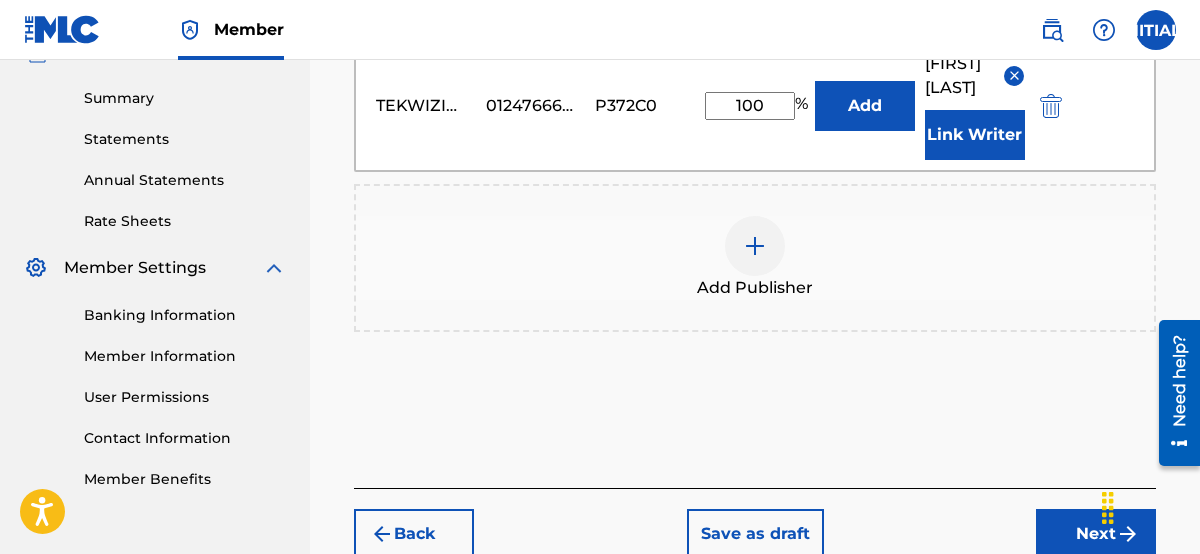 scroll, scrollTop: 522, scrollLeft: 0, axis: vertical 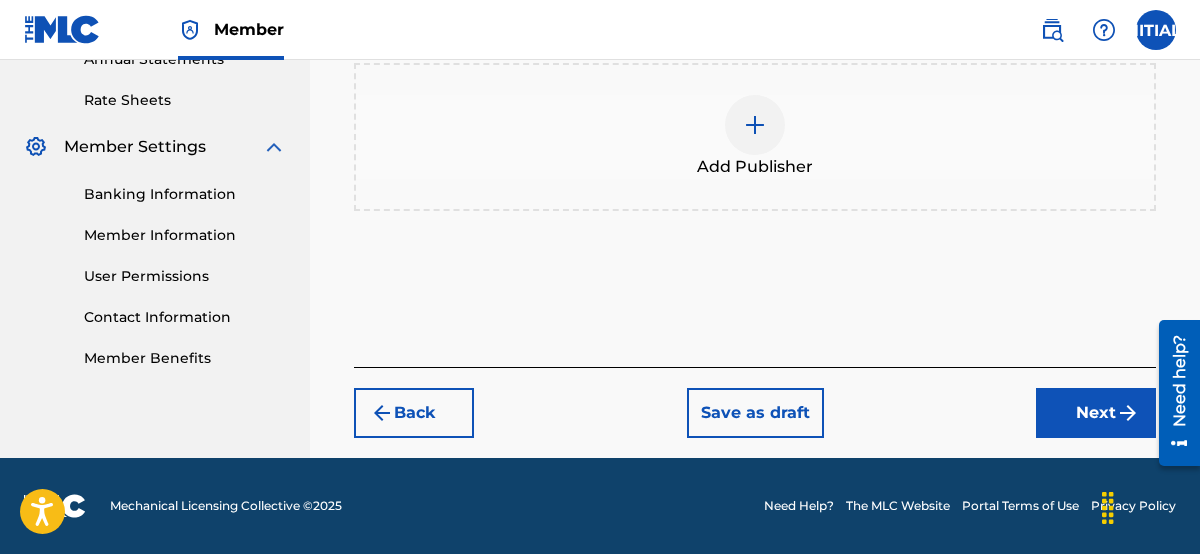 click on "Next" at bounding box center [1096, 413] 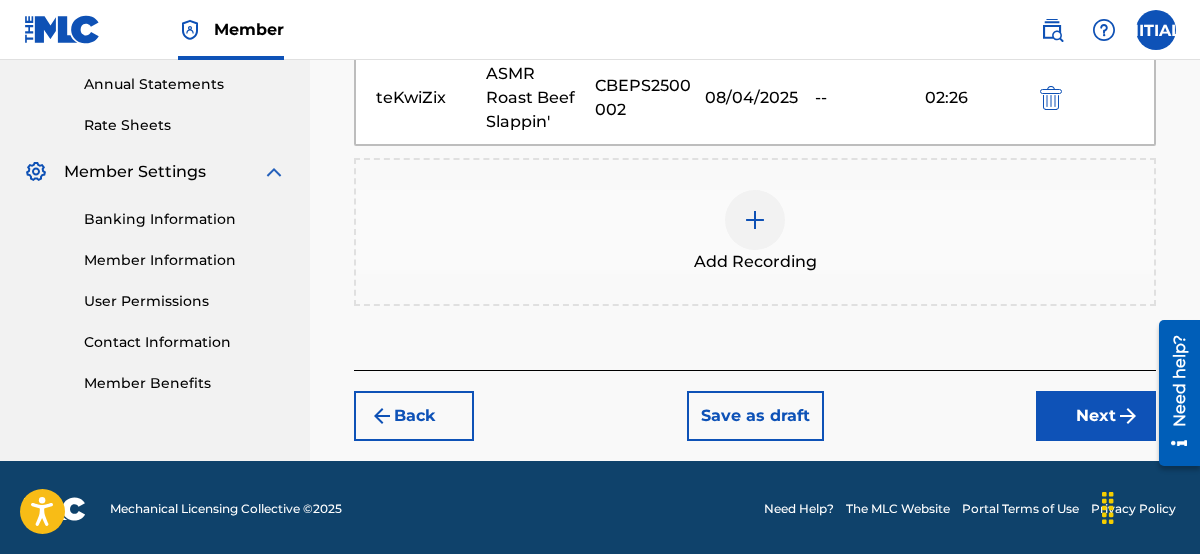 click on "Next" at bounding box center [1096, 416] 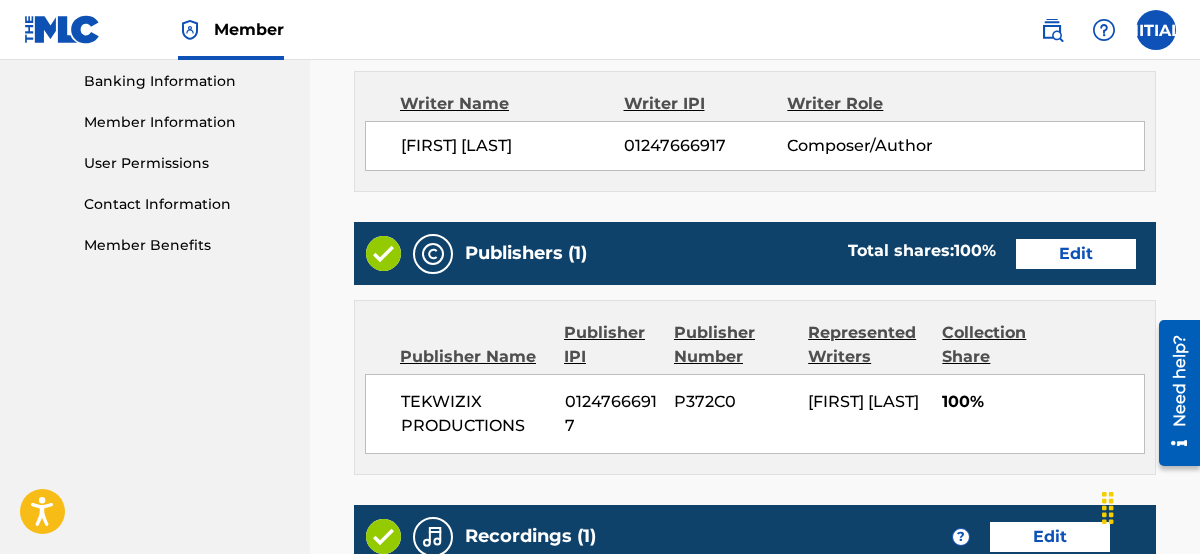 scroll, scrollTop: 1221, scrollLeft: 0, axis: vertical 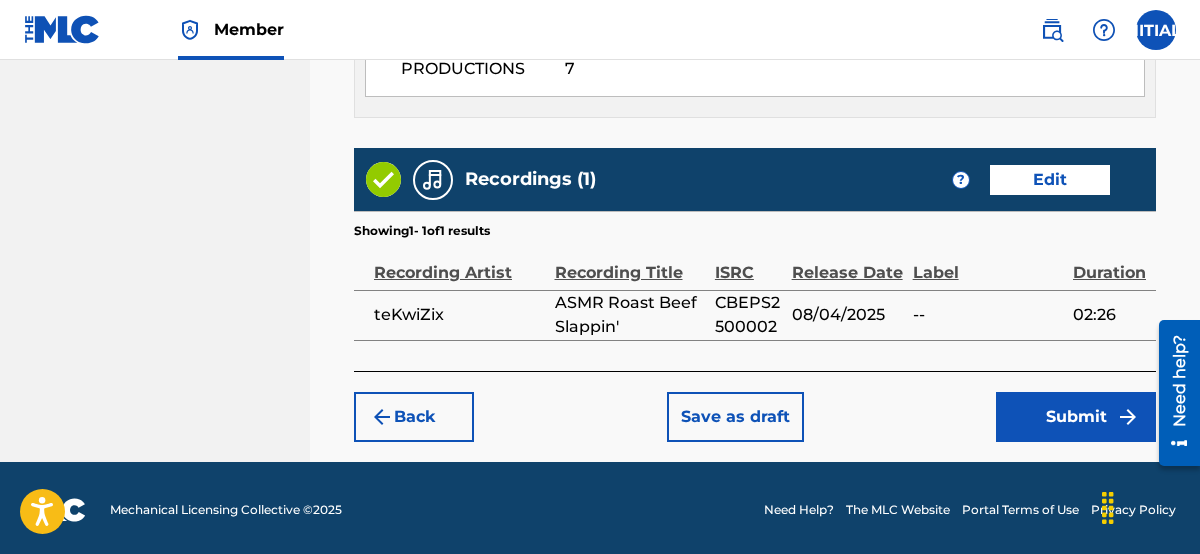 click on "Submit" at bounding box center (1076, 417) 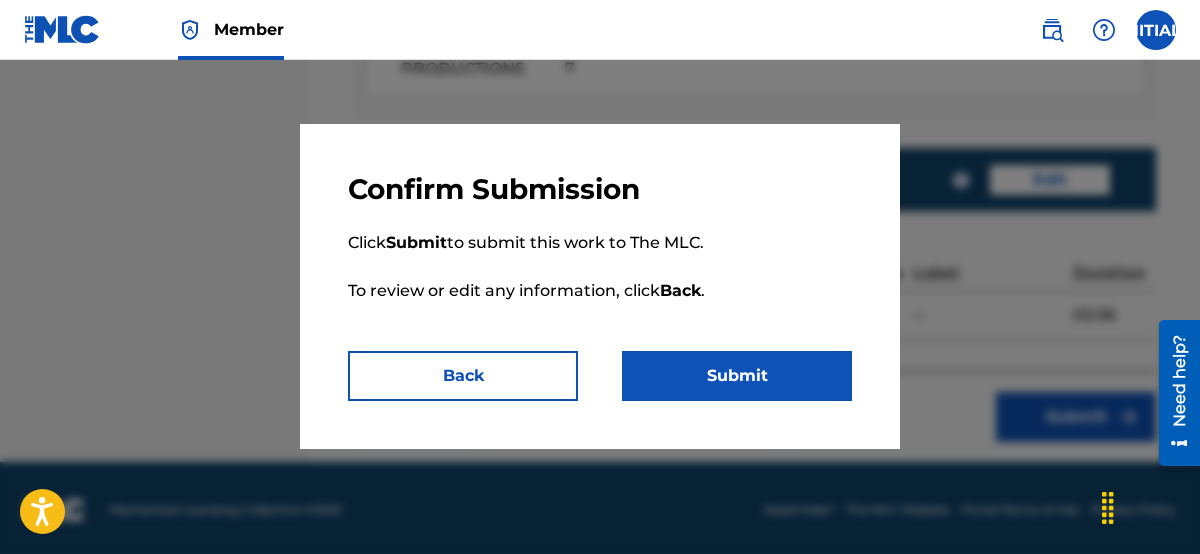 click on "Submit" at bounding box center (737, 376) 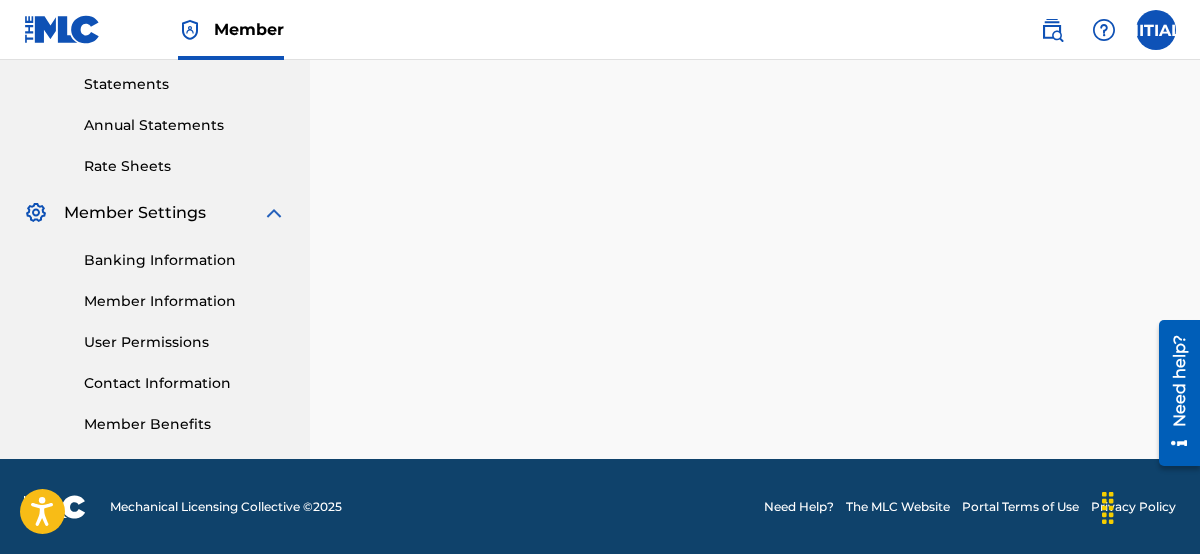 scroll, scrollTop: 0, scrollLeft: 0, axis: both 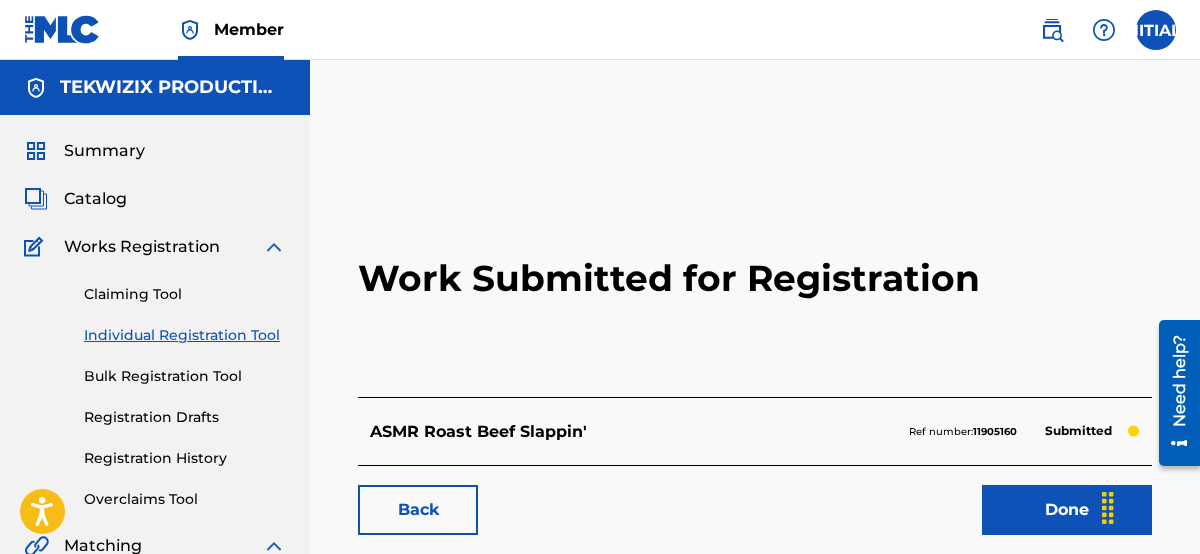 click on "Claiming Tool" at bounding box center (185, 294) 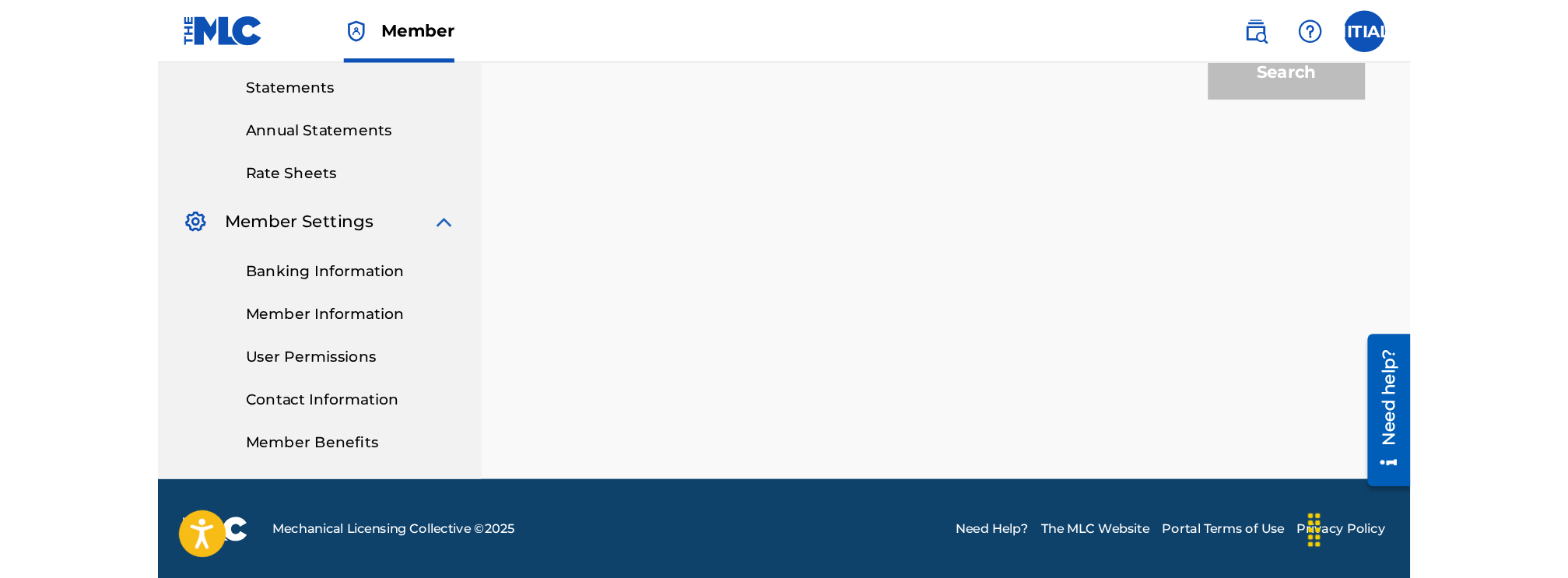 scroll, scrollTop: 0, scrollLeft: 0, axis: both 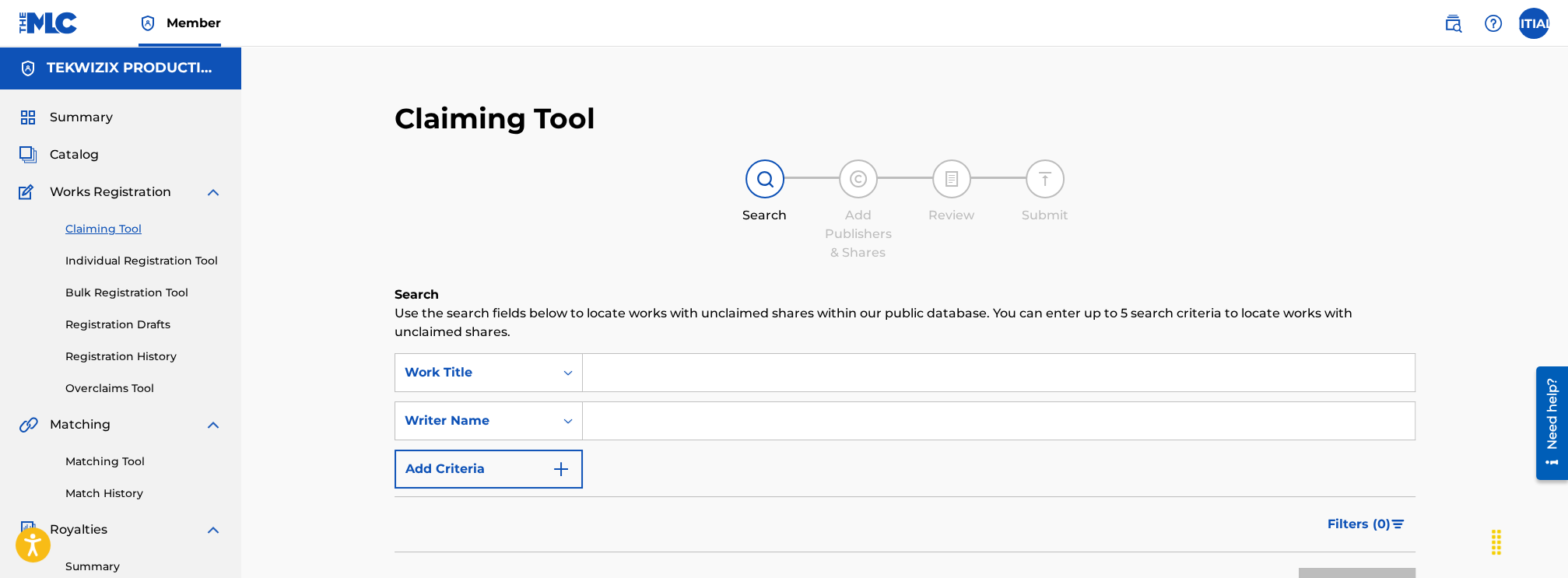 click on "Individual Registration Tool" at bounding box center [144, 261] 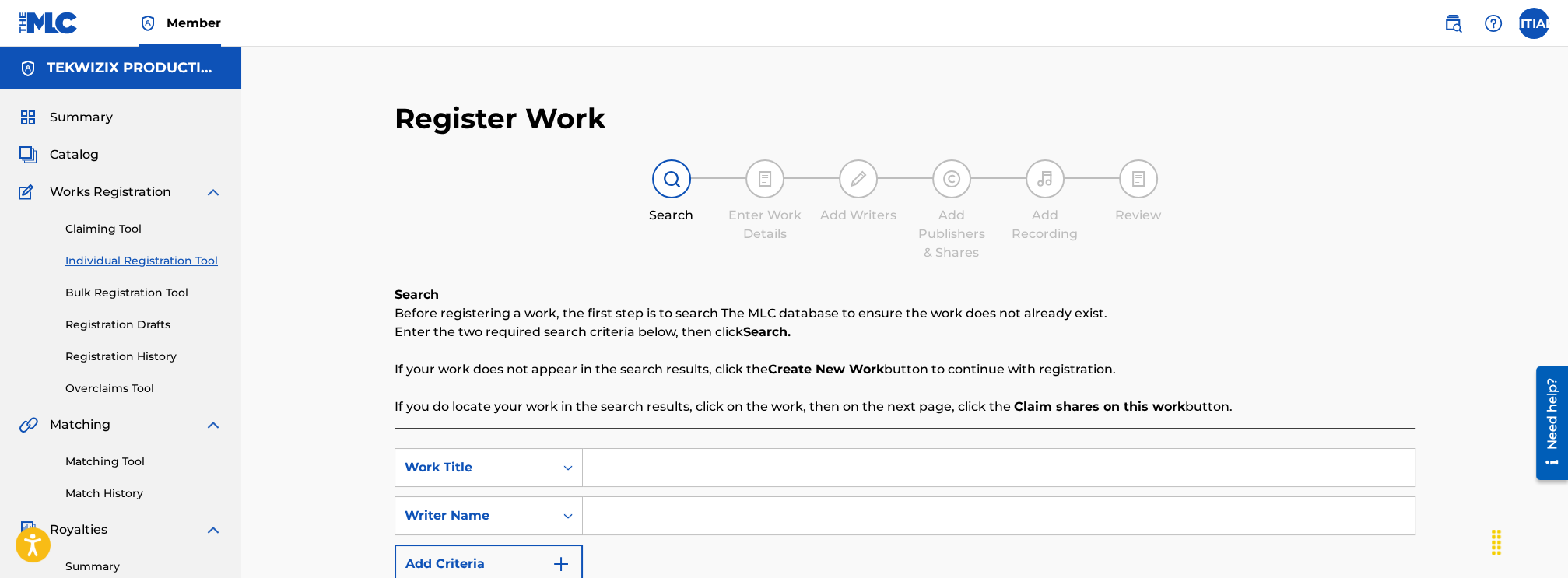 click on "Catalog" at bounding box center [74, 155] 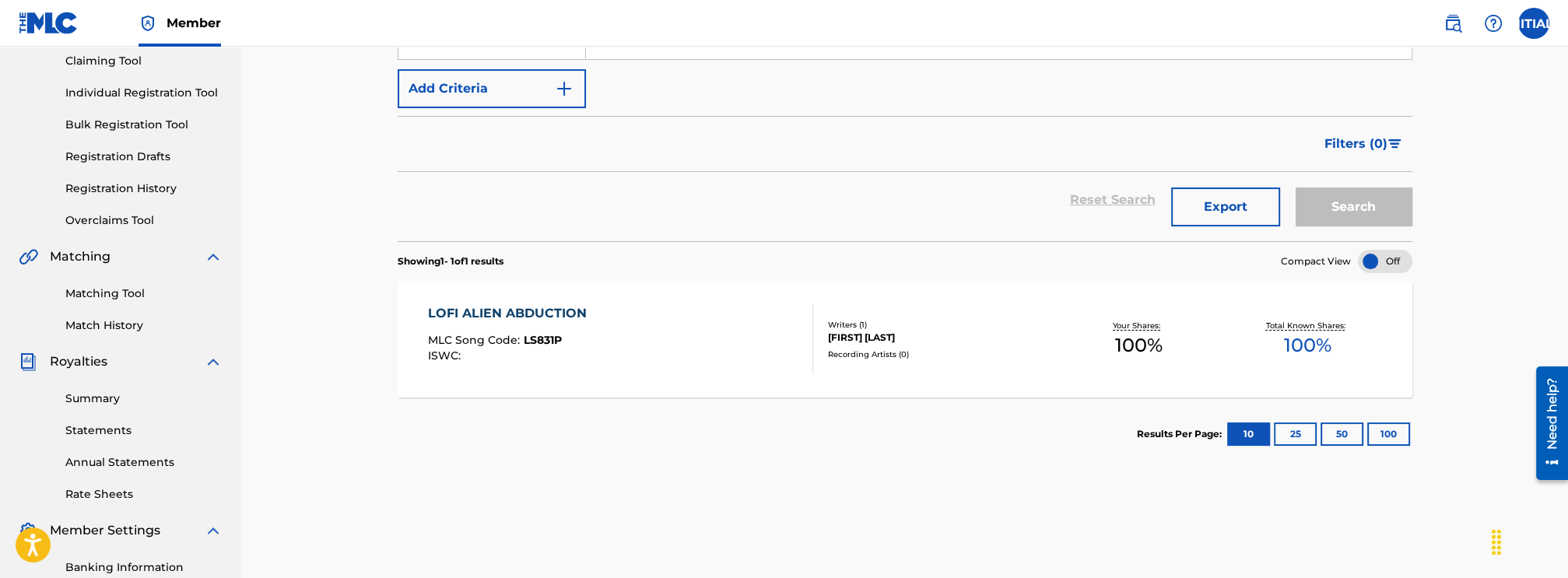 scroll, scrollTop: 84, scrollLeft: 0, axis: vertical 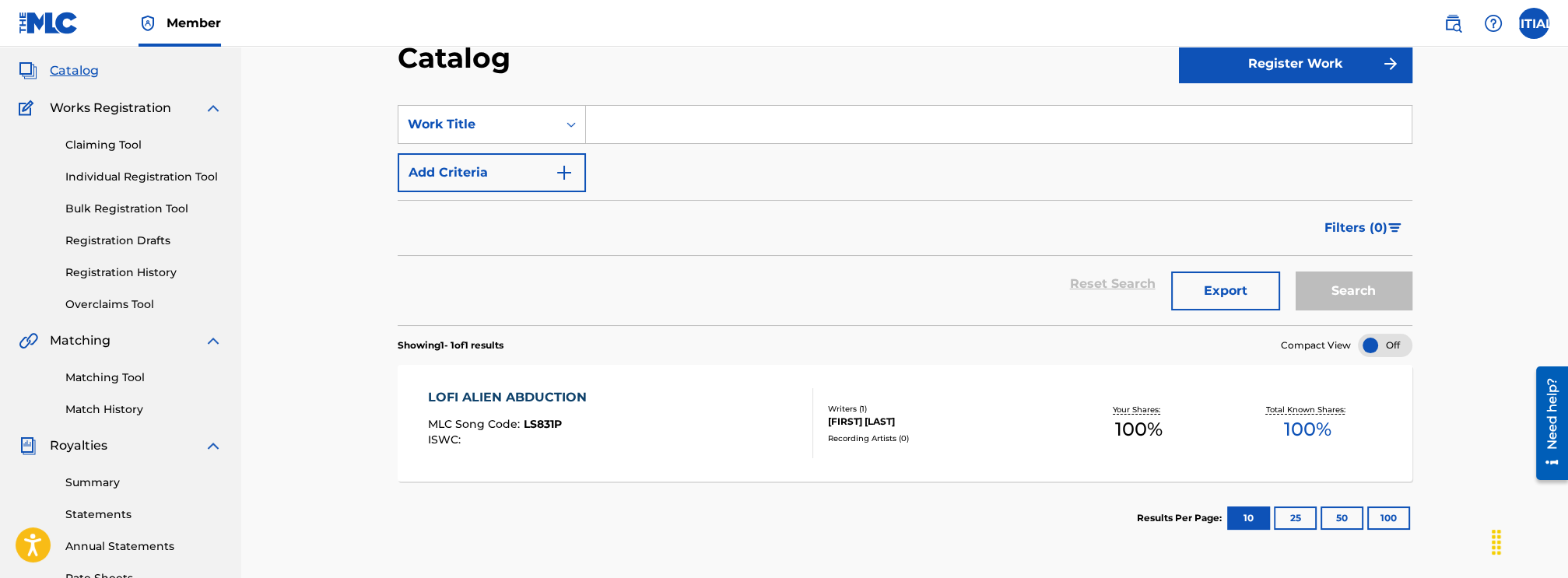 click on "LOFI ALIEN ABDUCTION" at bounding box center [511, 398] 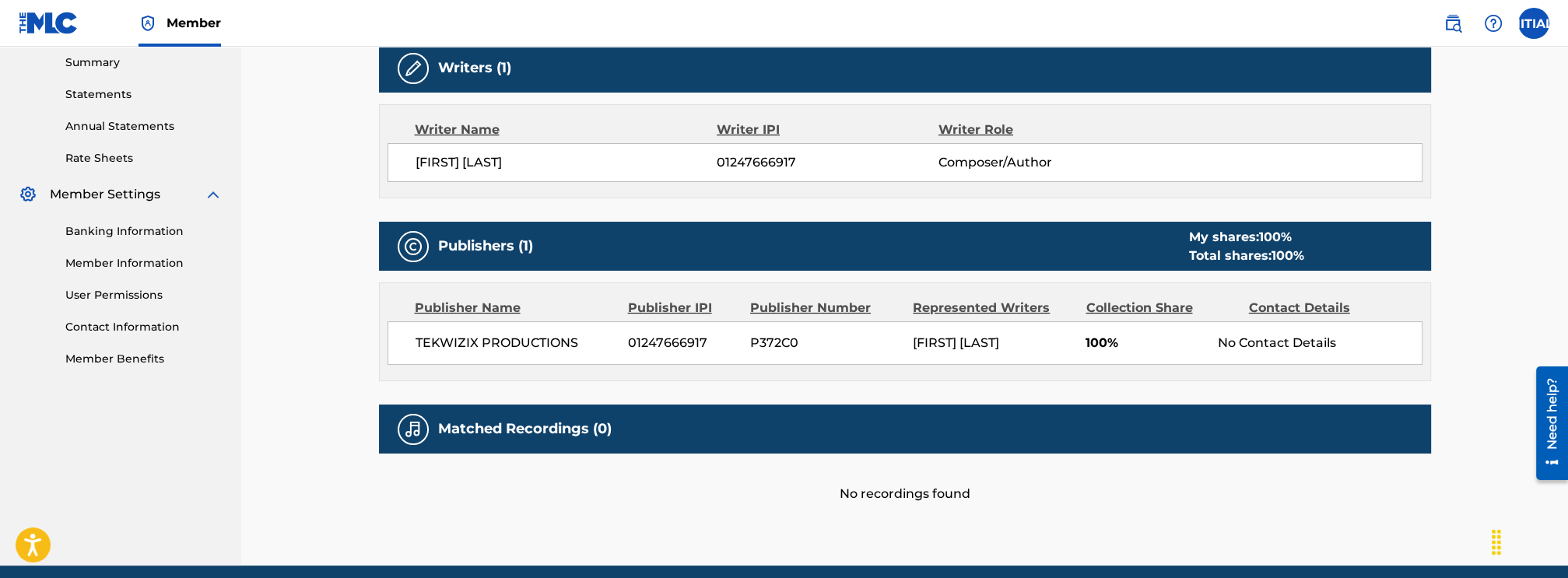 scroll, scrollTop: 563, scrollLeft: 0, axis: vertical 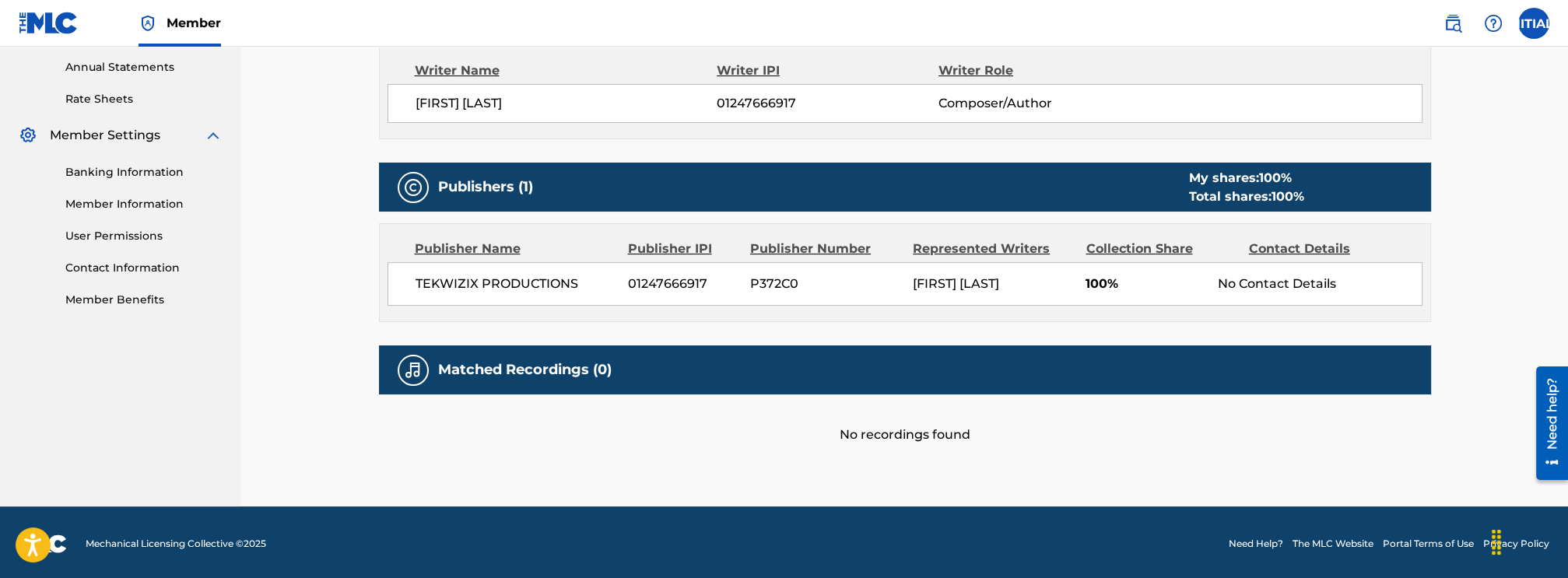 click on "Matched Recordings   (0)" at bounding box center (905, 370) 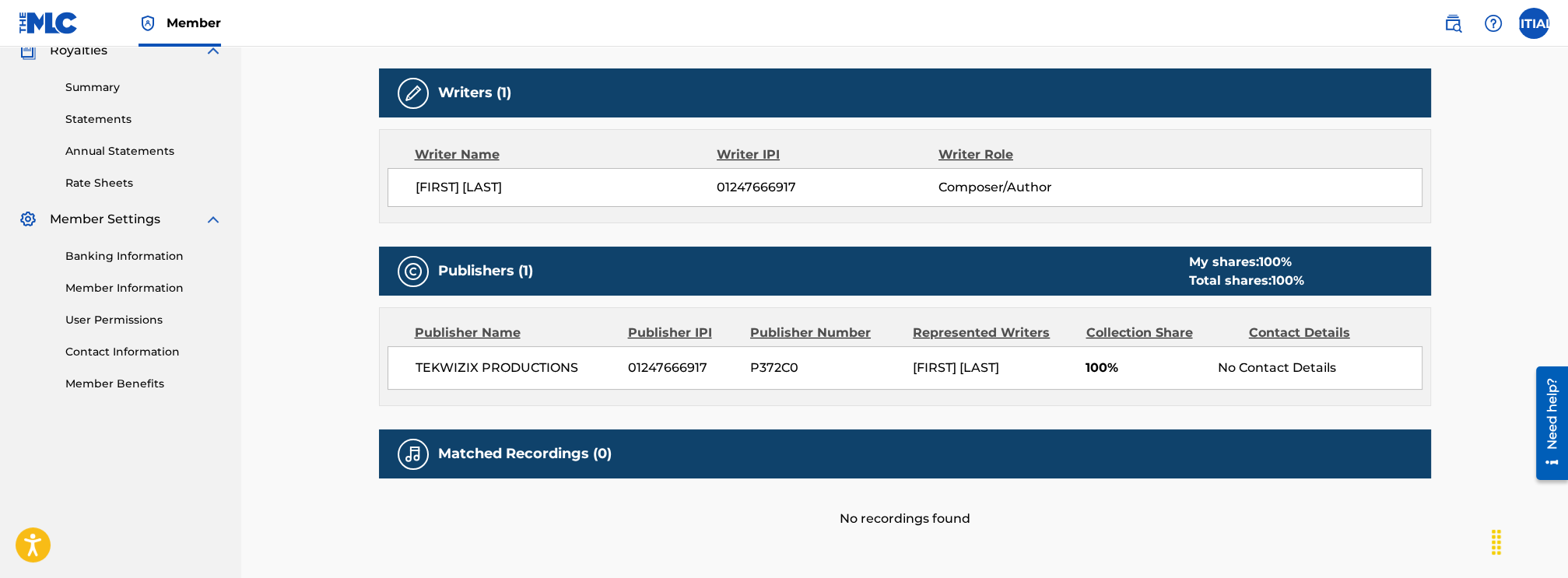 scroll, scrollTop: 563, scrollLeft: 0, axis: vertical 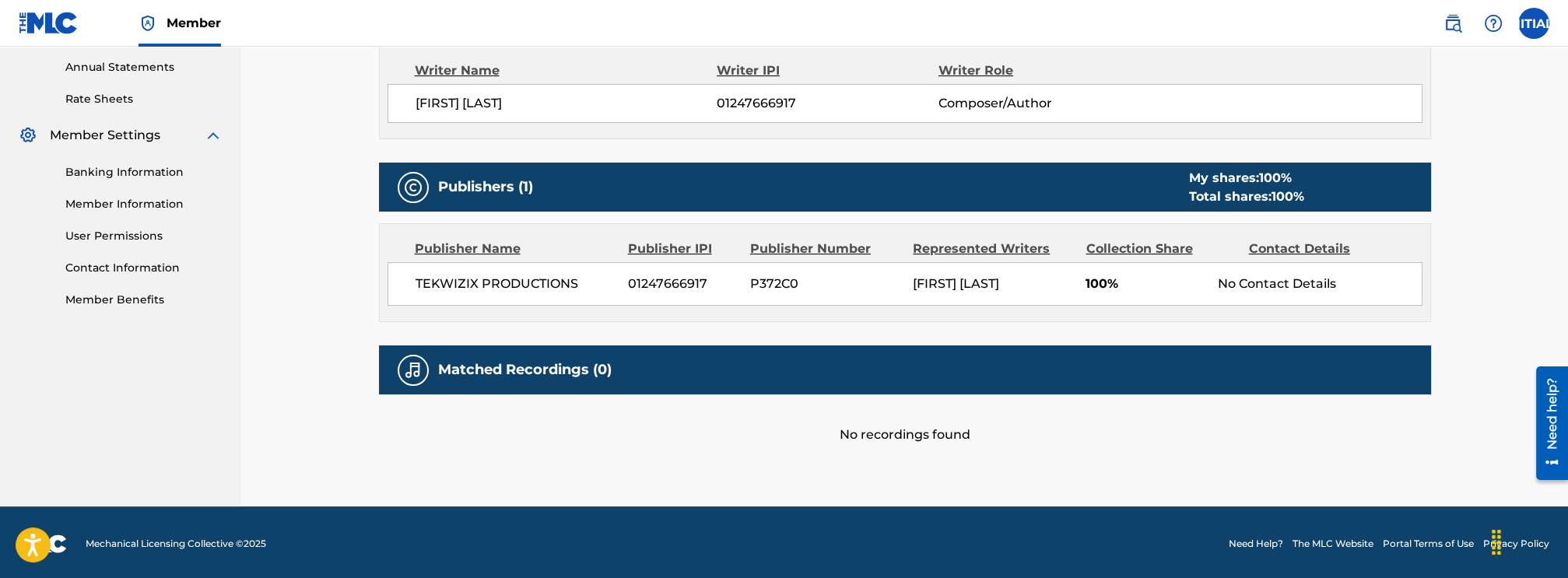 click at bounding box center [413, 370] 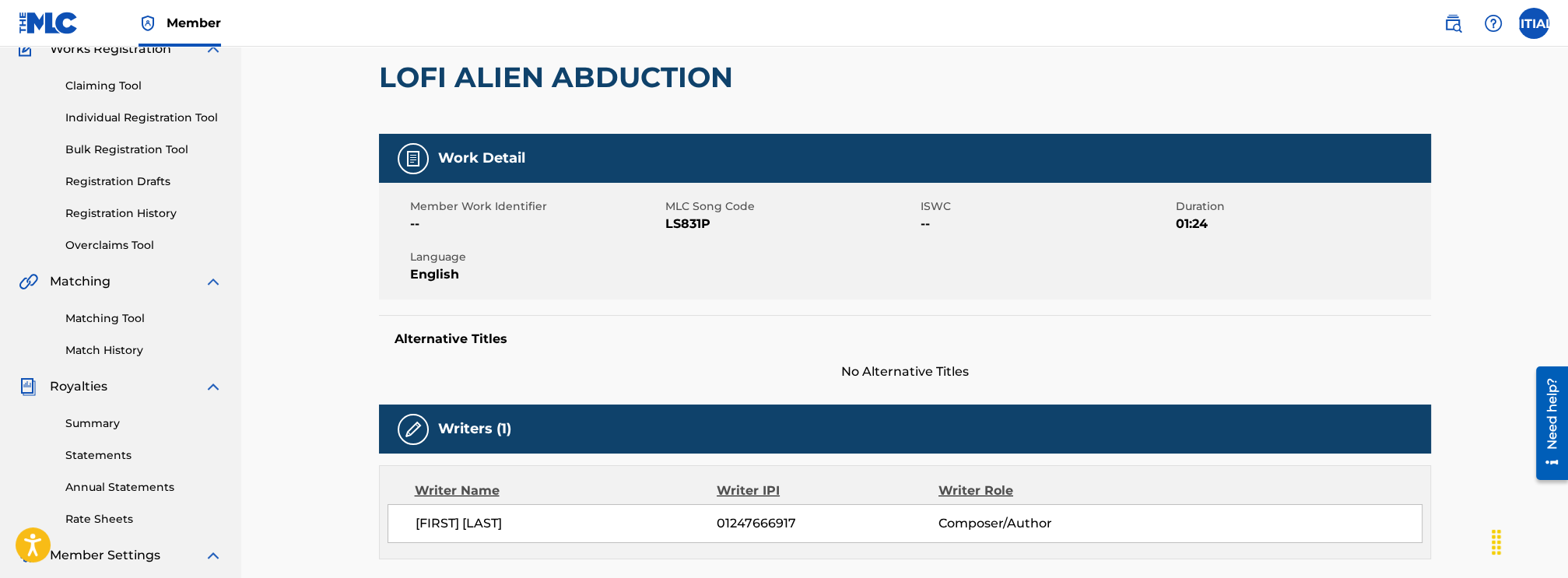 scroll, scrollTop: 0, scrollLeft: 0, axis: both 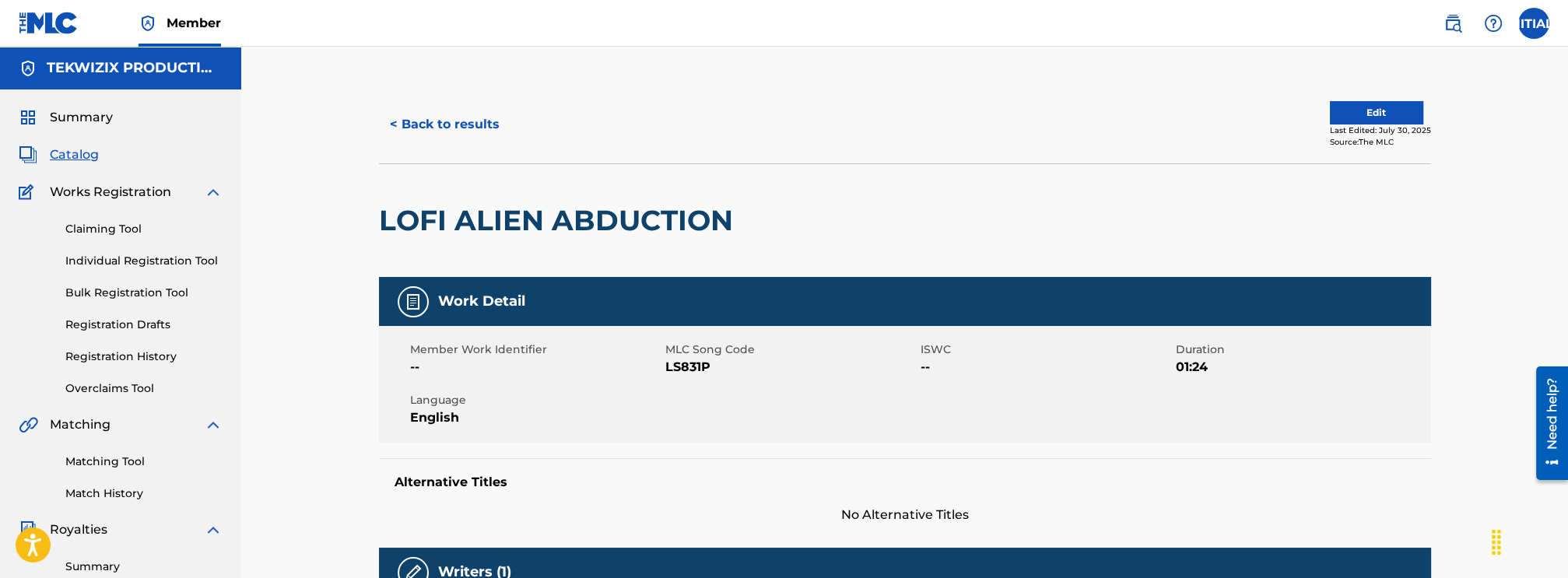 click on "Edit" at bounding box center [1377, 113] 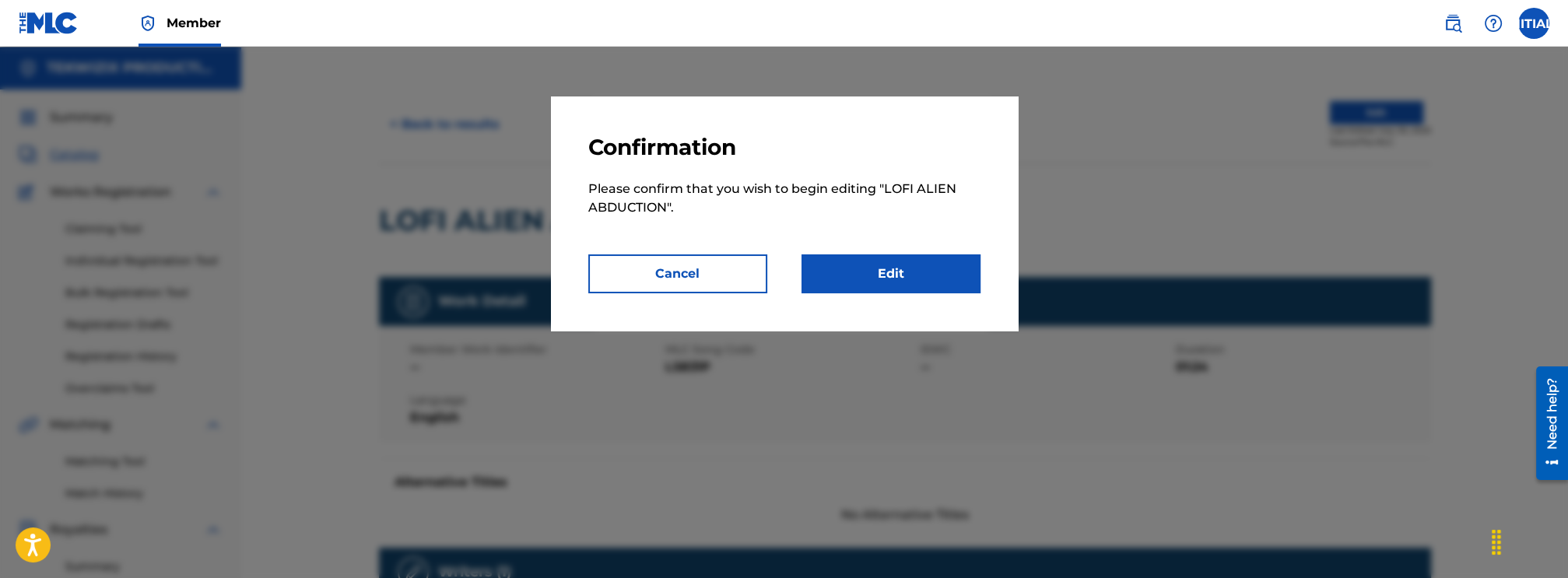 click on "Edit" at bounding box center (891, 274) 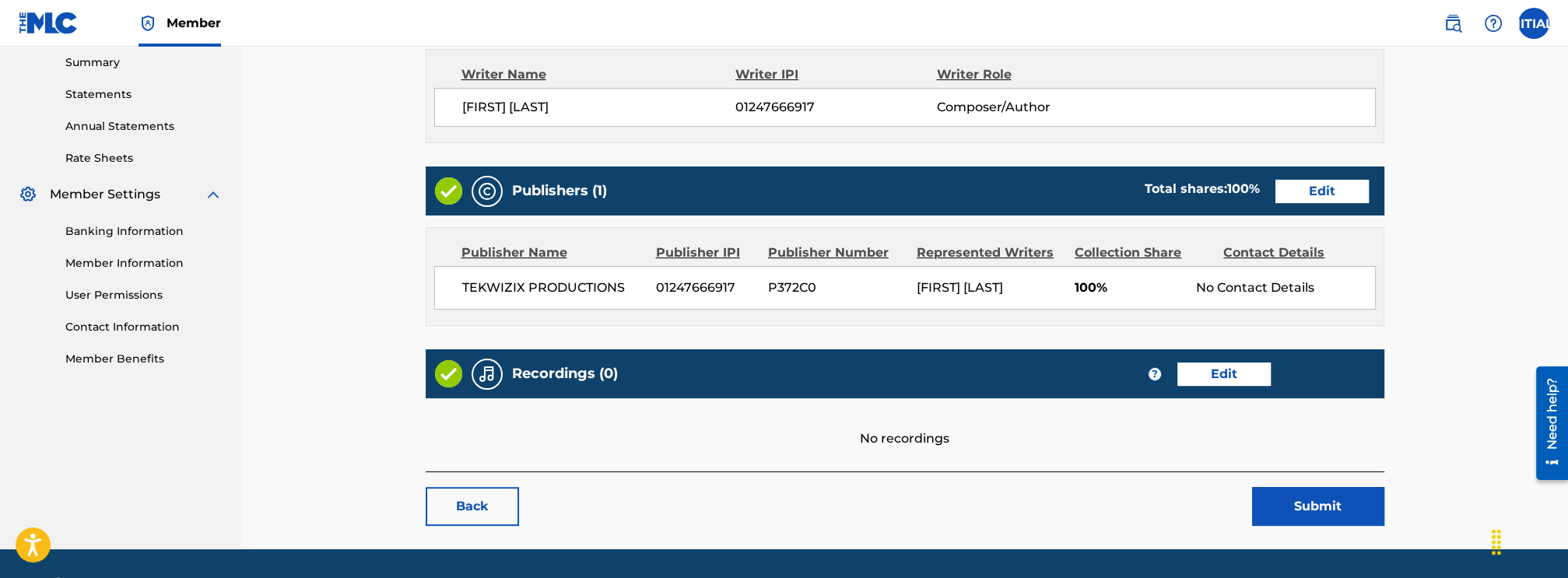scroll, scrollTop: 547, scrollLeft: 0, axis: vertical 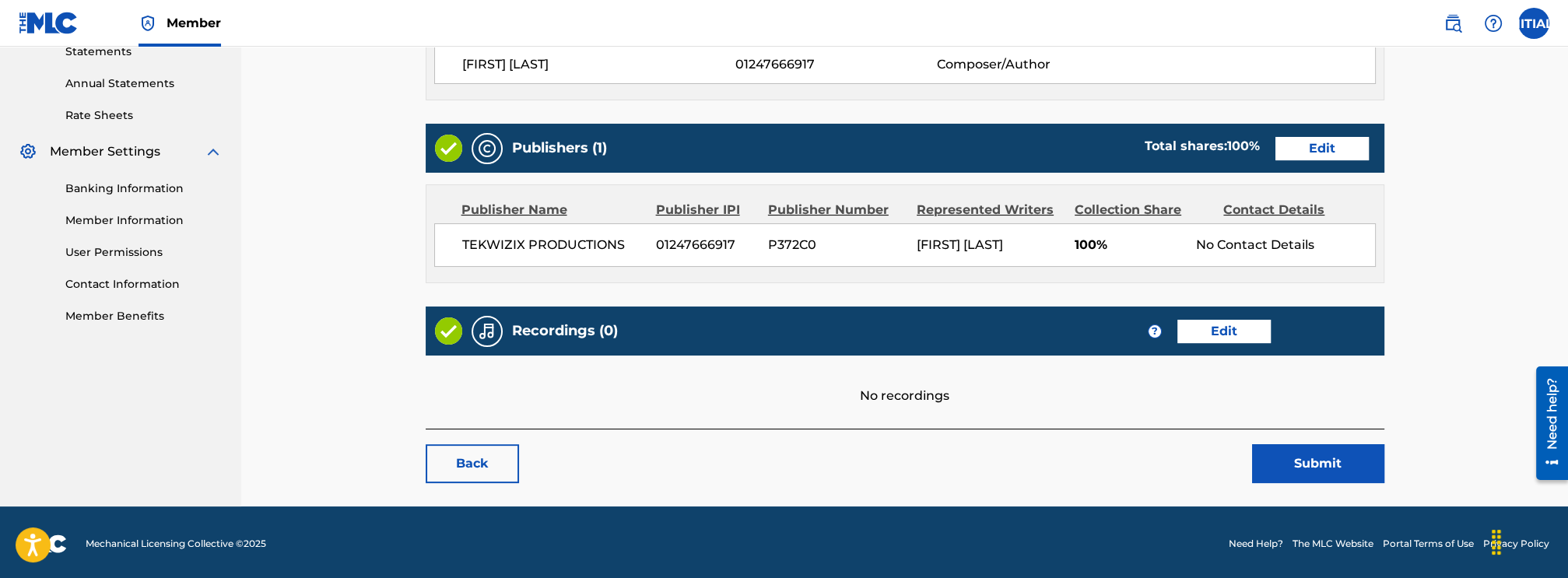 click on "Edit" at bounding box center [1224, 331] 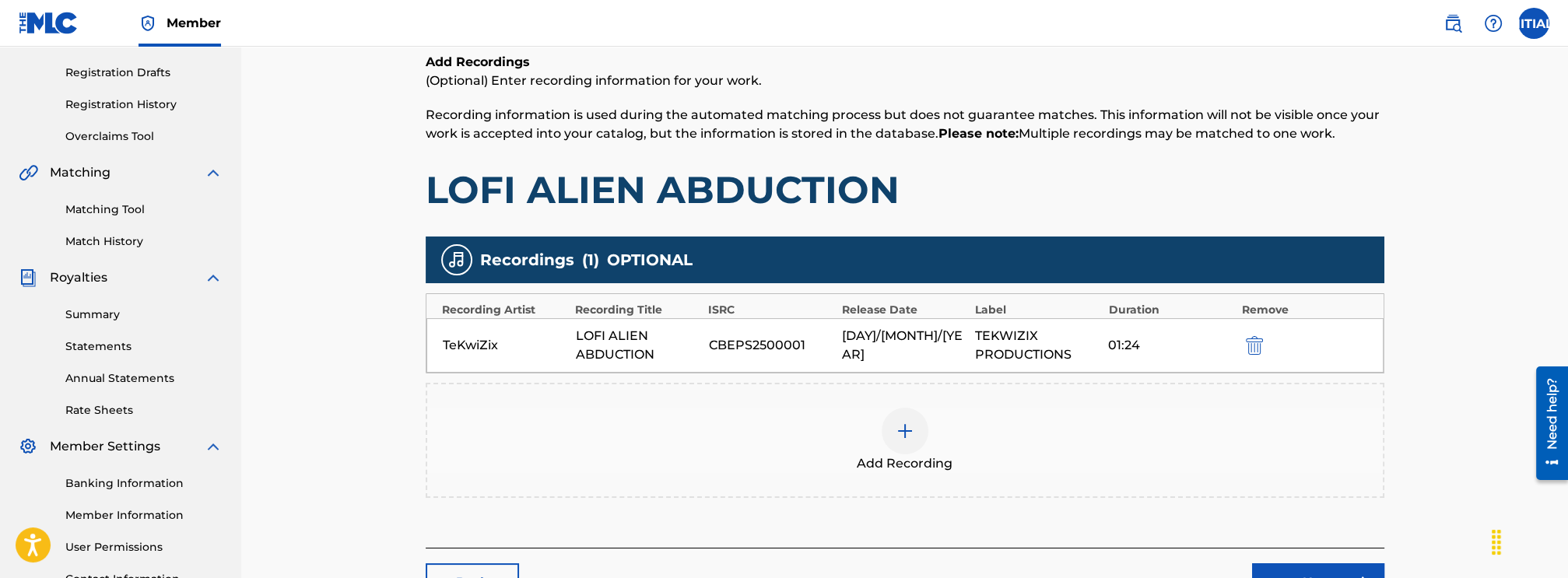 scroll, scrollTop: 336, scrollLeft: 0, axis: vertical 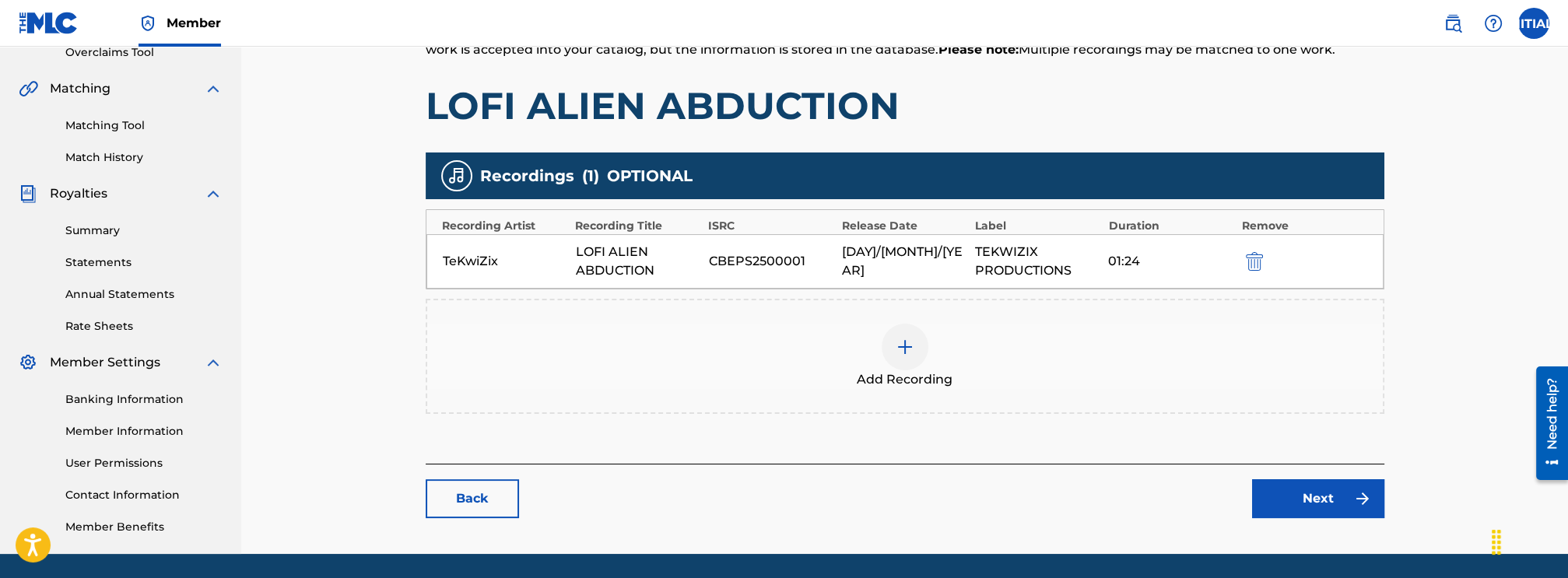 click at bounding box center (905, 347) 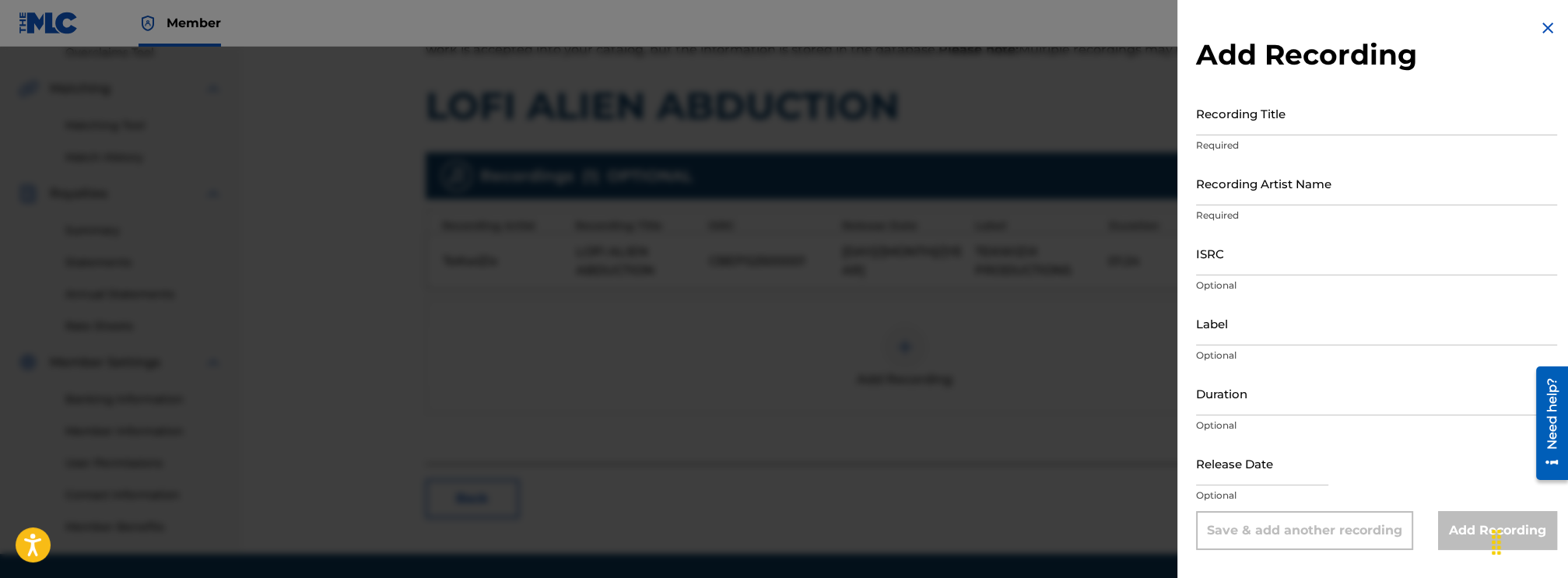 scroll, scrollTop: 386, scrollLeft: 0, axis: vertical 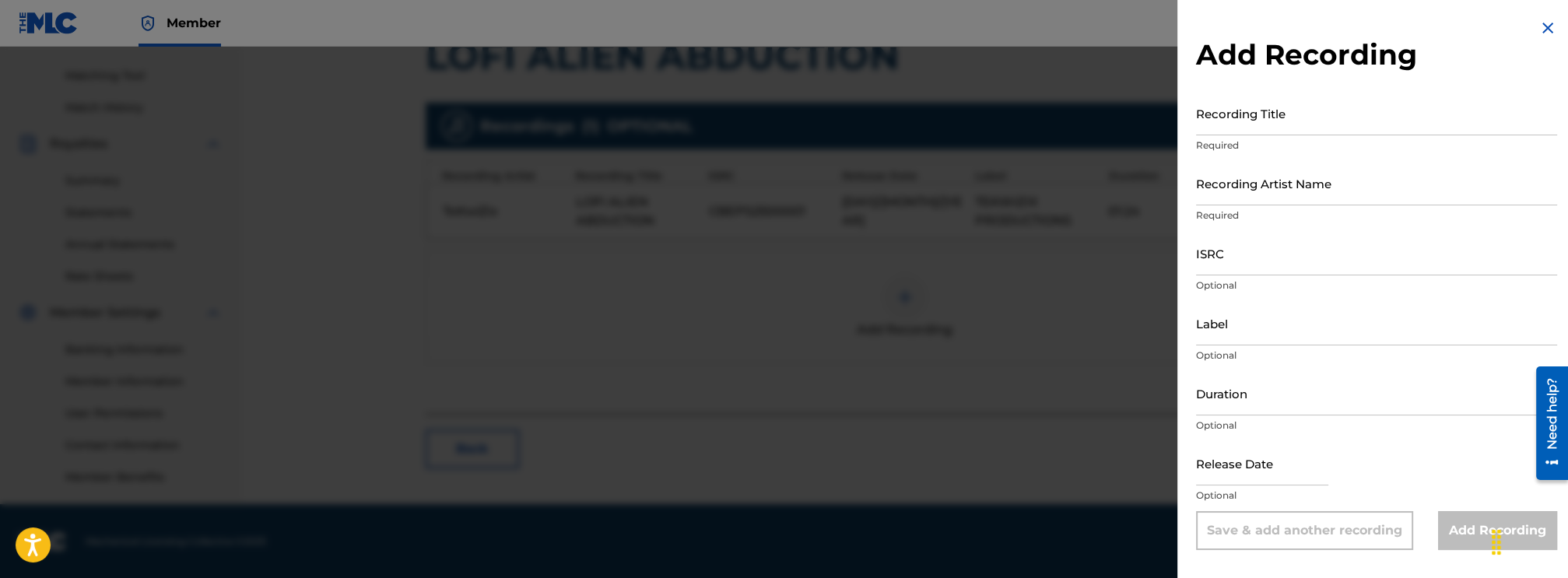 click at bounding box center (1548, 28) 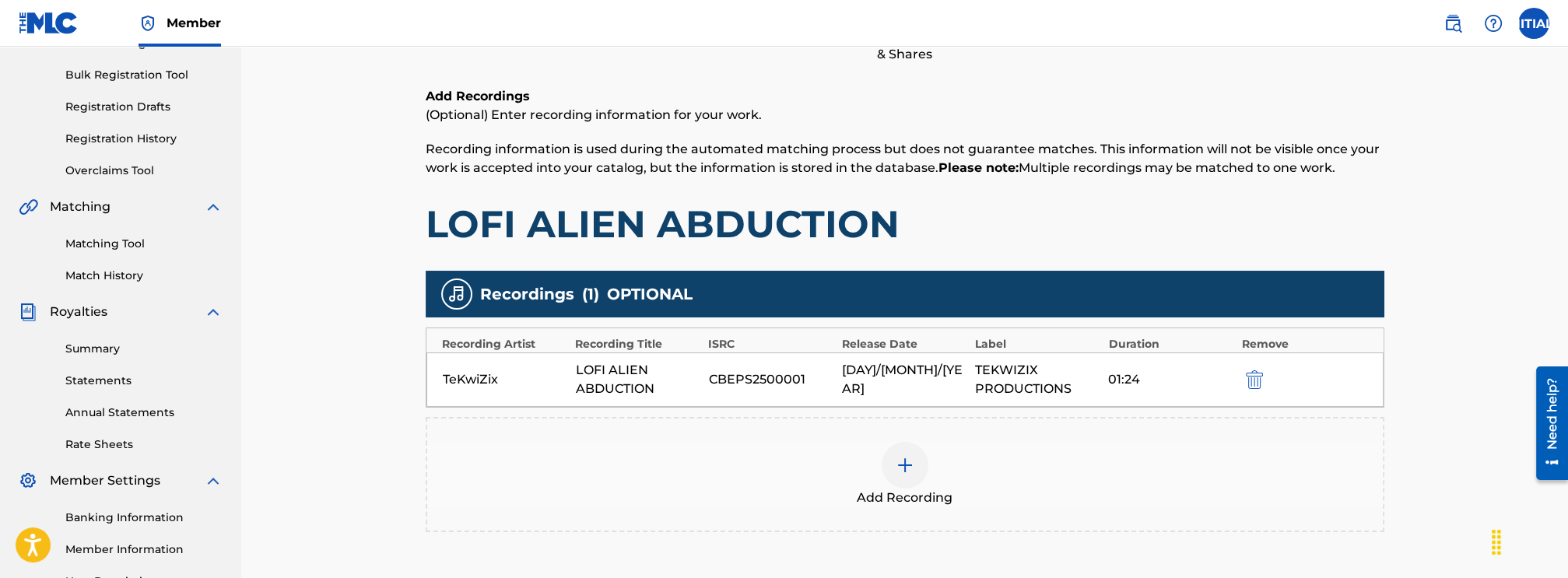 scroll, scrollTop: 302, scrollLeft: 0, axis: vertical 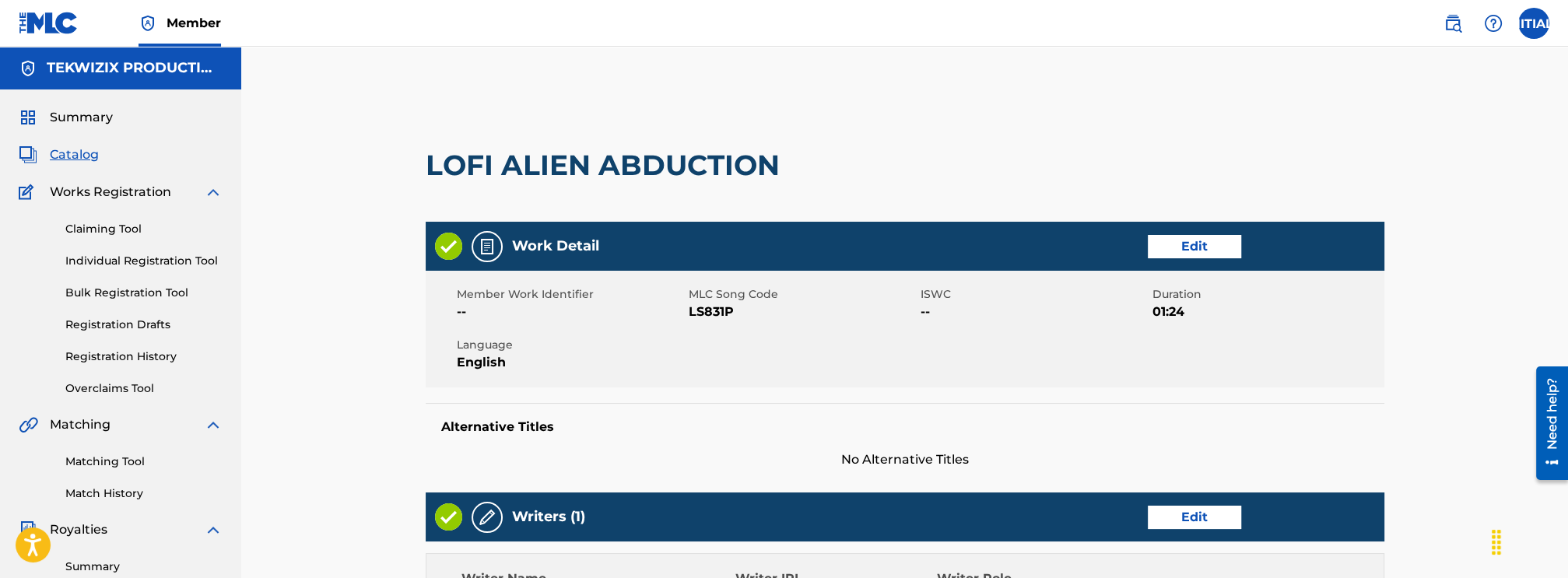 click on "Claiming Tool" at bounding box center (144, 229) 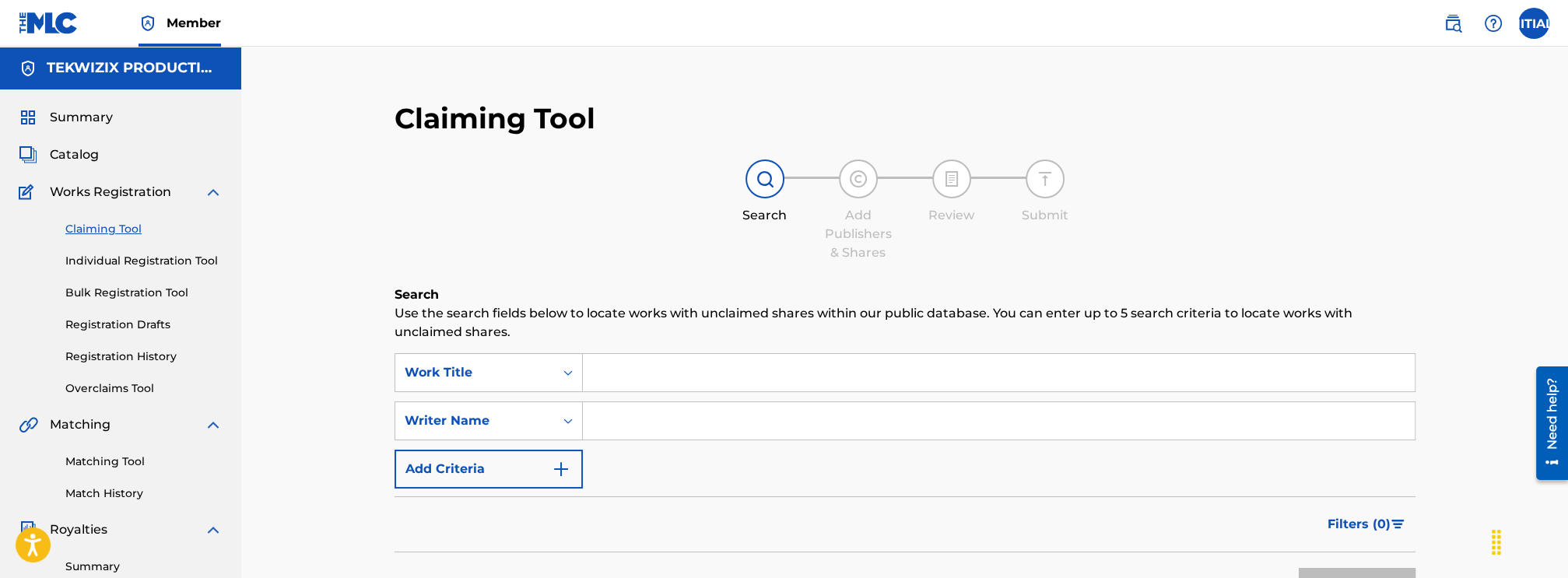 click on "Catalog" at bounding box center [74, 155] 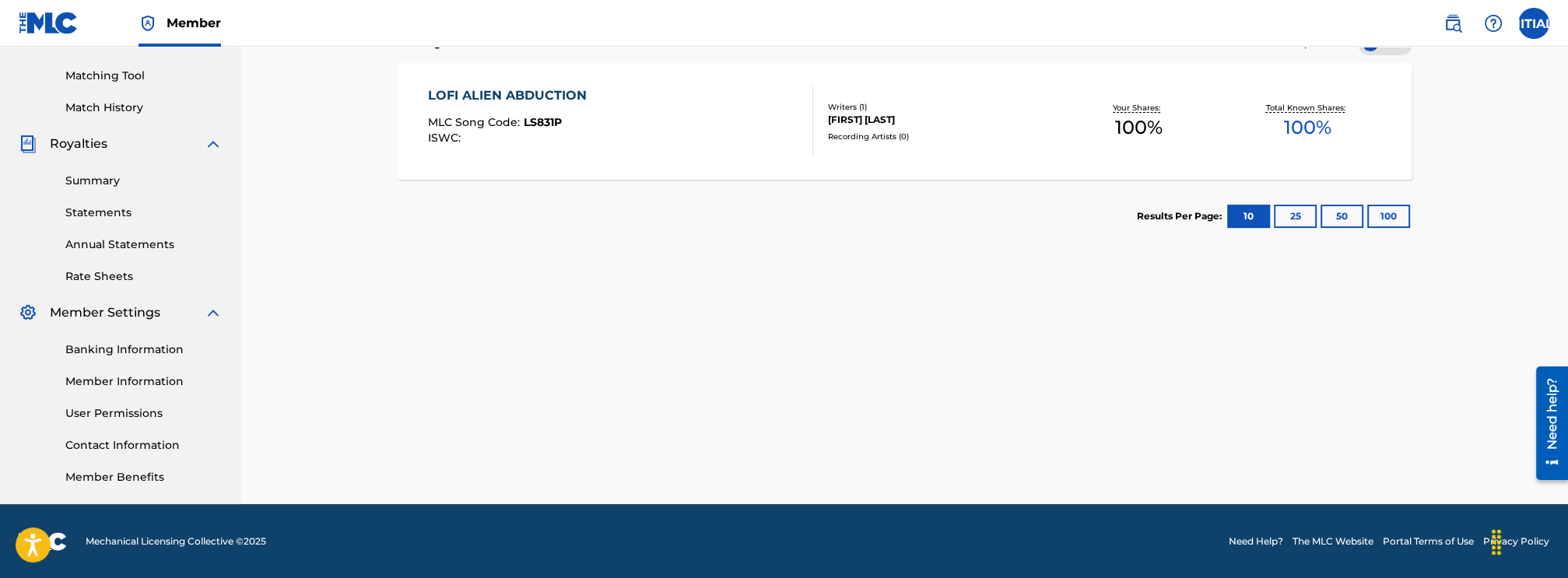 scroll, scrollTop: 218, scrollLeft: 0, axis: vertical 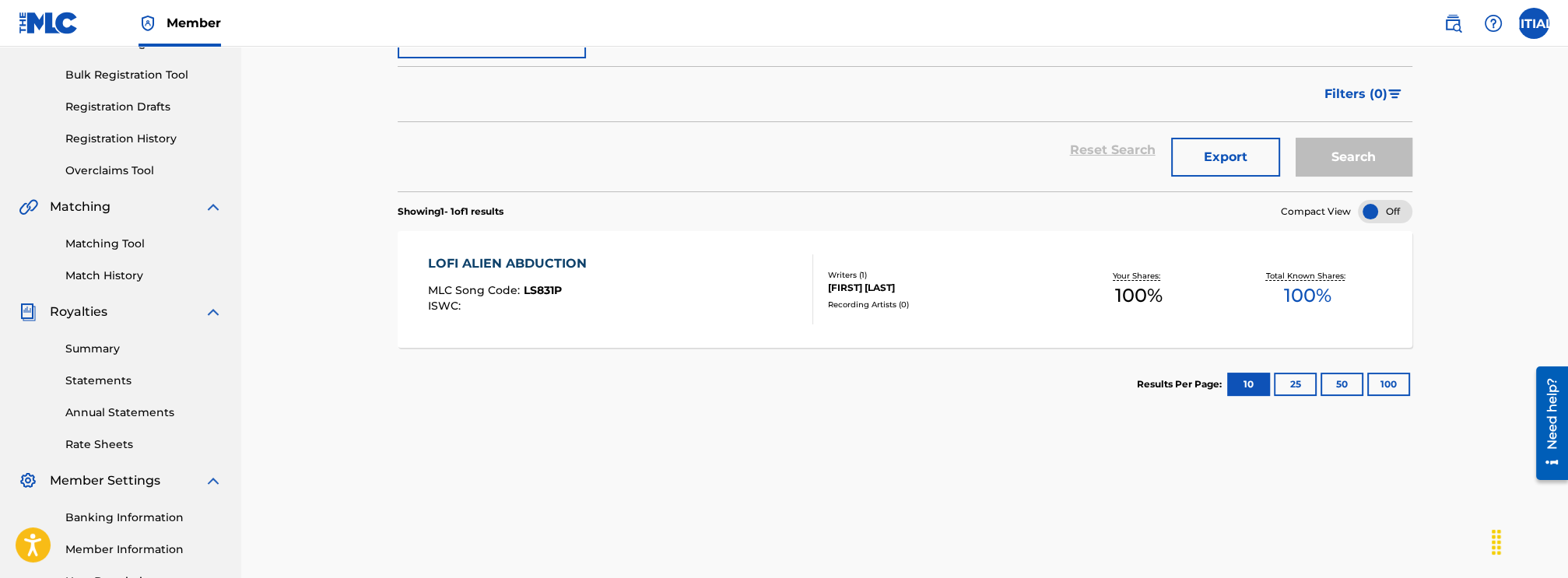 click on "LOFI ALIEN ABDUCTION MLC Song Code : LS831P ISWC :" at bounding box center (511, 289) 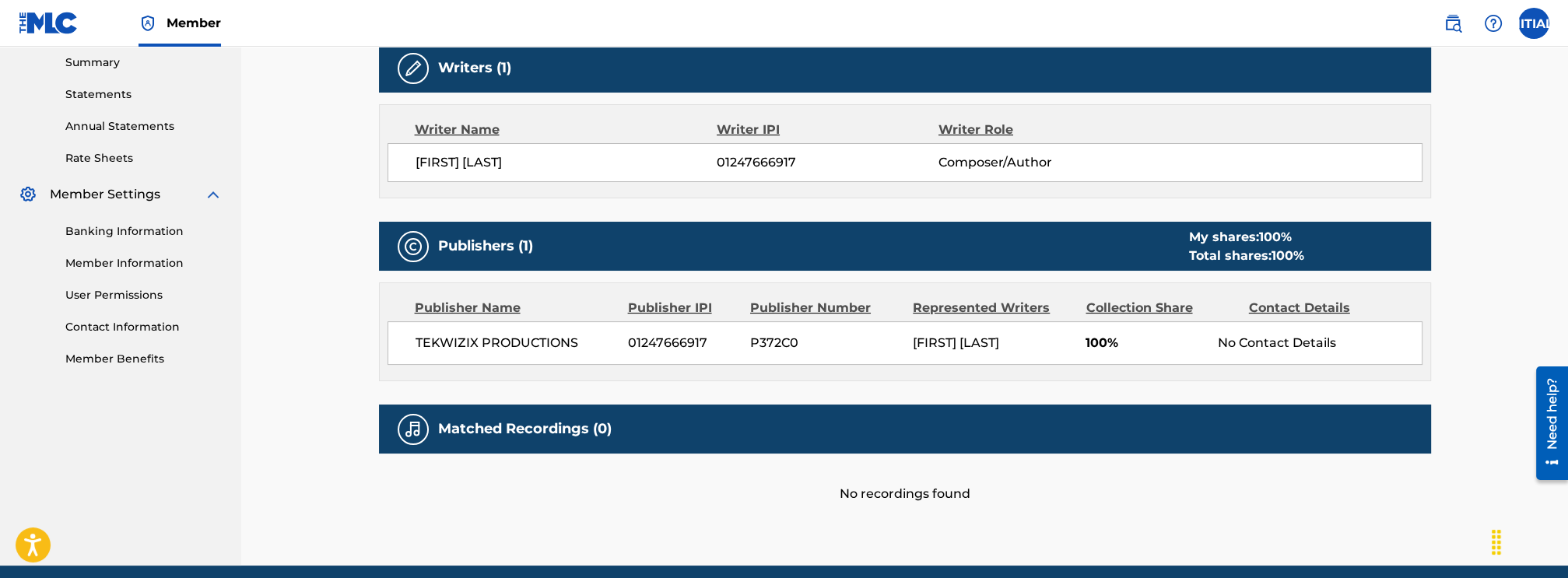 scroll, scrollTop: 563, scrollLeft: 0, axis: vertical 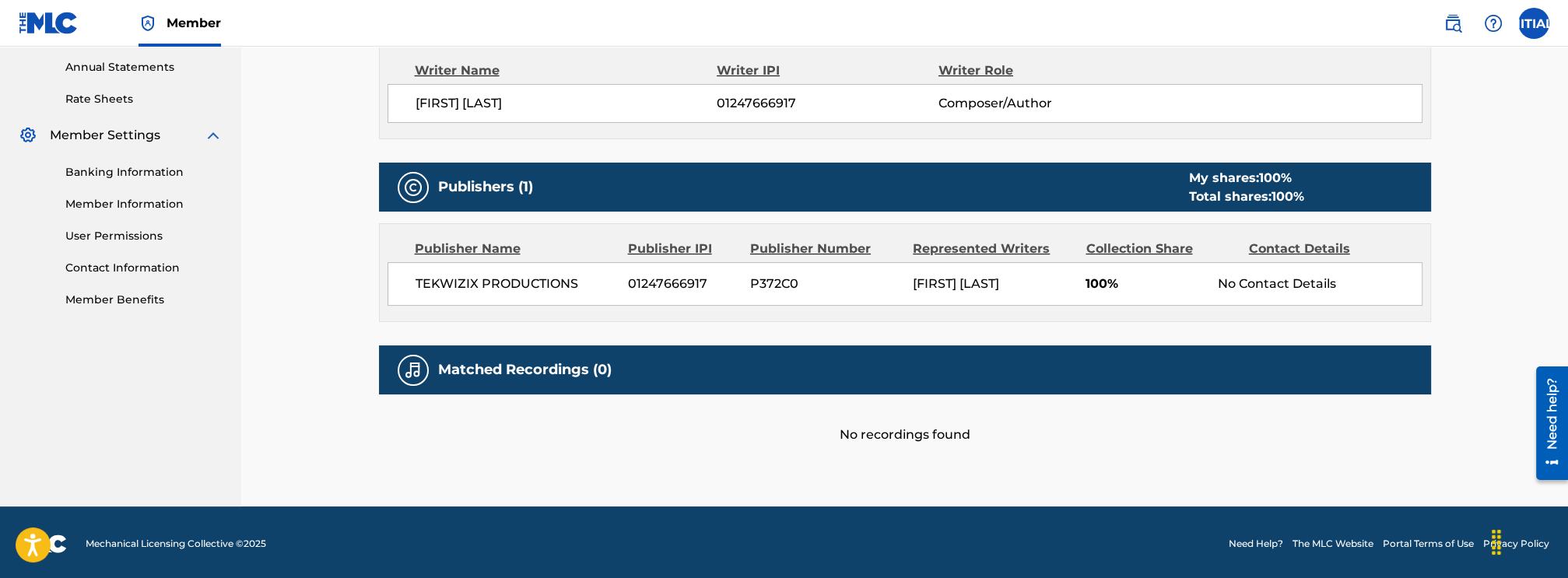 click on "Matched Recordings   (0)" at bounding box center (524, 370) 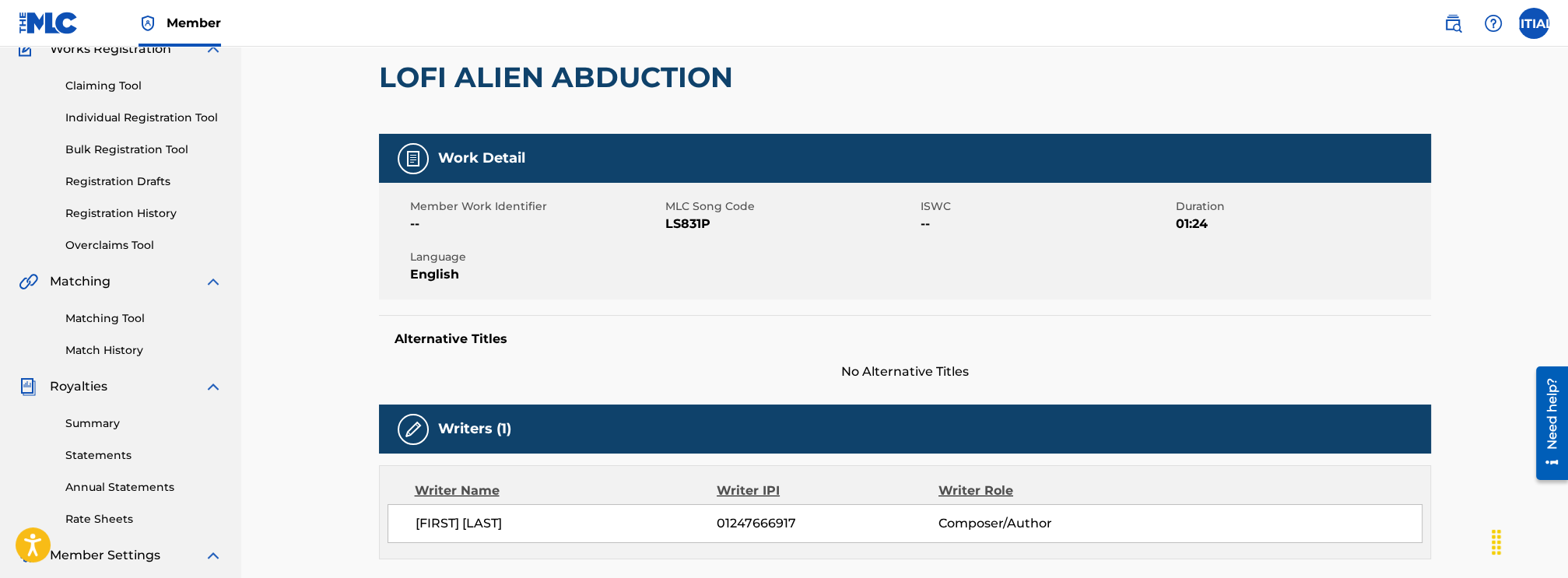 scroll, scrollTop: 0, scrollLeft: 0, axis: both 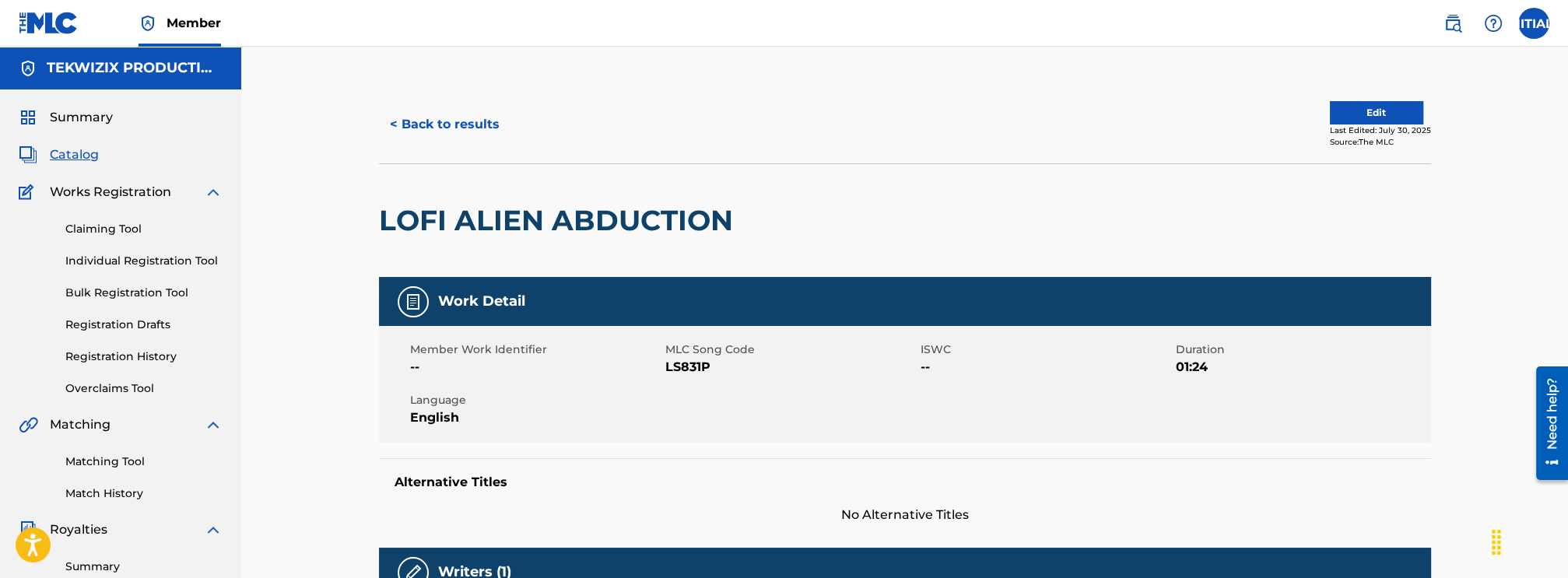 click on "Edit" at bounding box center (1377, 113) 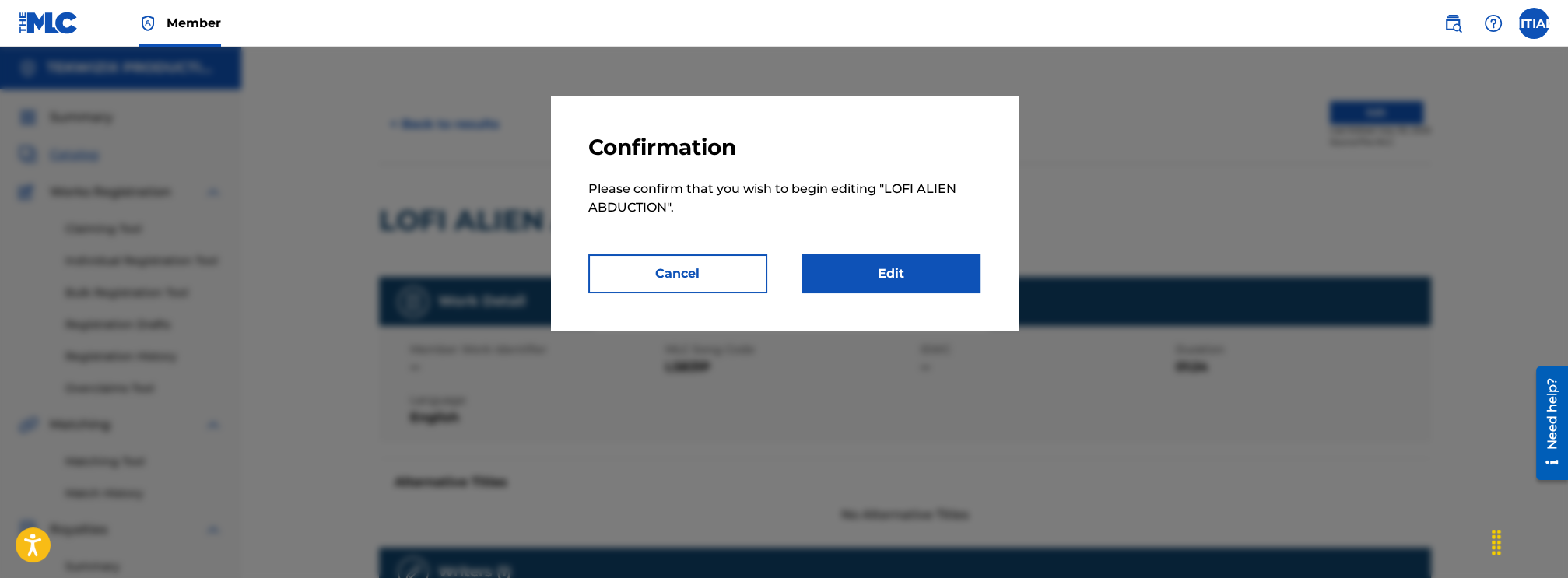 click on "Edit" at bounding box center [891, 274] 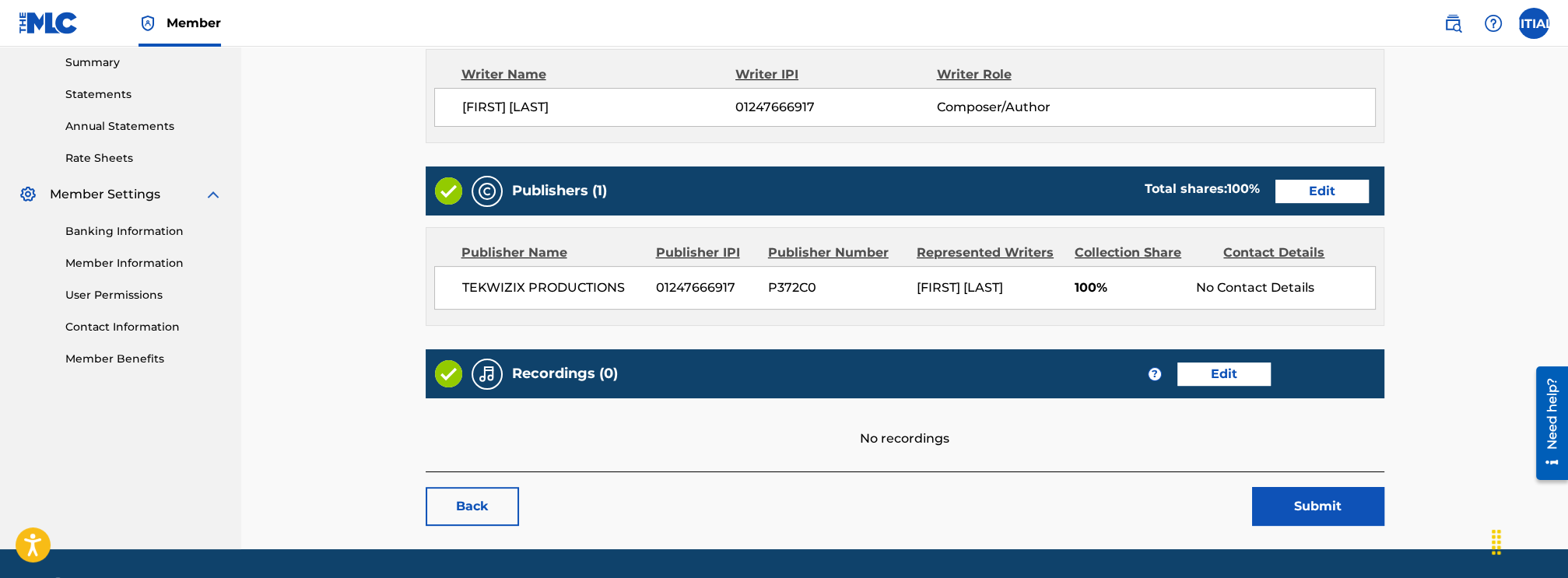 scroll, scrollTop: 547, scrollLeft: 0, axis: vertical 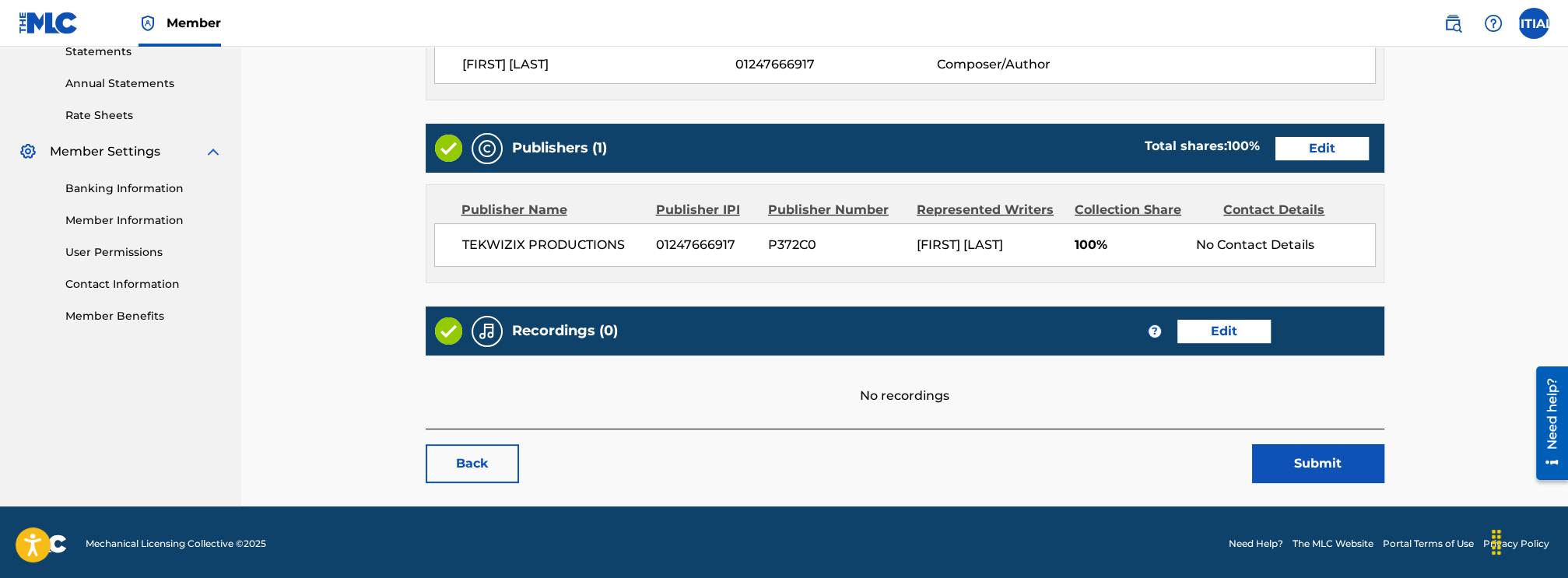 click on "Edit" at bounding box center (1224, 331) 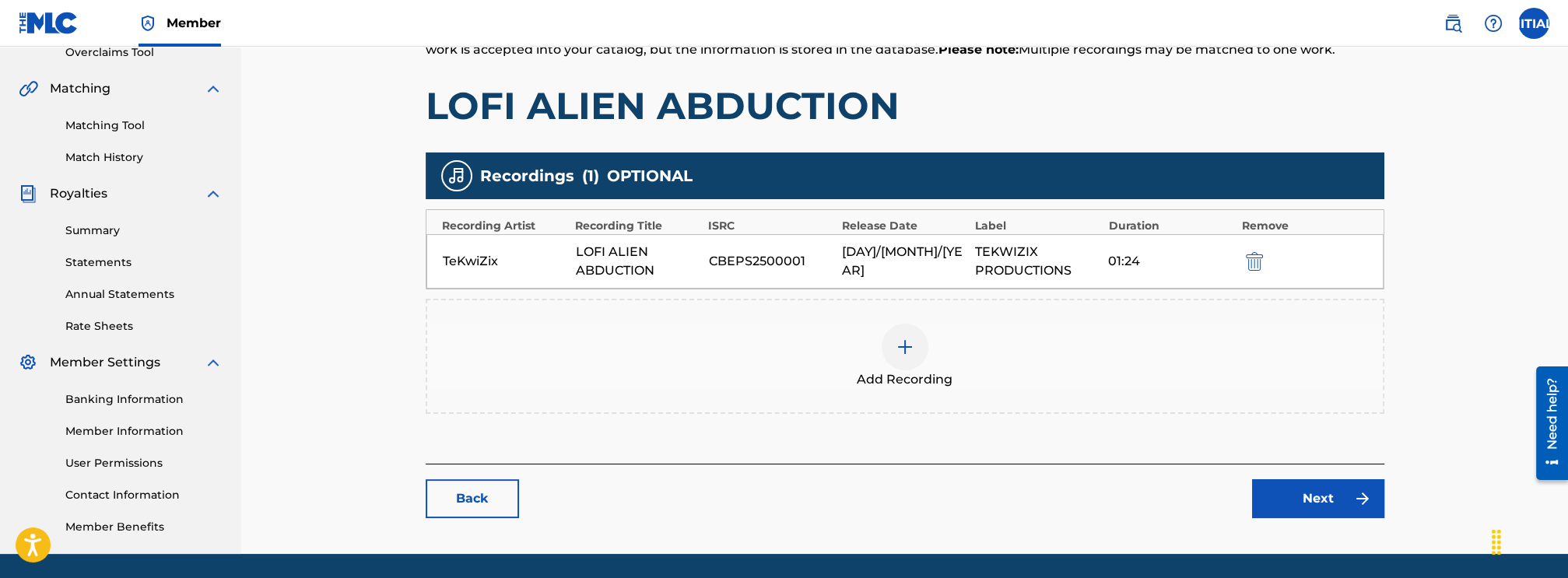 scroll, scrollTop: 386, scrollLeft: 0, axis: vertical 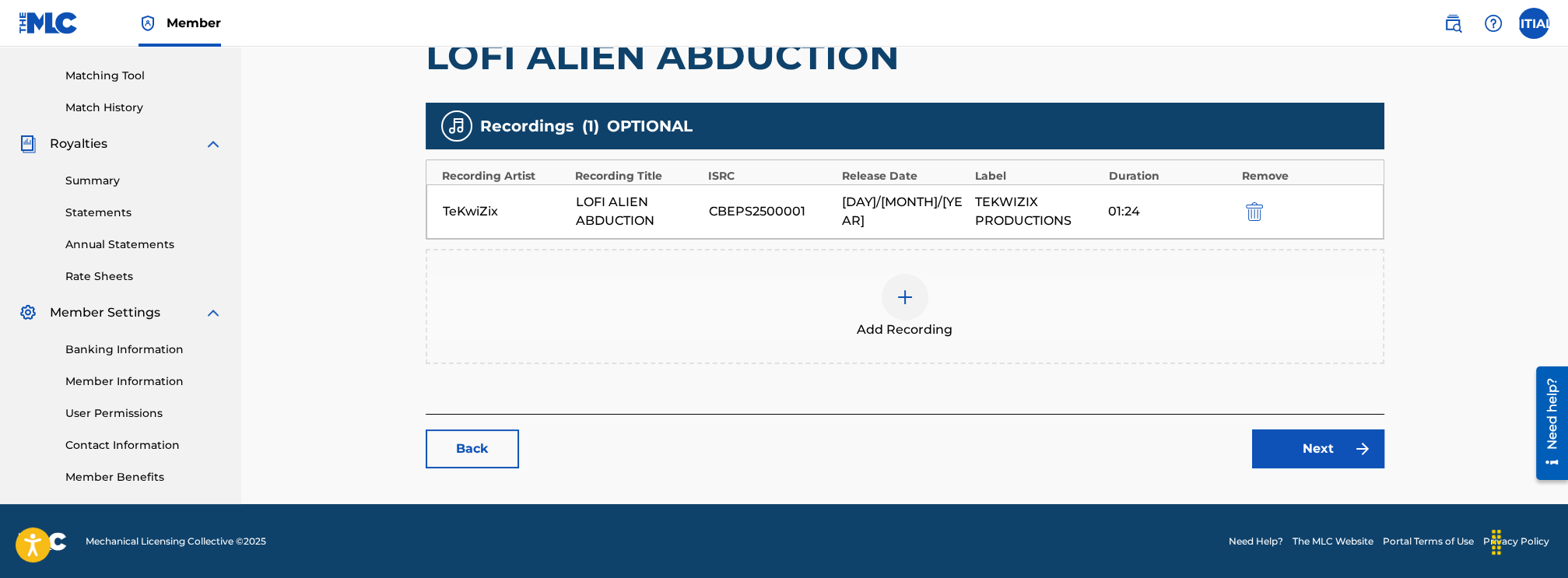 click on "TEKWIZIX PRODUCTIONS" at bounding box center (1037, 212) 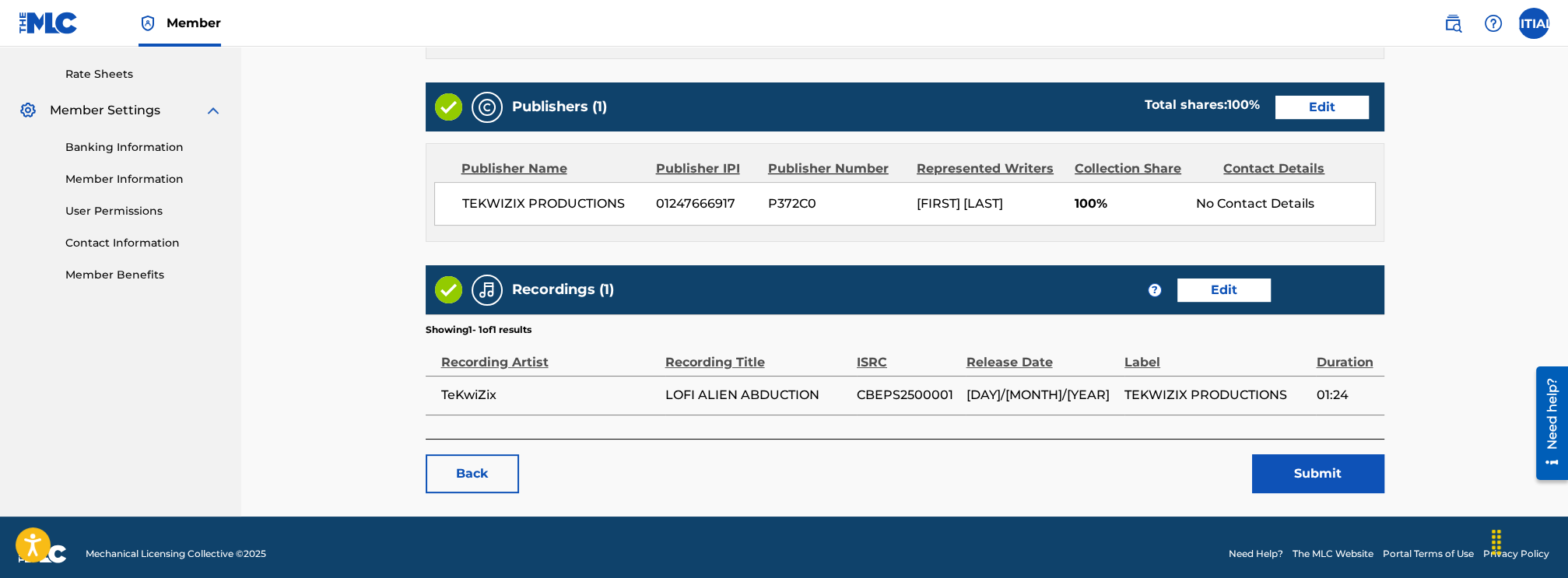 scroll, scrollTop: 597, scrollLeft: 0, axis: vertical 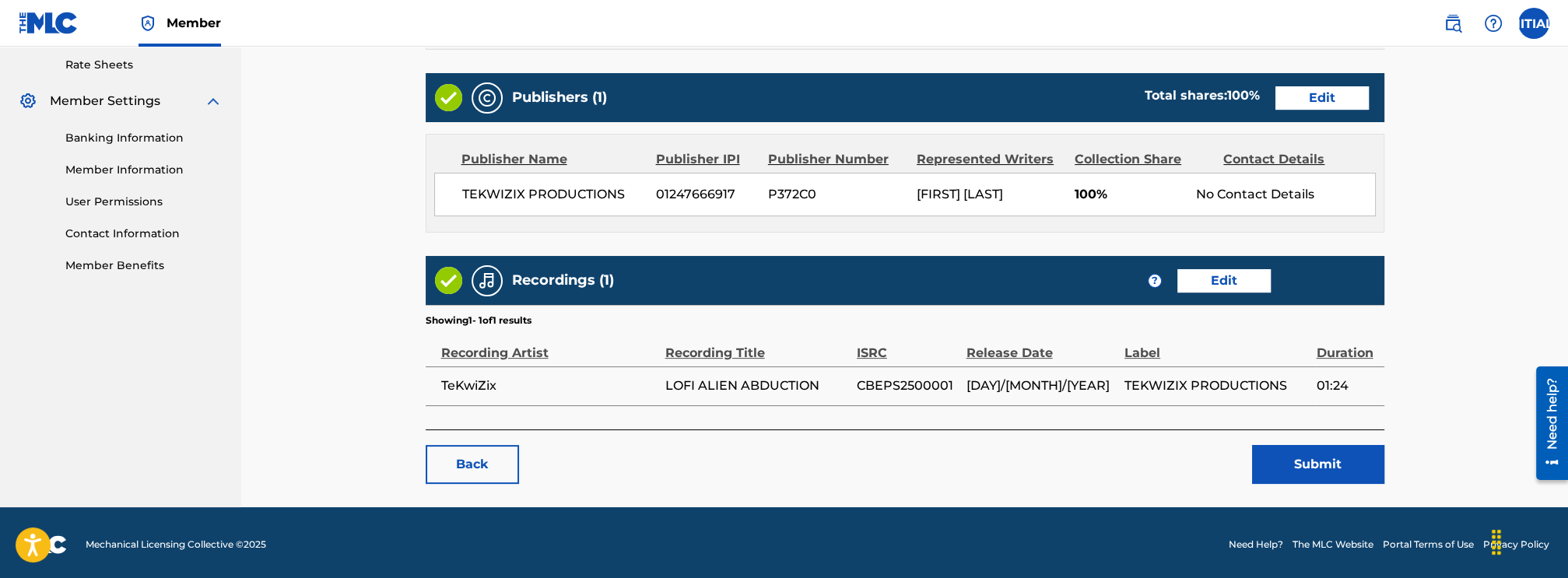 click on "Submit" at bounding box center [1318, 464] 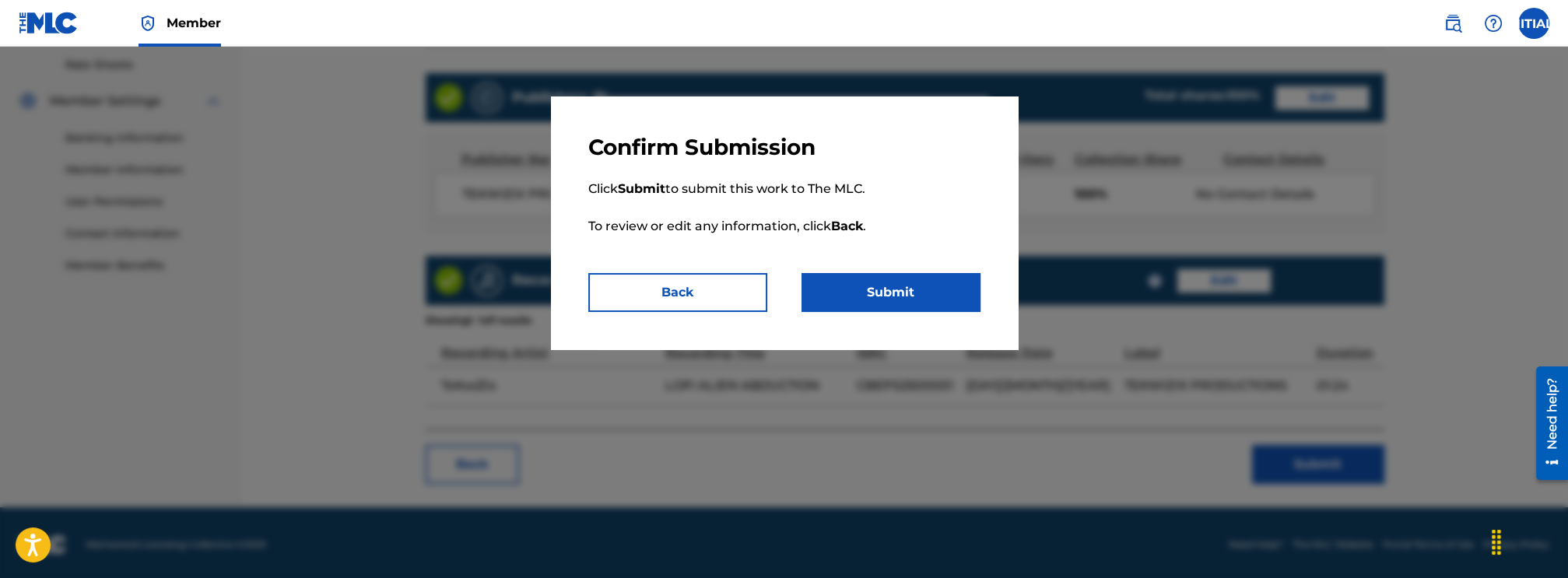 click on "Submit" at bounding box center (891, 293) 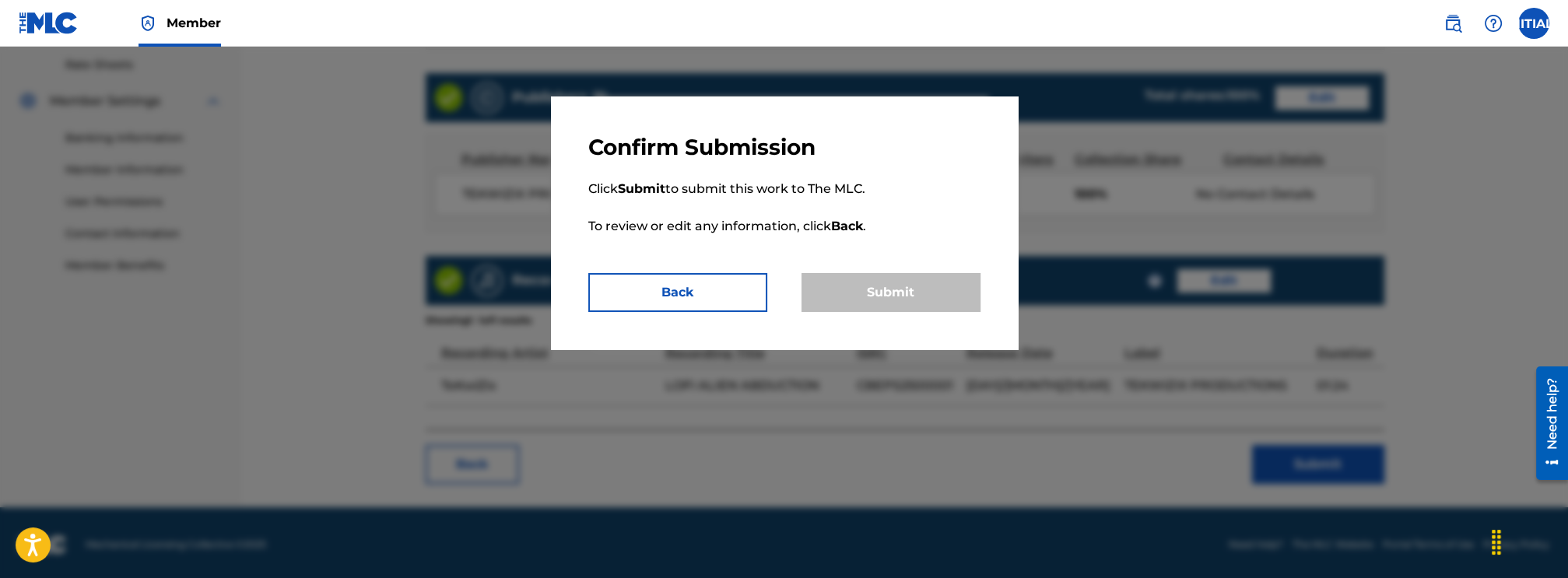 scroll, scrollTop: 0, scrollLeft: 0, axis: both 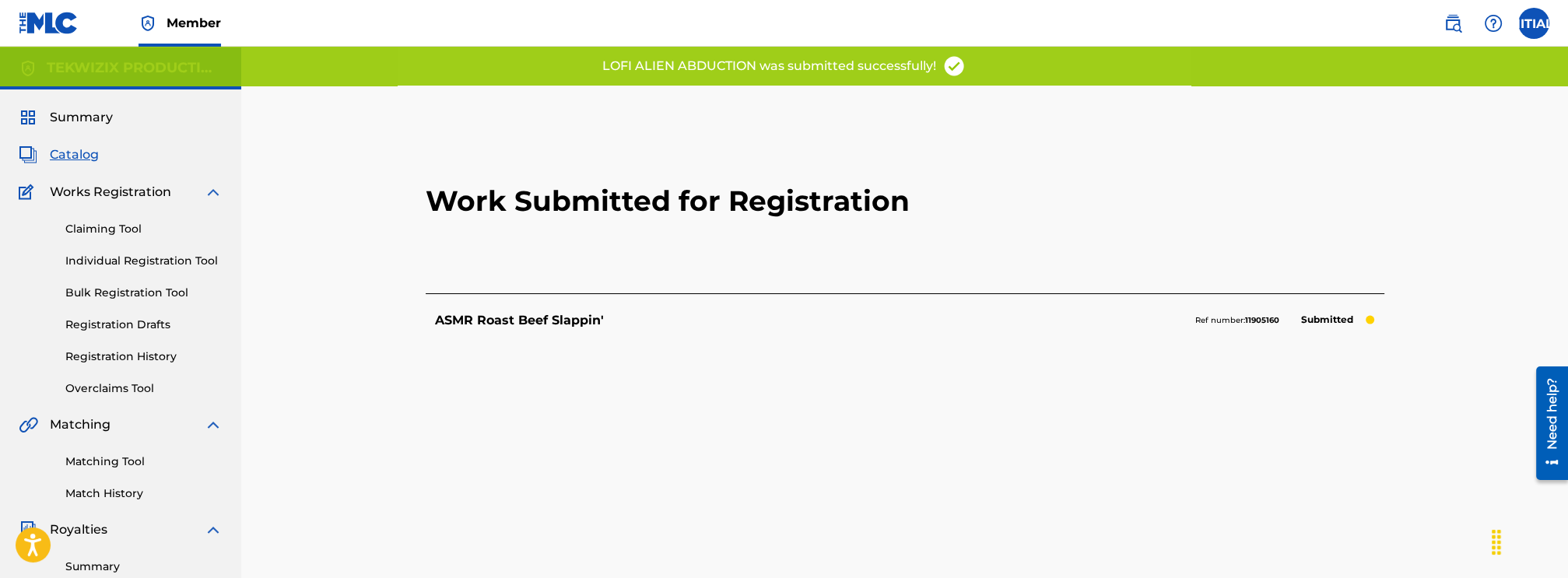 click on "ASMR Roast Beef Slappin'" at bounding box center [519, 321] 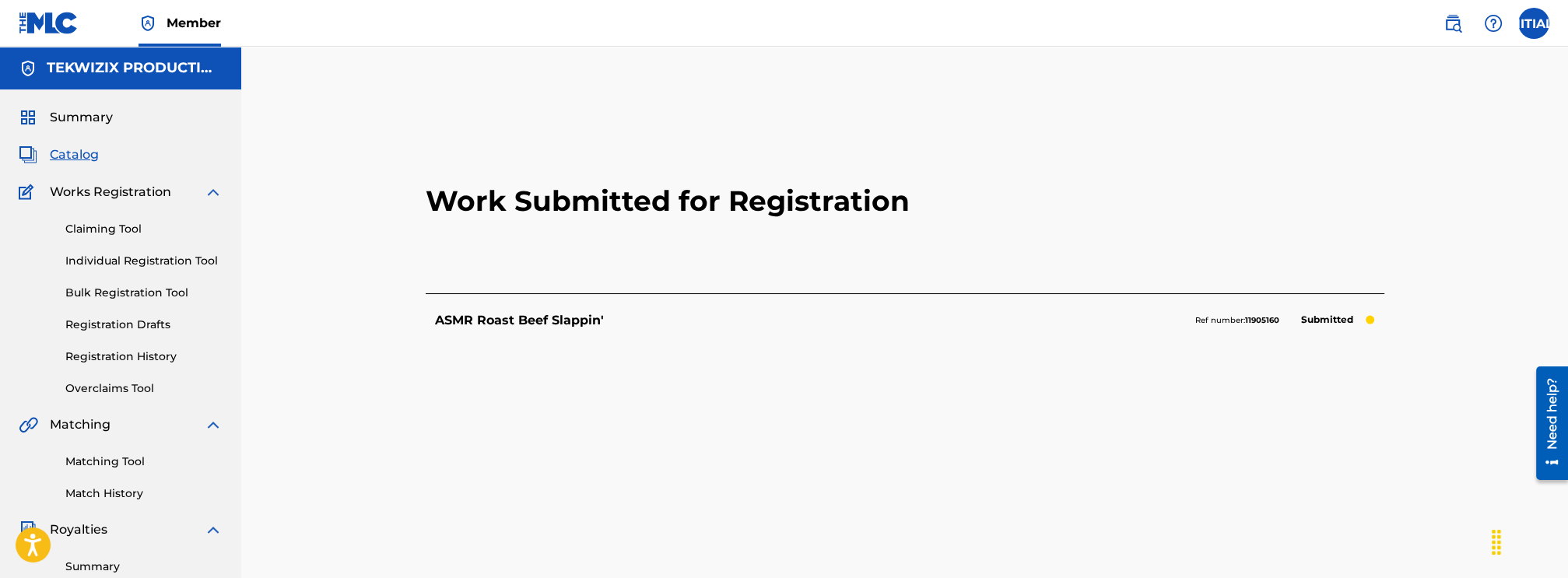click on "Individual Registration Tool" at bounding box center (144, 261) 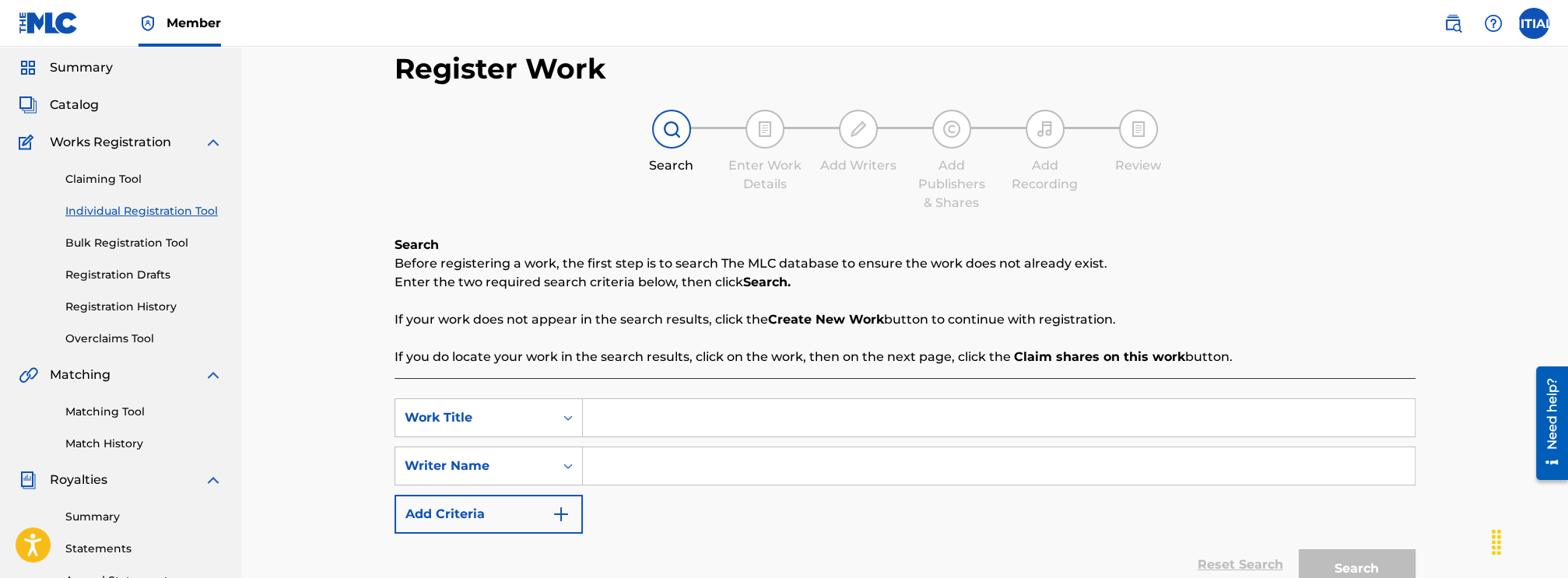 scroll, scrollTop: 0, scrollLeft: 0, axis: both 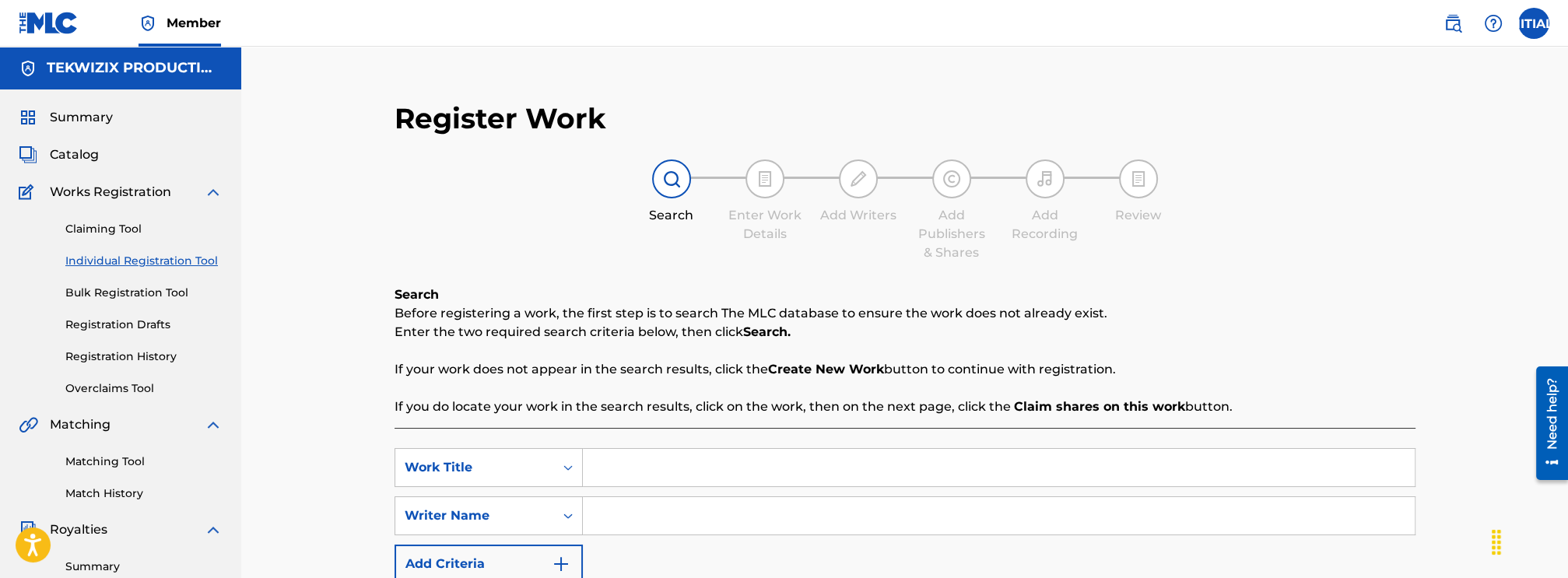 click on "Claiming Tool Individual Registration Tool Bulk Registration Tool Registration Drafts Registration History Overclaims Tool" at bounding box center (121, 299) 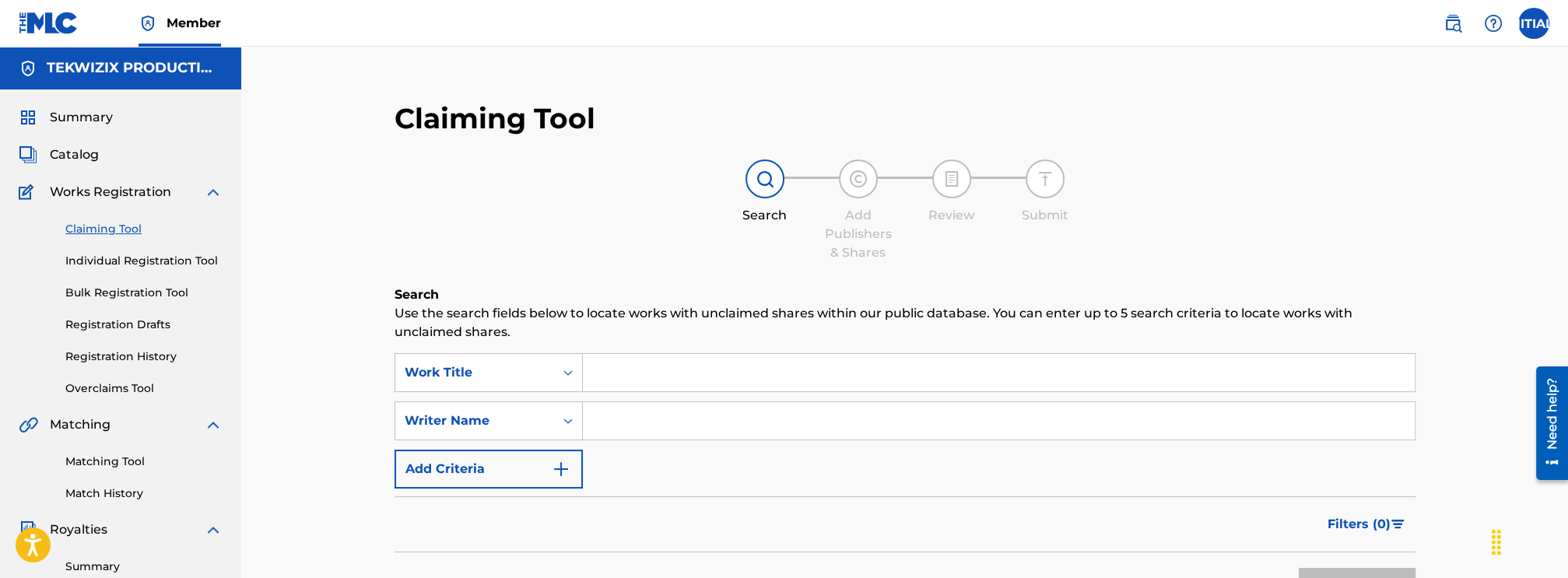 click on "Bulk Registration Tool" at bounding box center (144, 293) 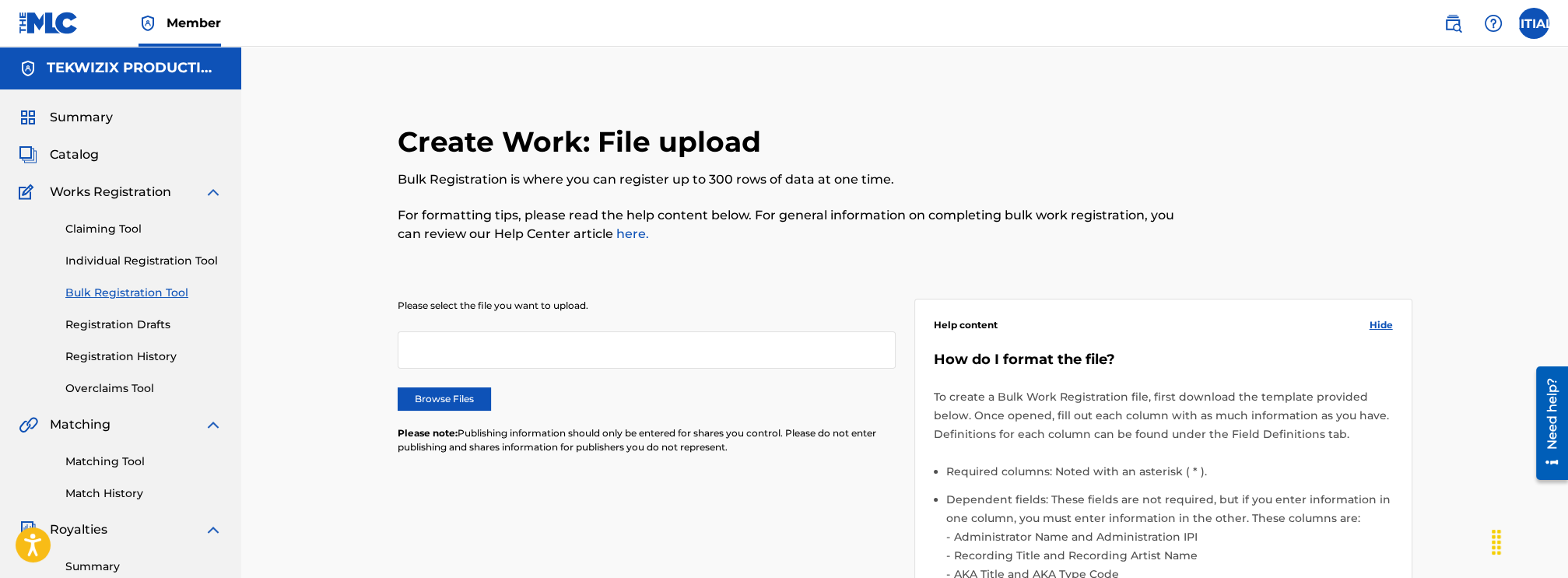 click on "Registration History" at bounding box center [144, 356] 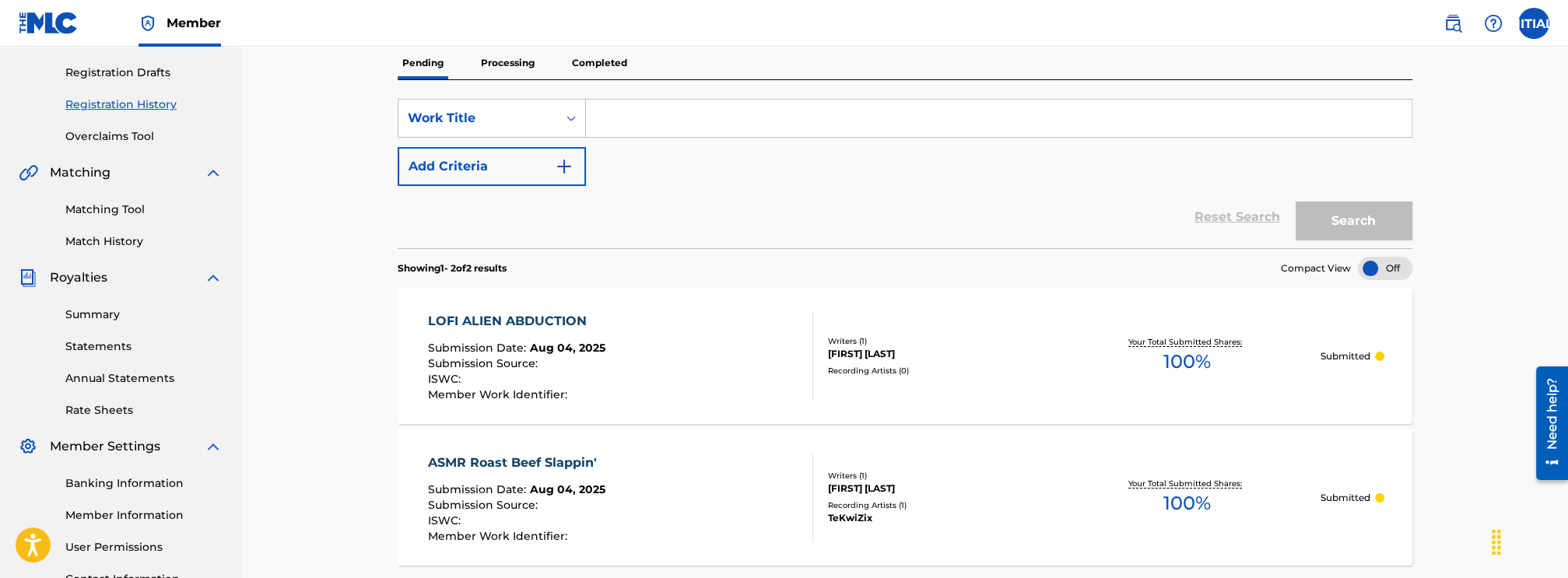 scroll, scrollTop: 336, scrollLeft: 0, axis: vertical 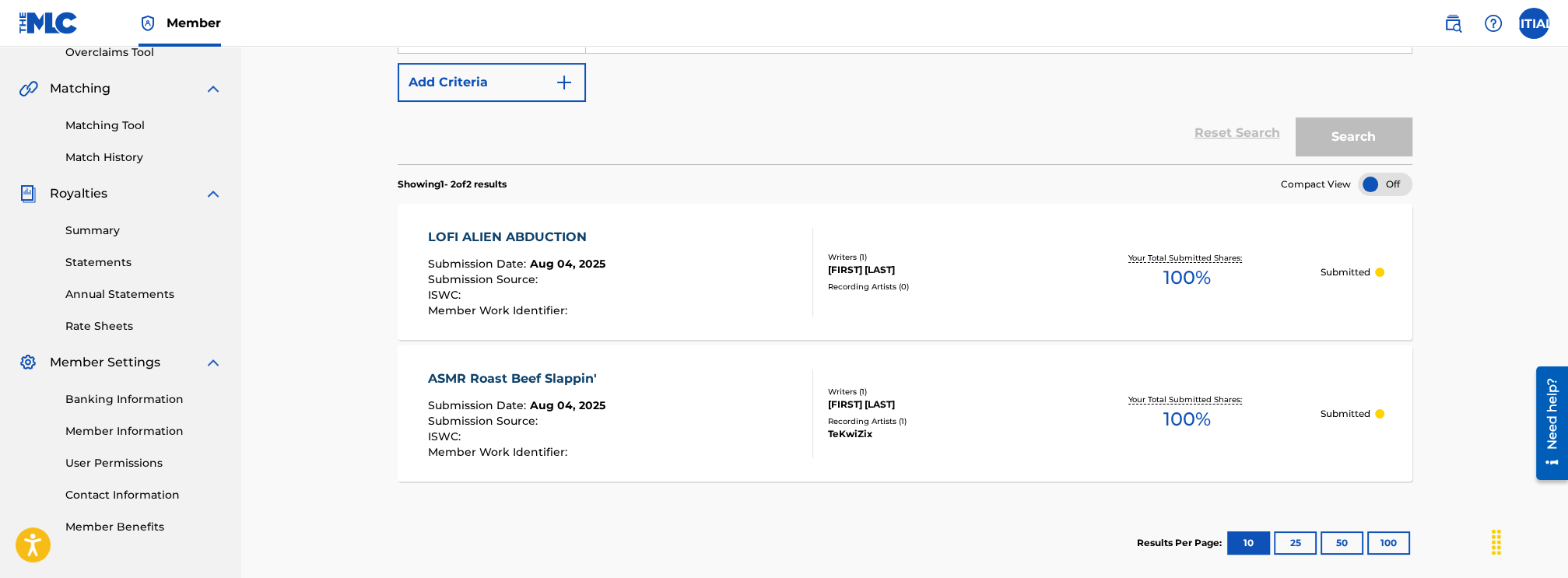 click on "LOFI ALIEN ABDUCTION Submission Date : [MONTH] [DAY], [YEAR] Submission Source : ISWC : Member Work Identifier :" at bounding box center [621, 272] 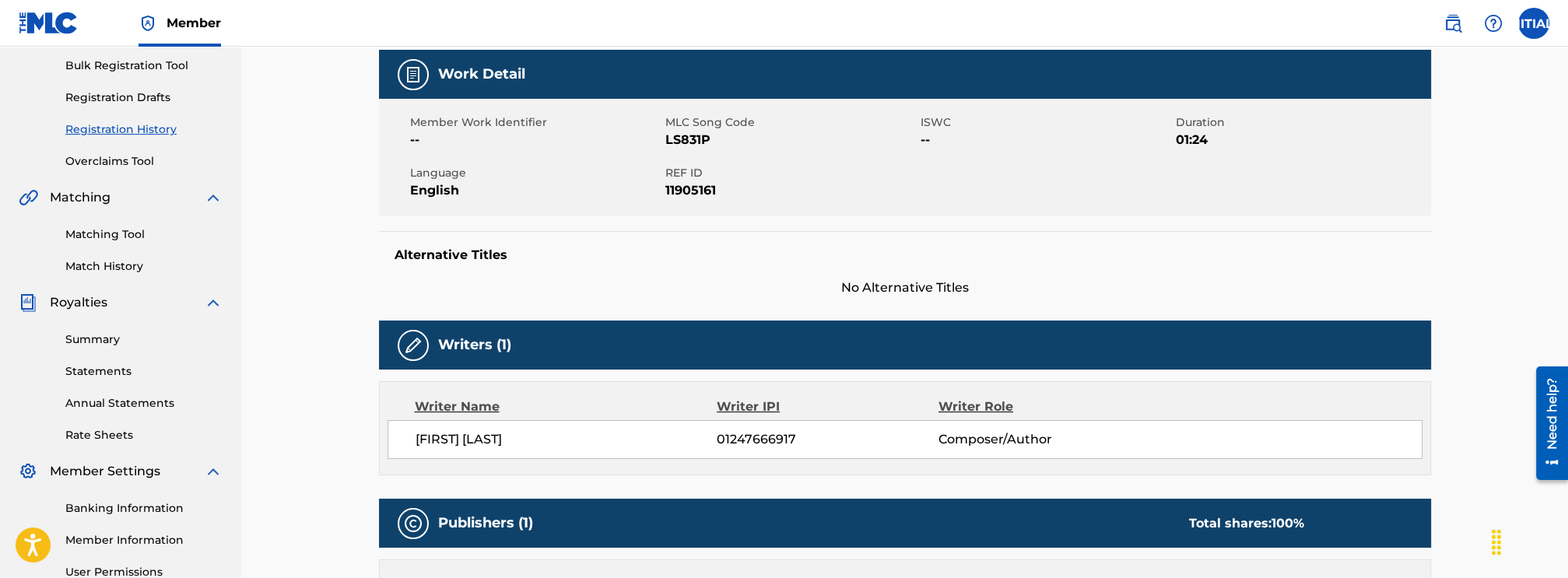 scroll, scrollTop: 0, scrollLeft: 0, axis: both 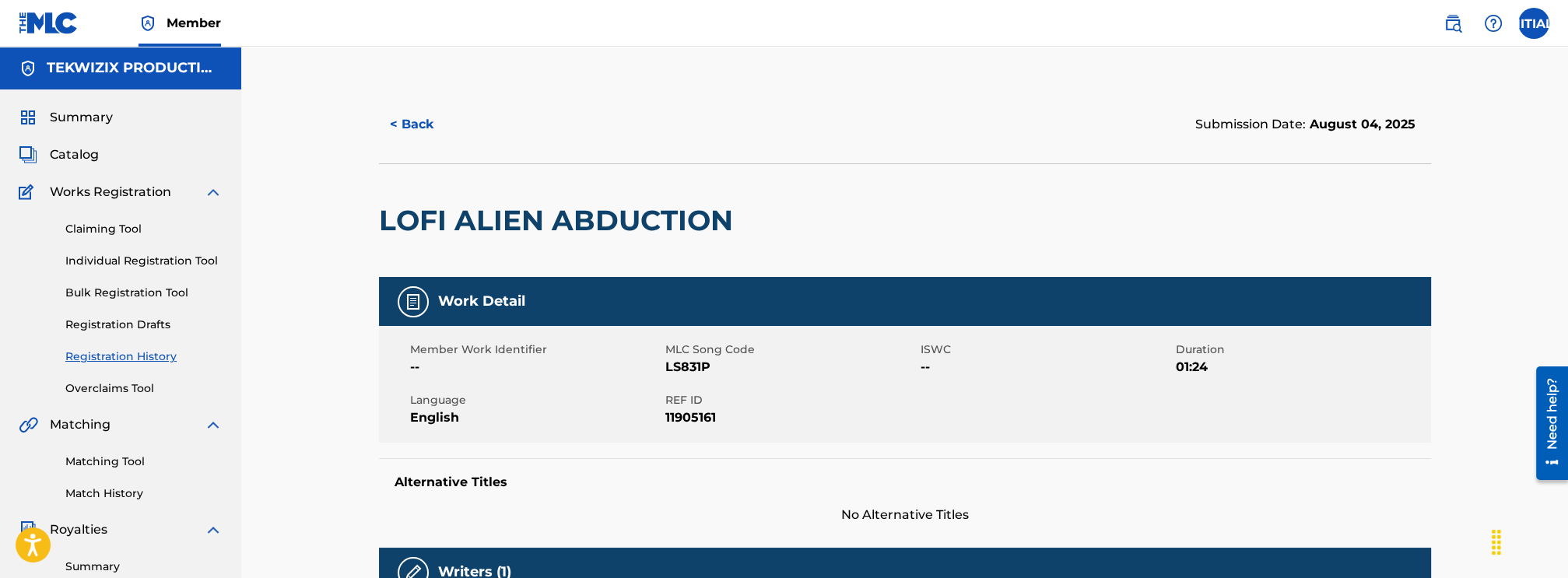 click on "Summary Catalog Works Registration Claiming Tool Individual Registration Tool Bulk Registration Tool Registration Drafts Registration History Overclaims Tool Matching Matching Tool Match History Royalties Summary Statements Annual Statements Rate Sheets Member Settings Banking Information Member Information User Permissions Contact Information Member Benefits" at bounding box center [121, 489] 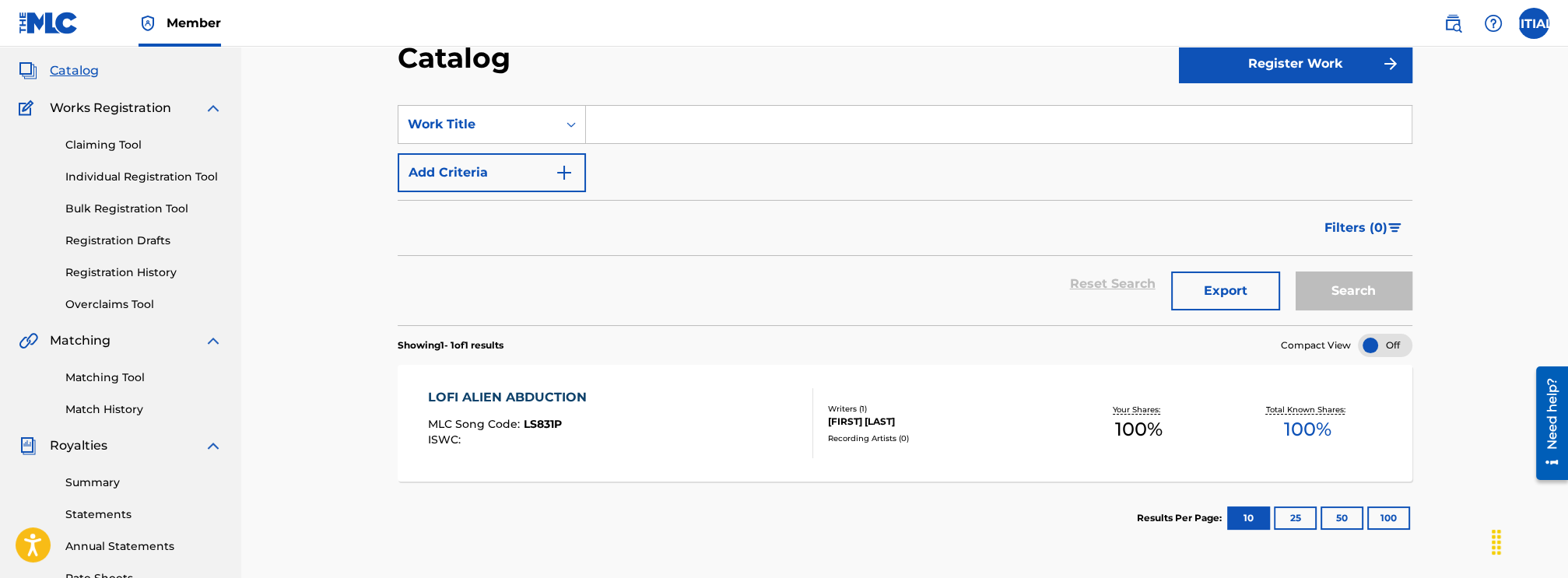 scroll, scrollTop: 0, scrollLeft: 0, axis: both 